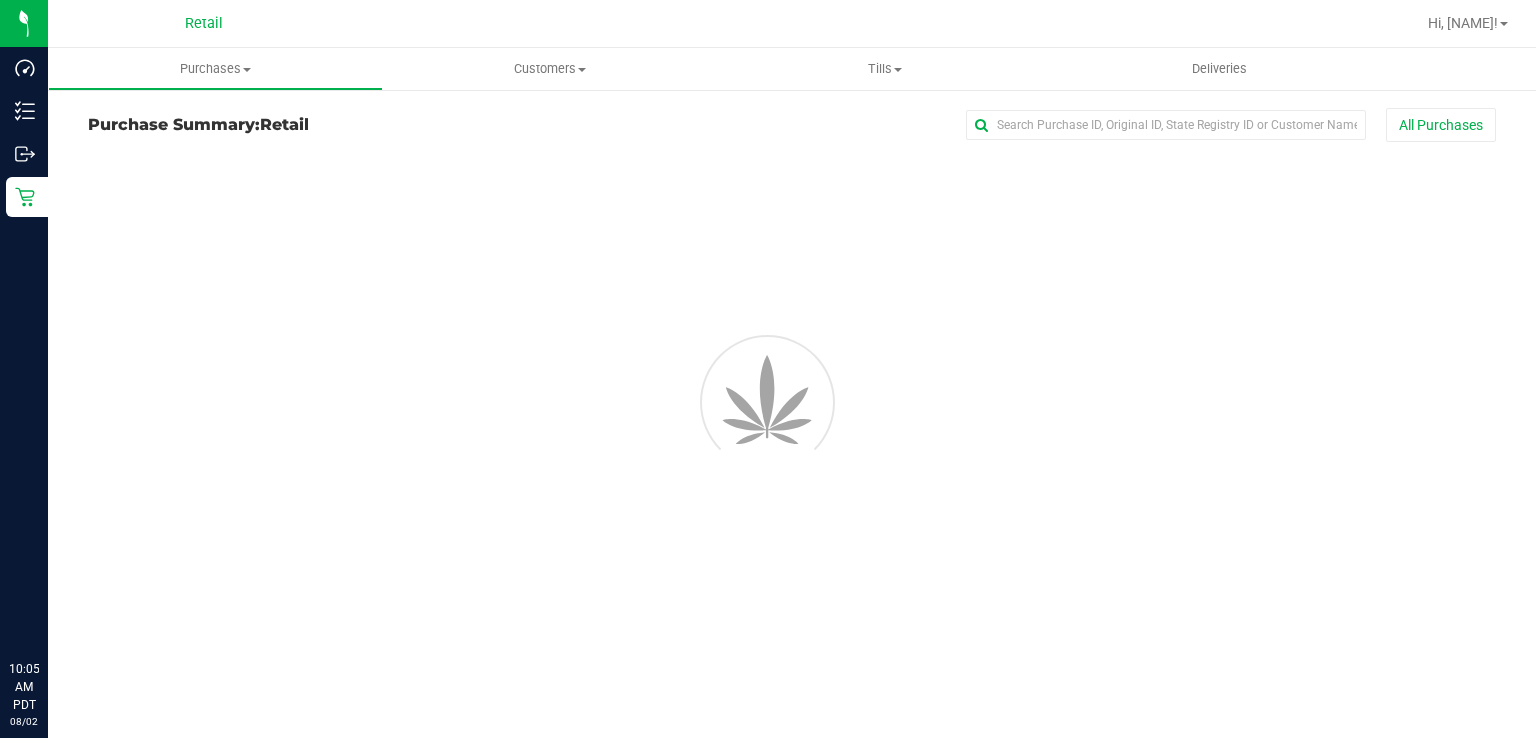 scroll, scrollTop: 0, scrollLeft: 0, axis: both 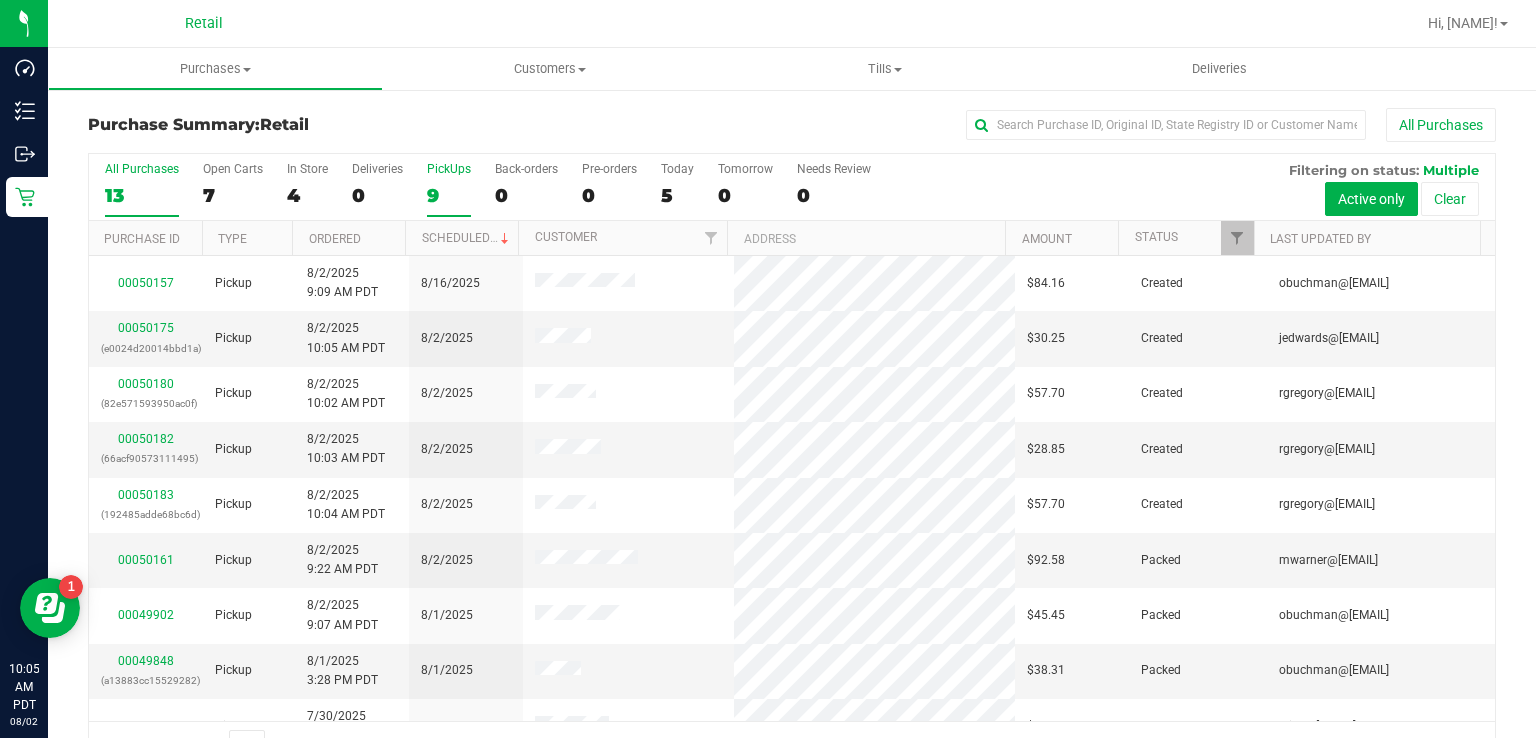 click on "9" at bounding box center [449, 195] 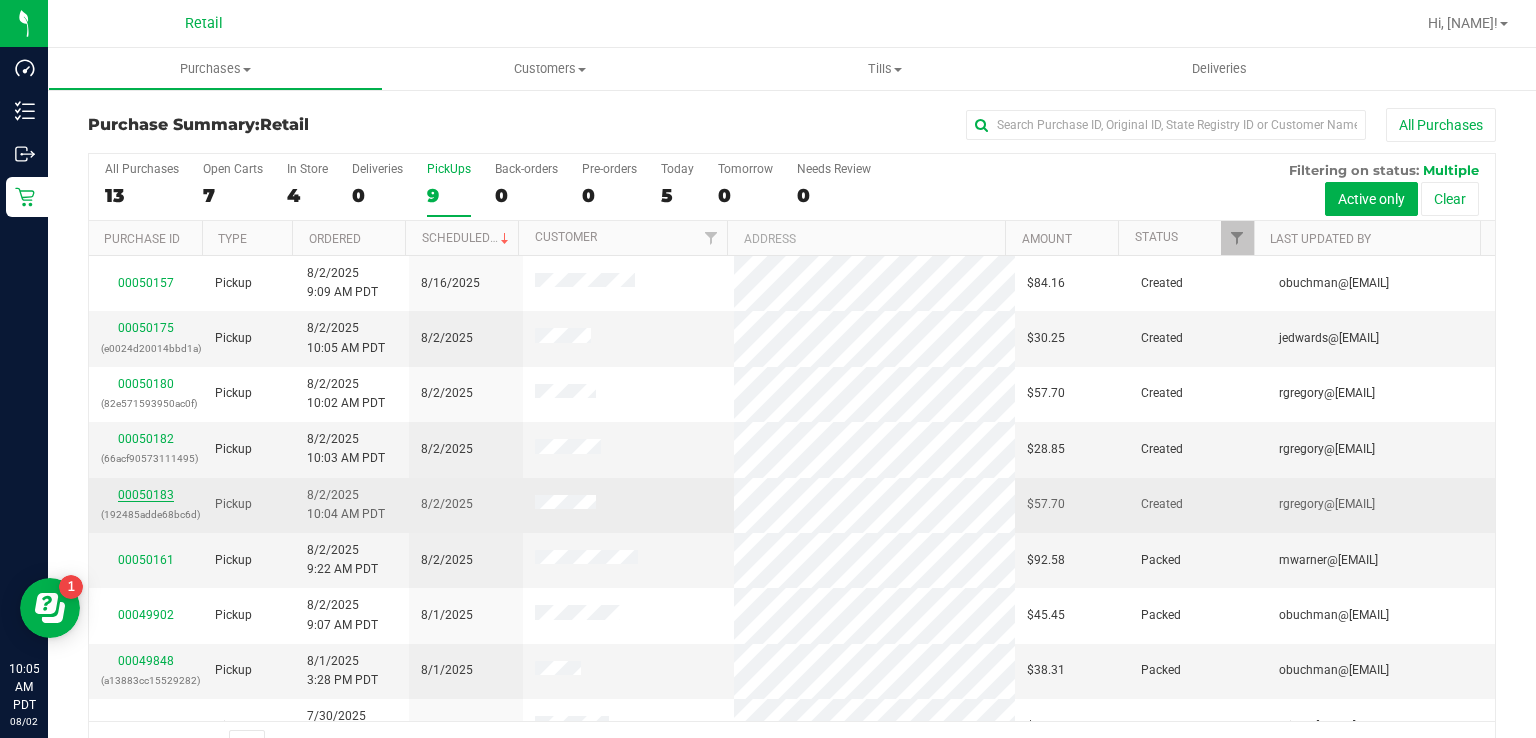 click on "00050183" at bounding box center [146, 495] 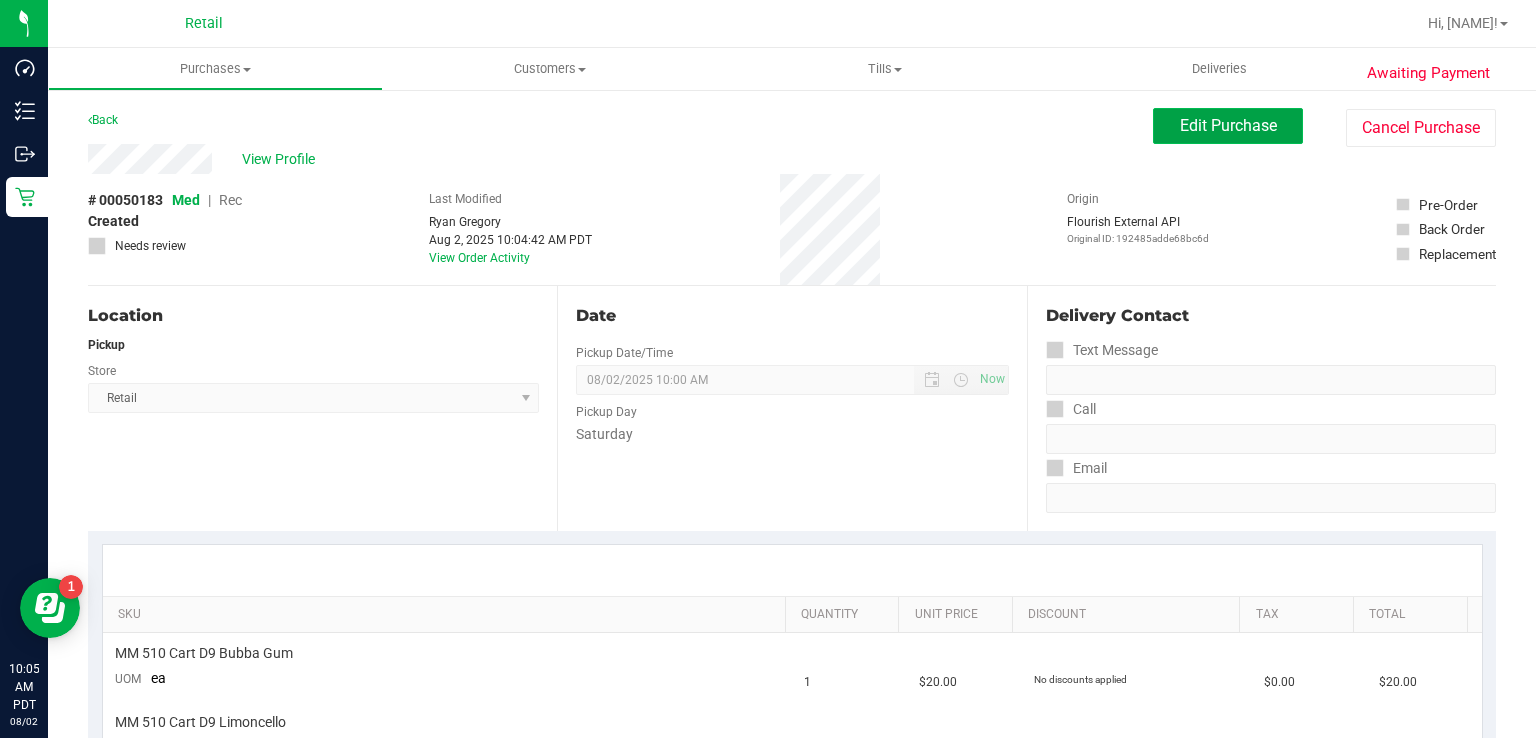 click on "Edit Purchase" at bounding box center (1228, 125) 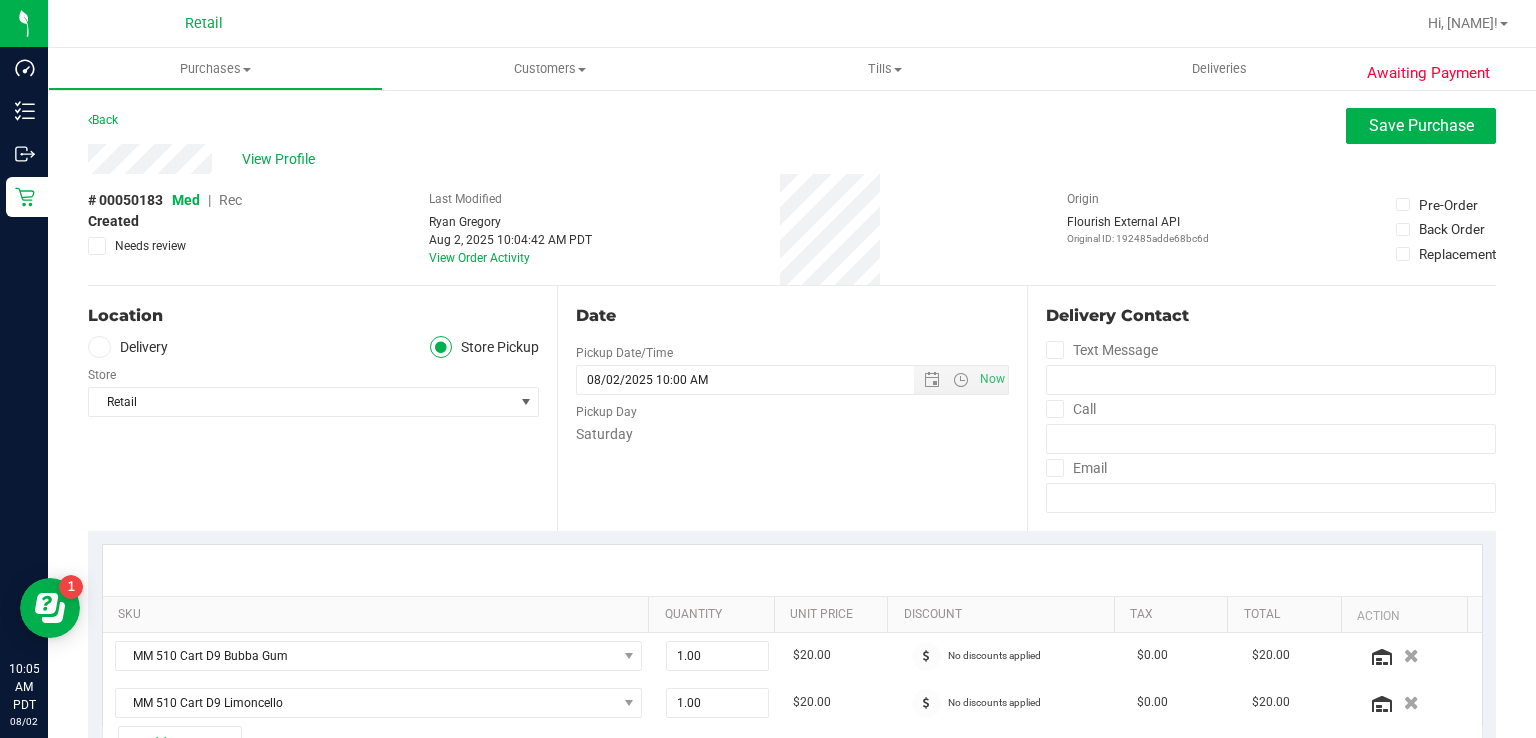 click on "Rec" at bounding box center [230, 200] 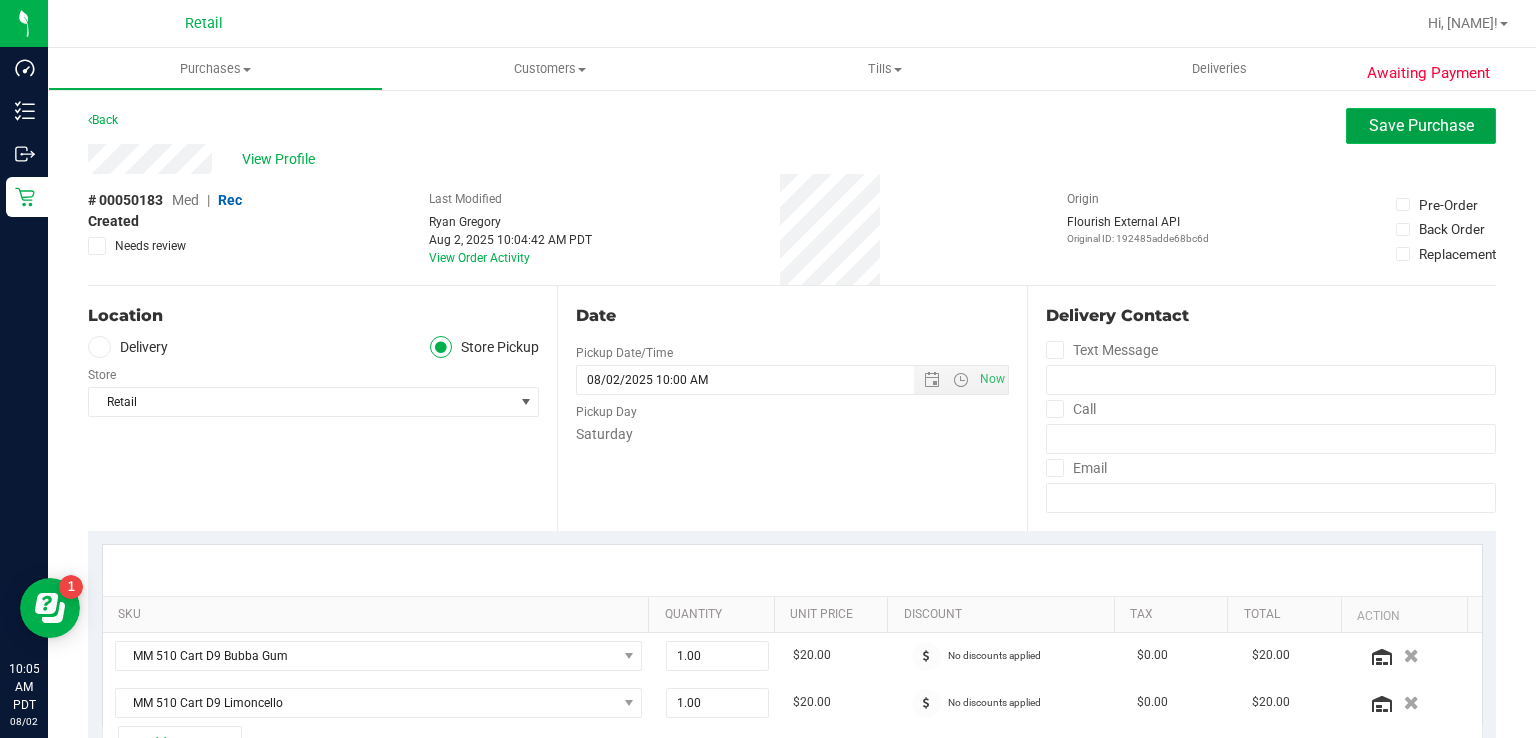 click on "Save Purchase" at bounding box center (1421, 125) 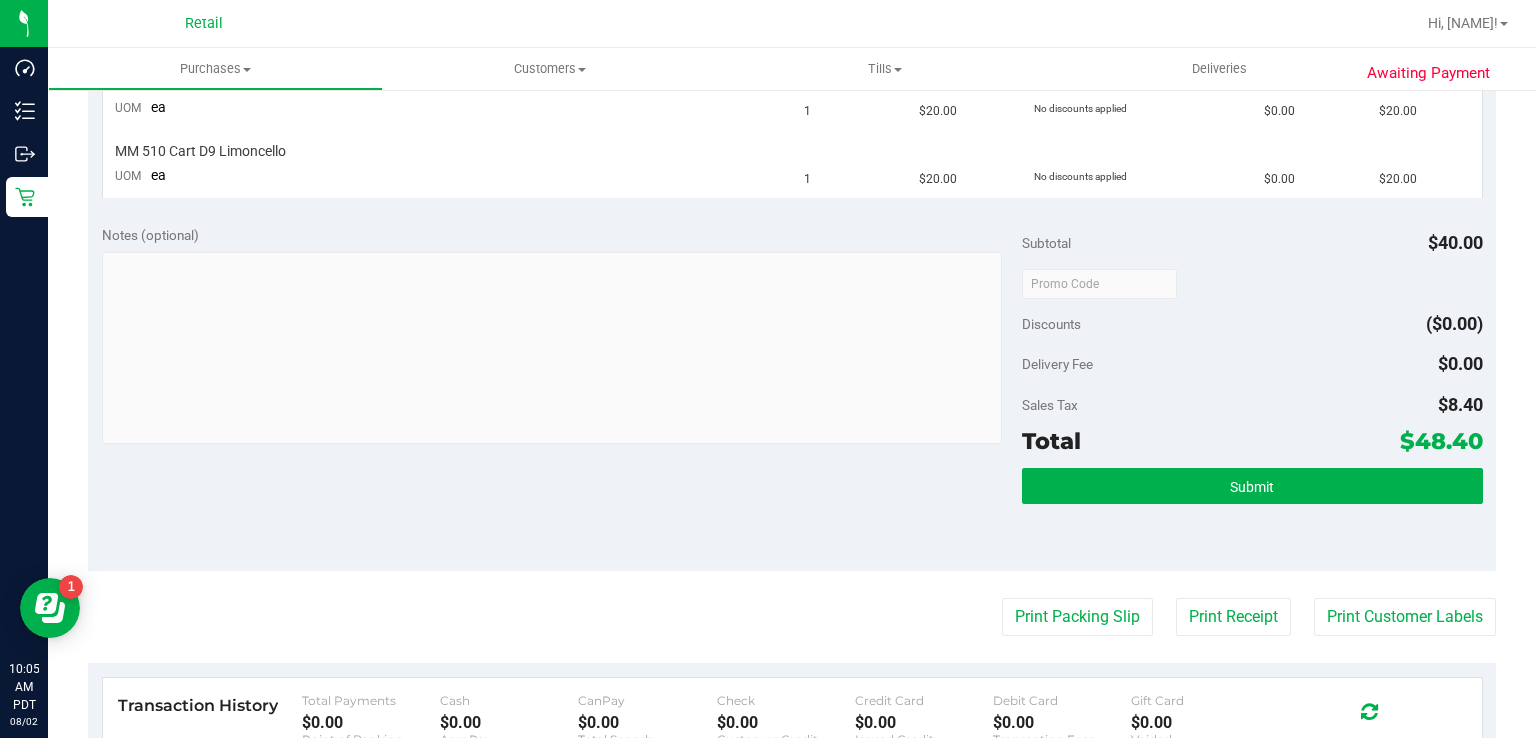 scroll, scrollTop: 572, scrollLeft: 0, axis: vertical 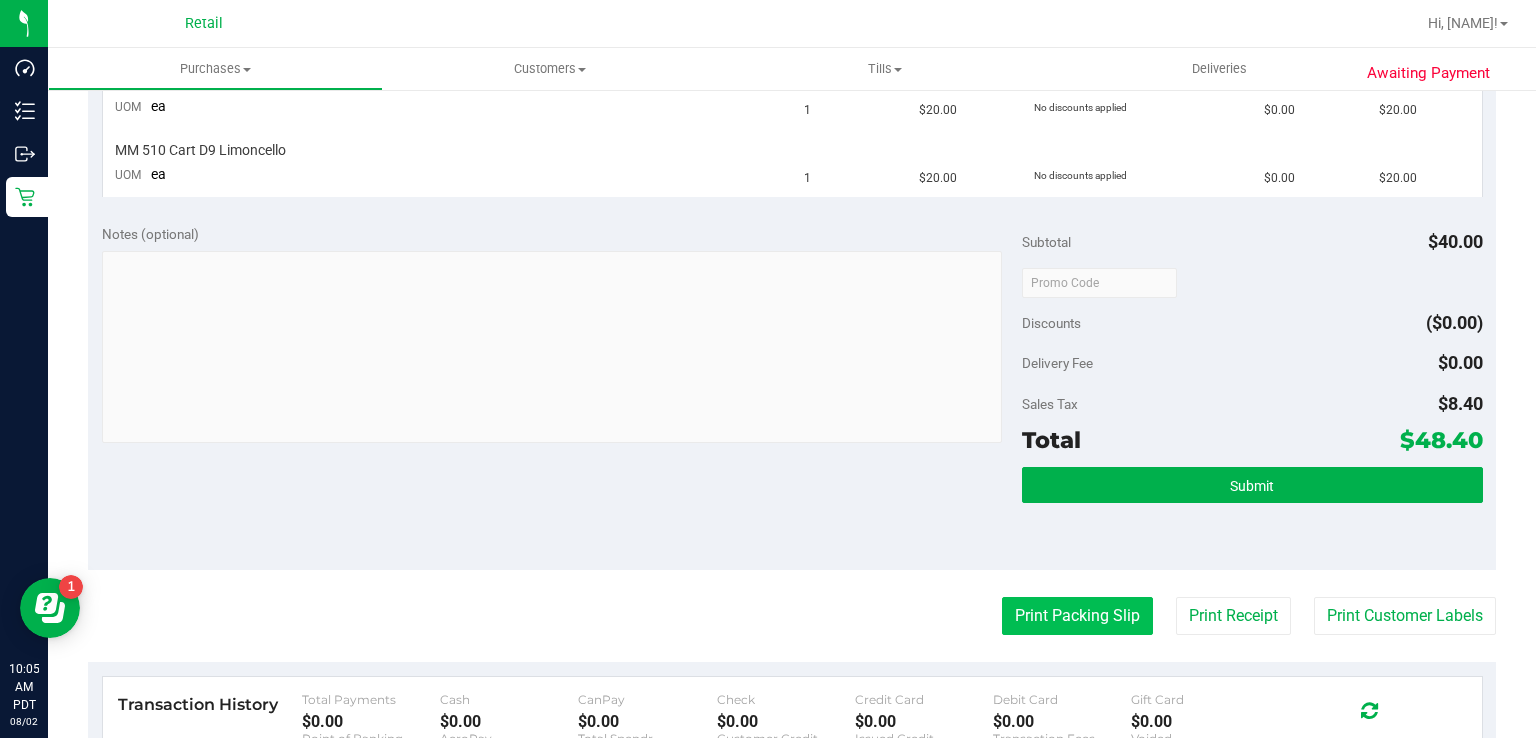 click on "Print Packing Slip" at bounding box center (1077, 616) 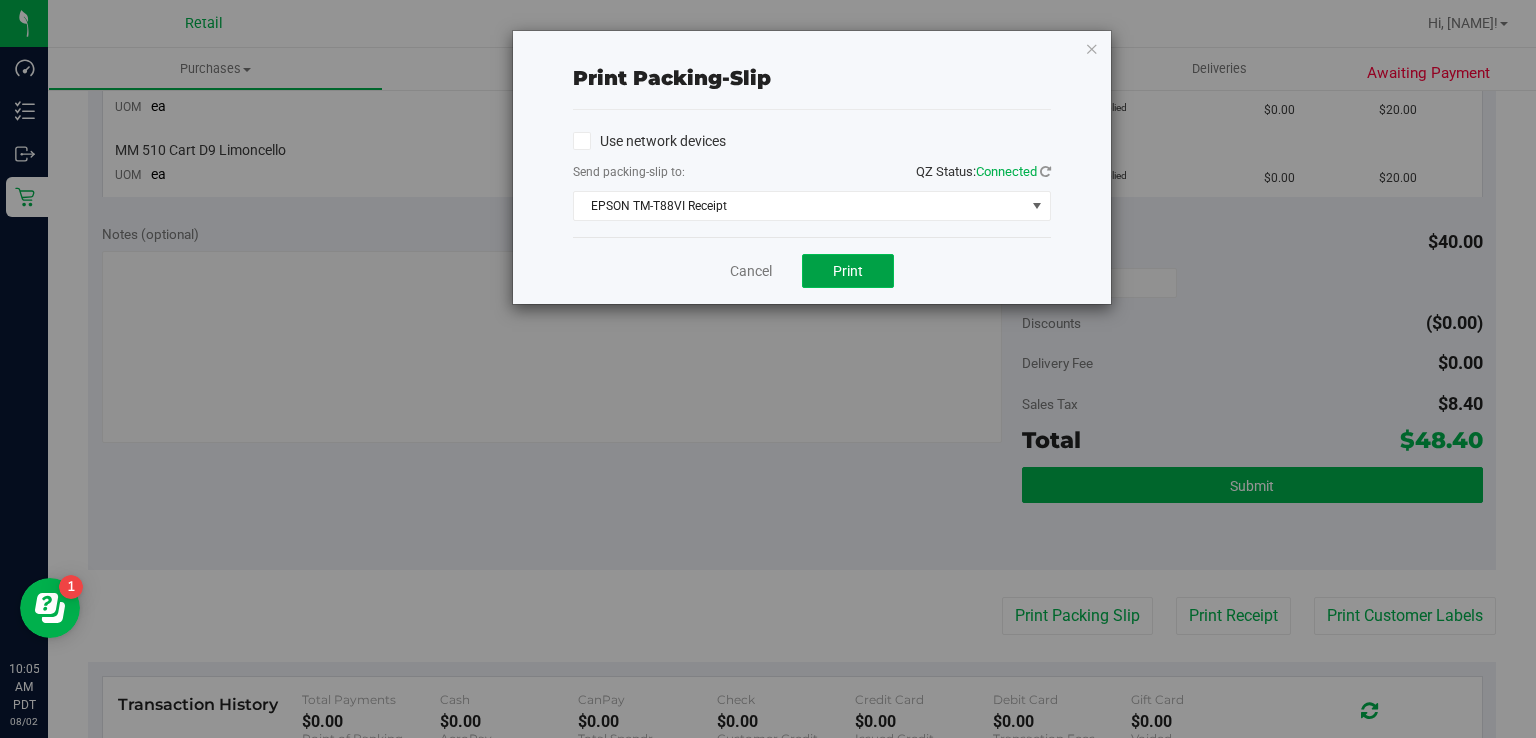 click on "Print" at bounding box center (848, 271) 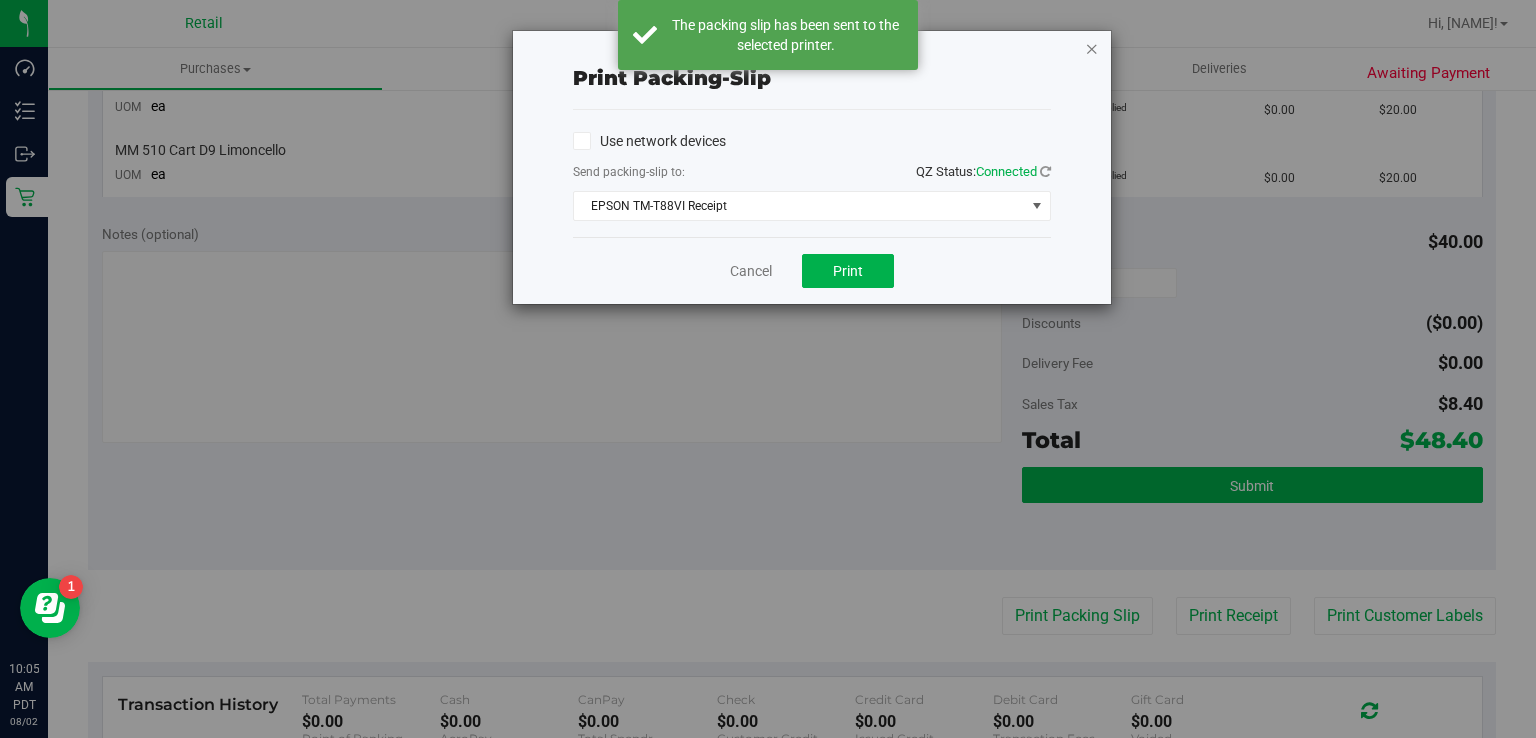 click at bounding box center [1092, 48] 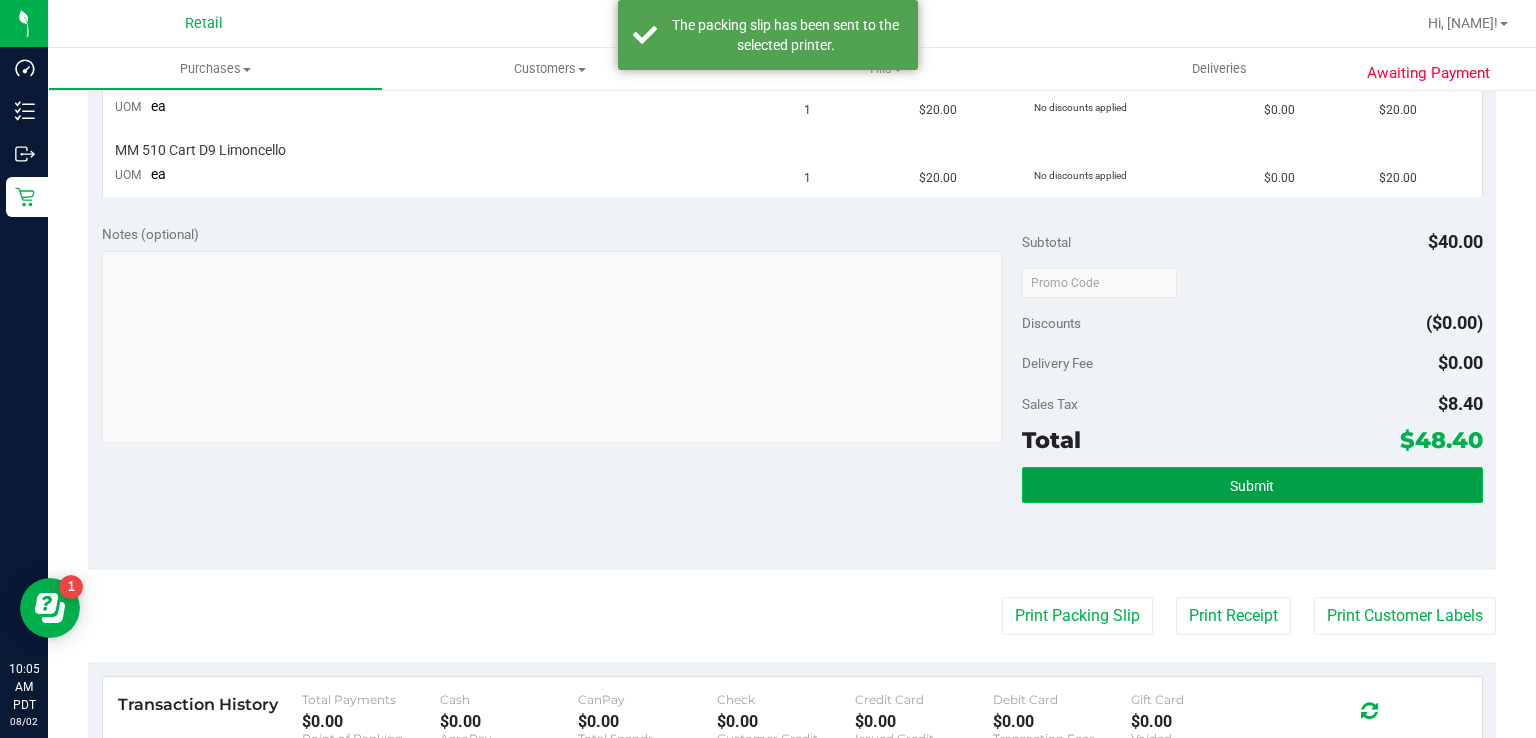 click on "Submit" at bounding box center [1252, 486] 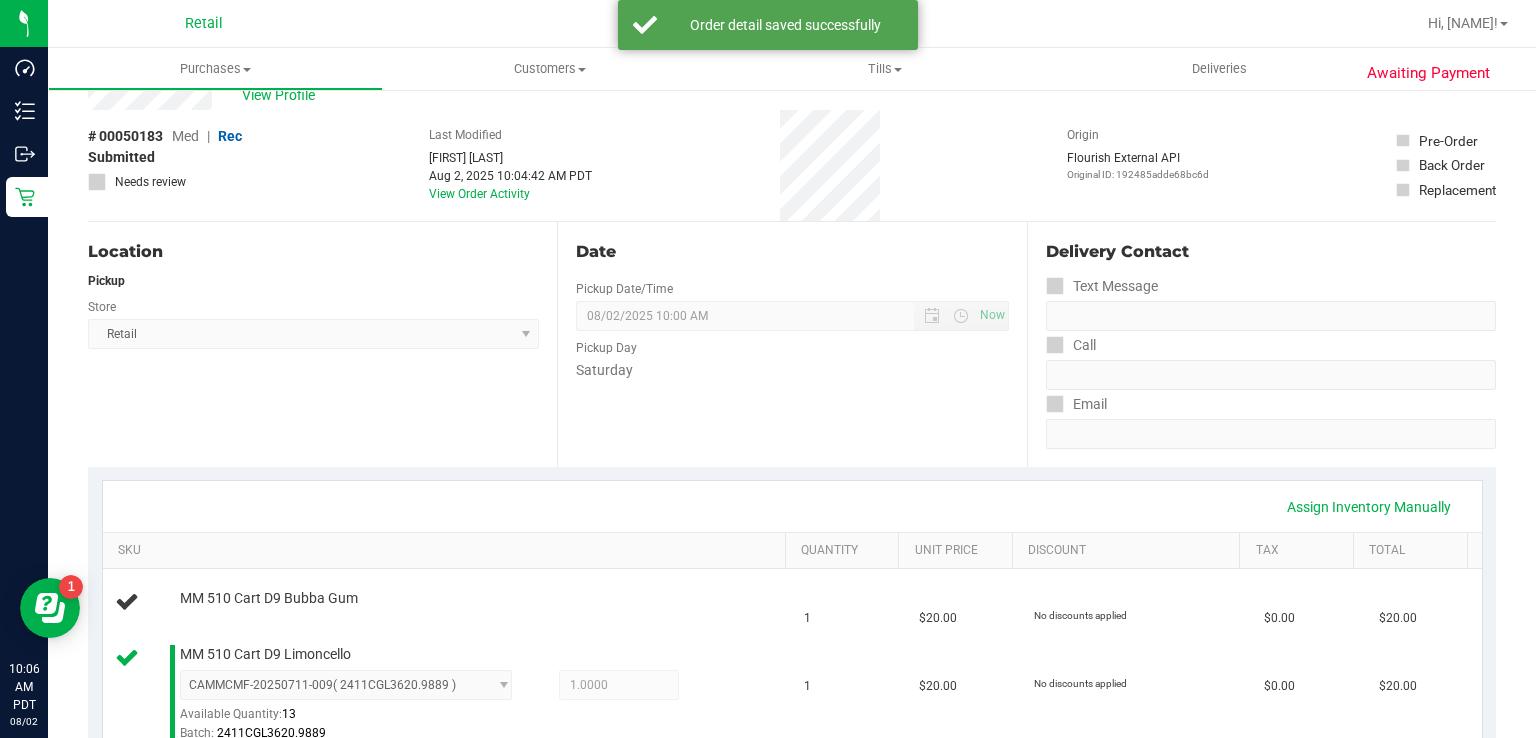 scroll, scrollTop: 0, scrollLeft: 0, axis: both 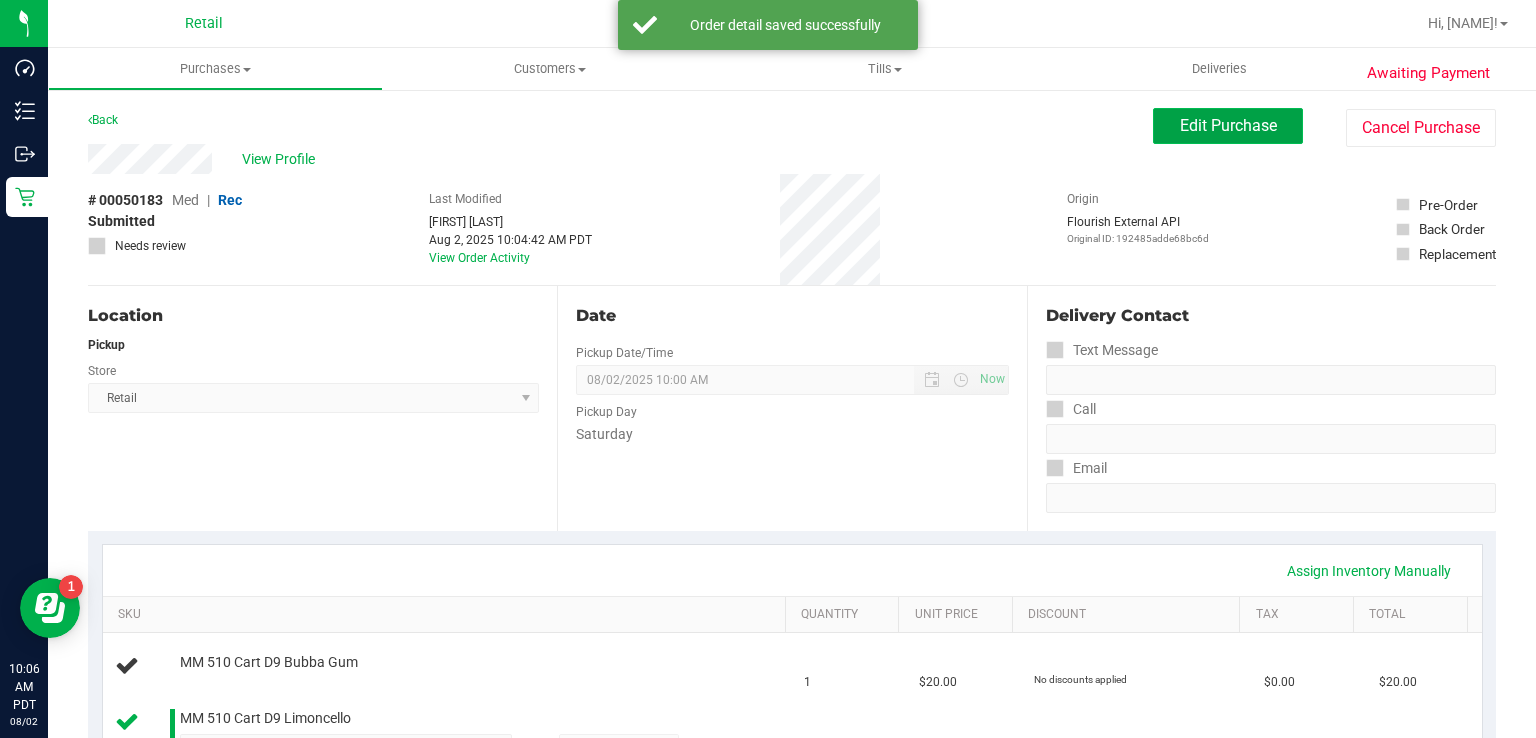 click on "Edit Purchase" at bounding box center (1228, 126) 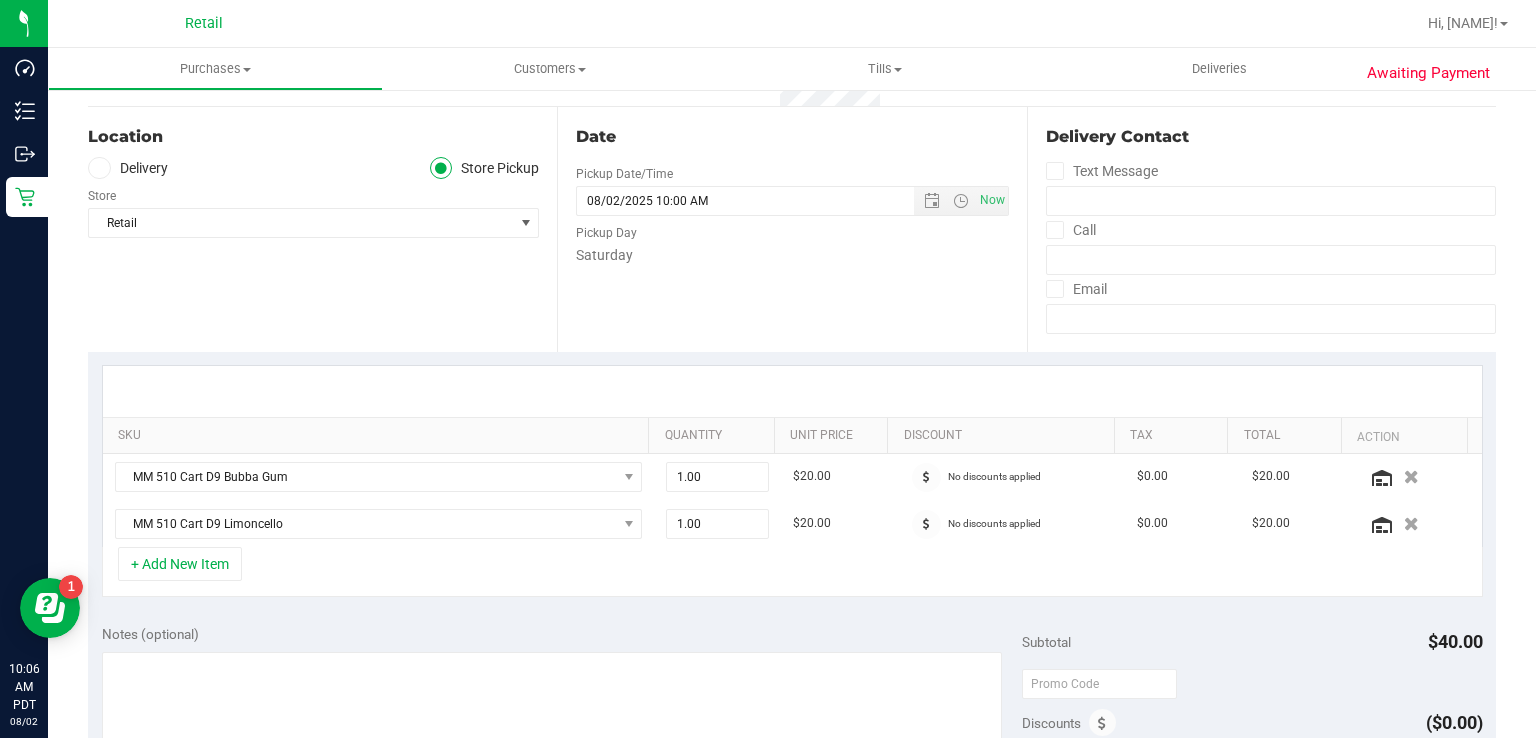 scroll, scrollTop: 193, scrollLeft: 0, axis: vertical 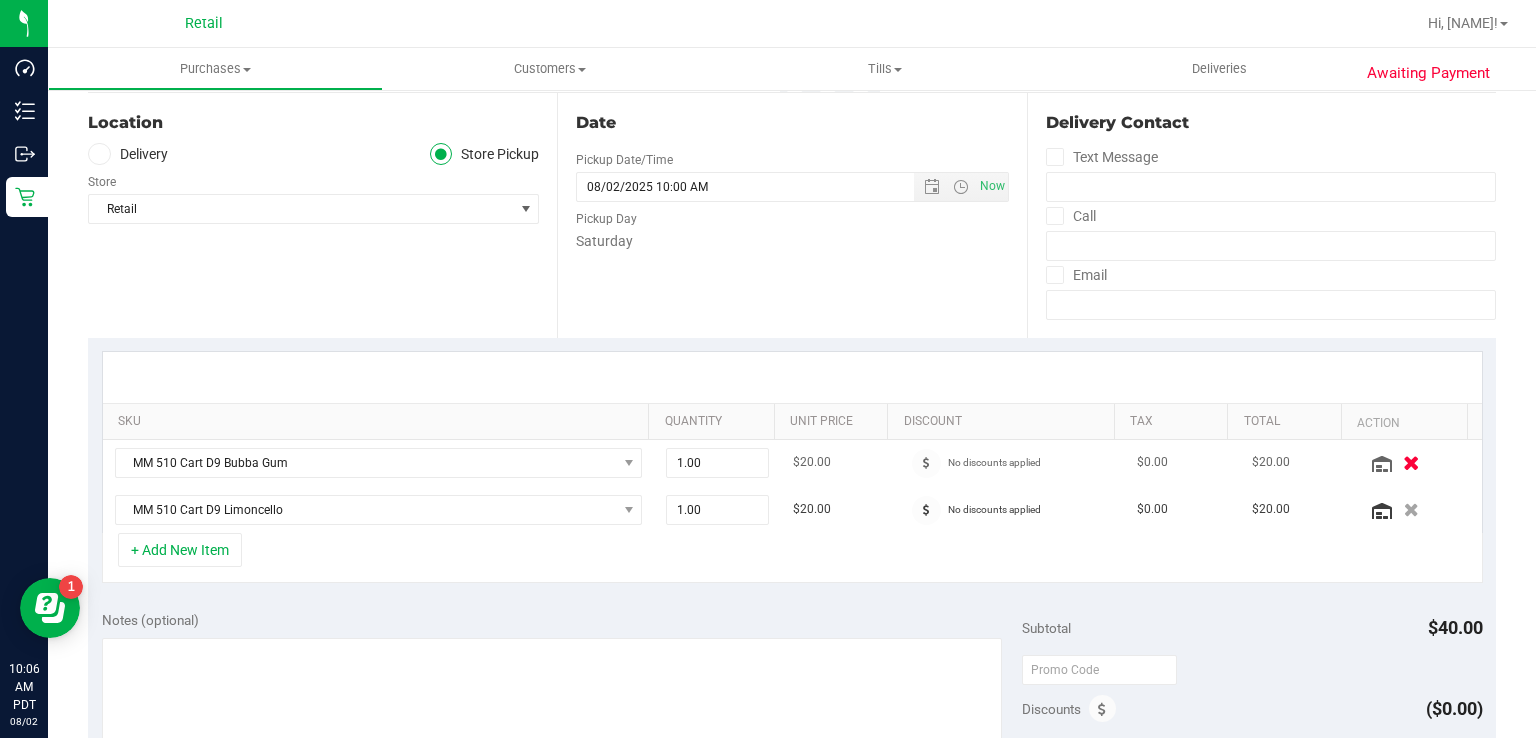 click at bounding box center [1411, 462] 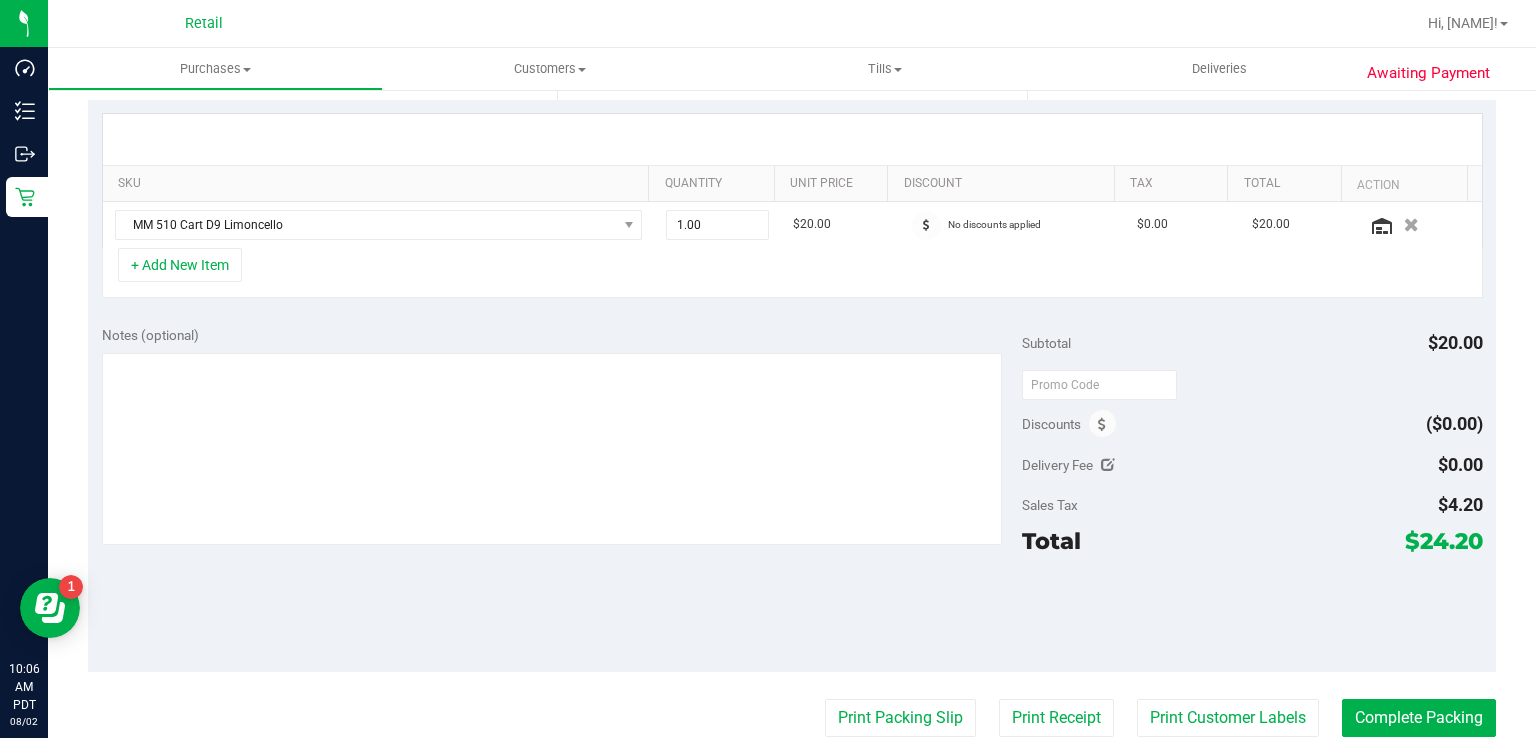 scroll, scrollTop: 441, scrollLeft: 0, axis: vertical 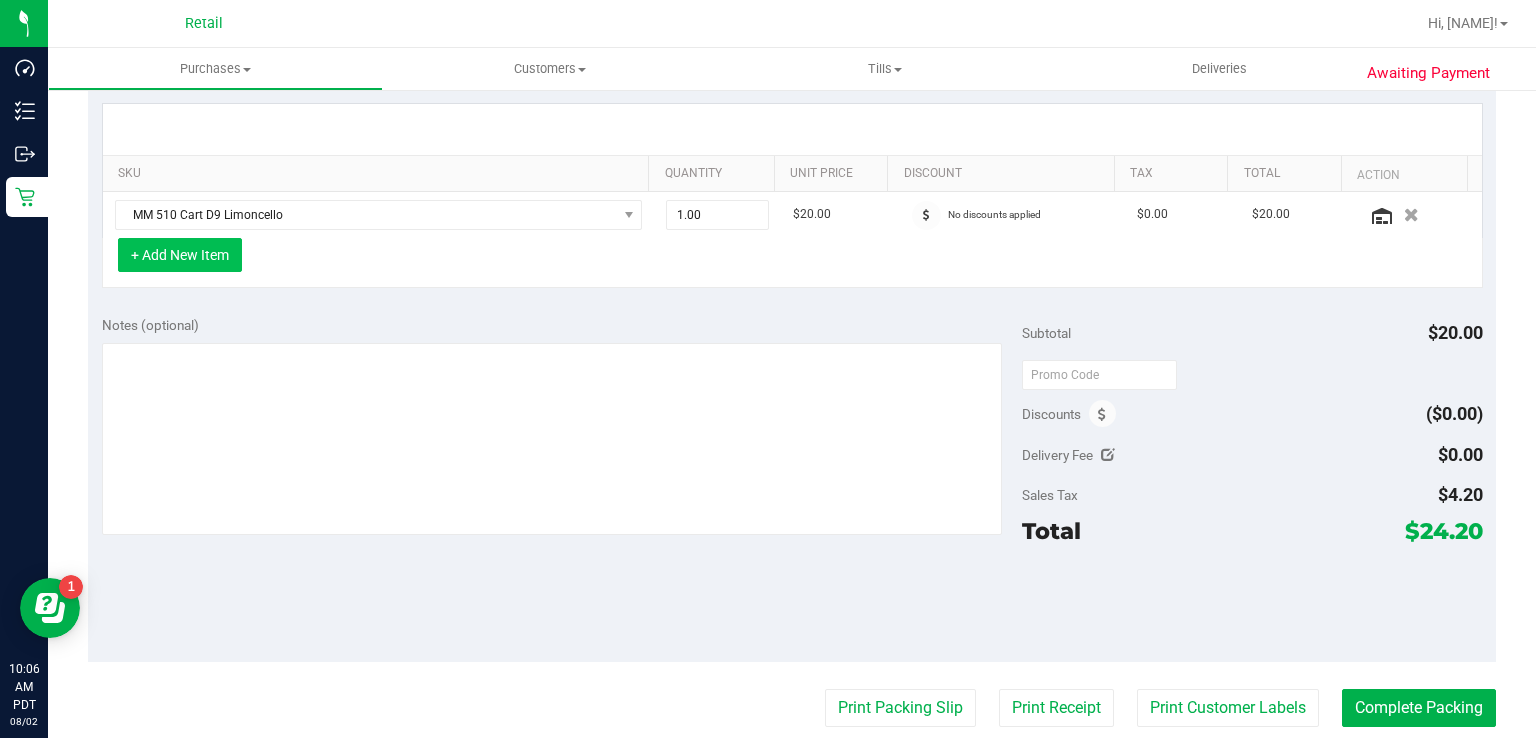 click on "+ Add New Item" at bounding box center [180, 255] 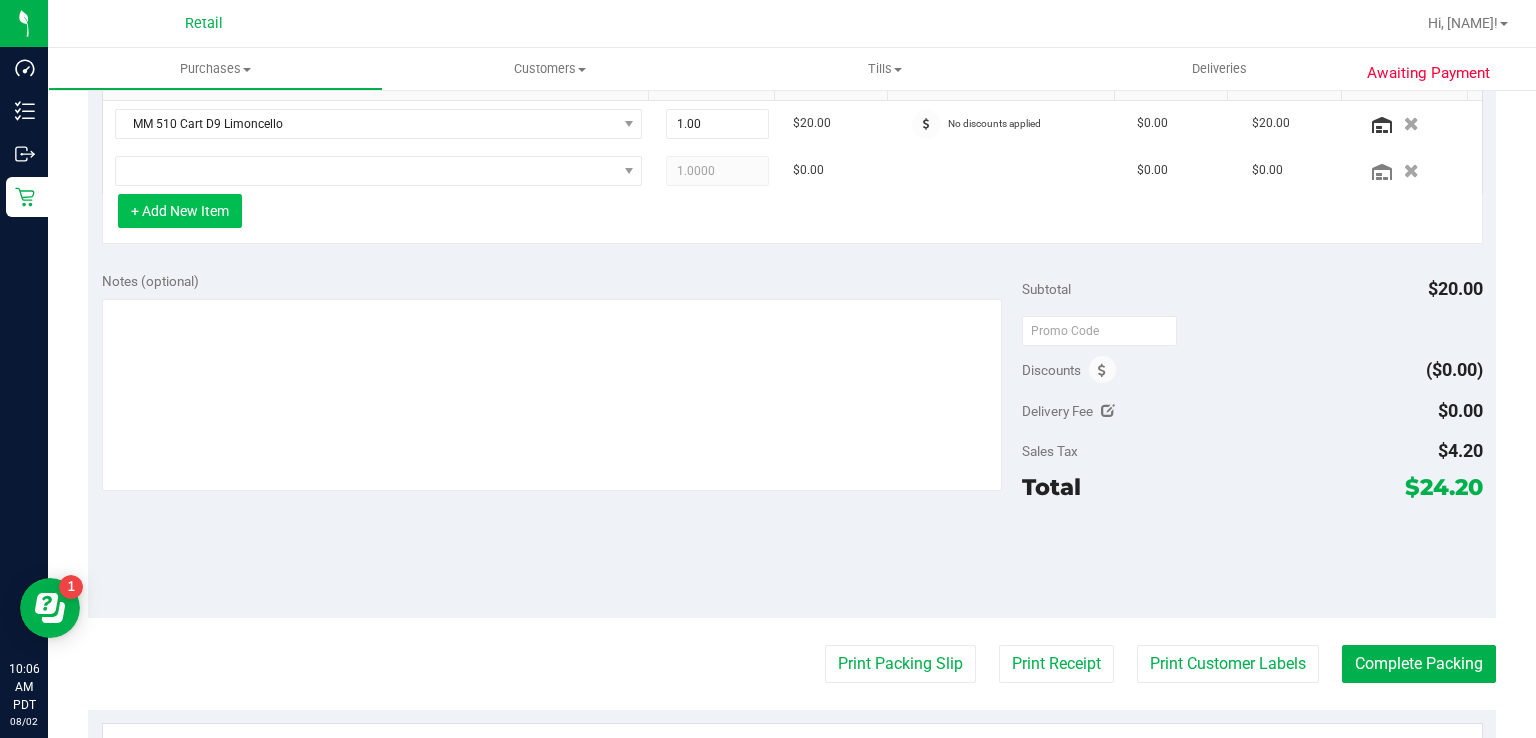 scroll, scrollTop: 618, scrollLeft: 0, axis: vertical 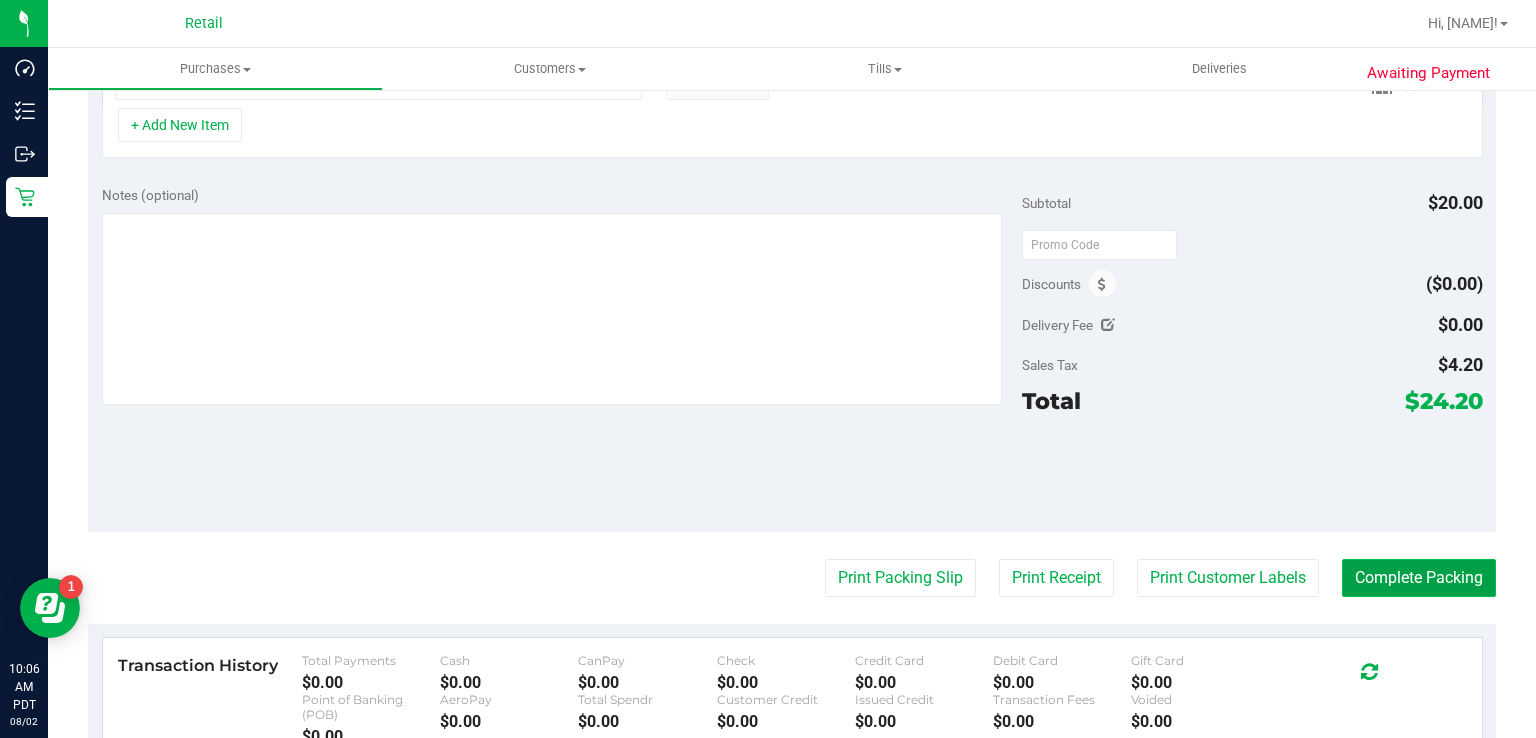 click on "Complete Packing" at bounding box center [1419, 578] 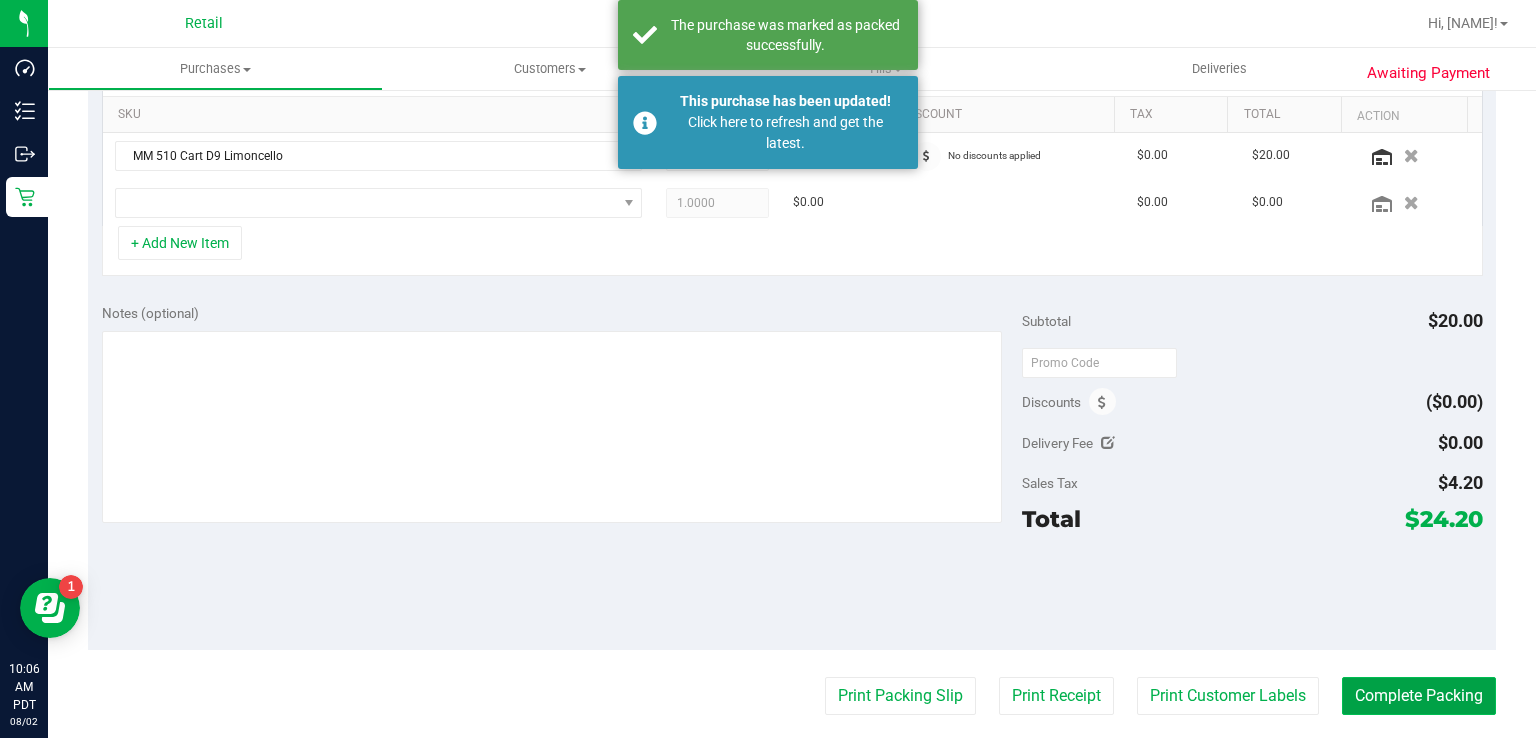 scroll, scrollTop: 460, scrollLeft: 0, axis: vertical 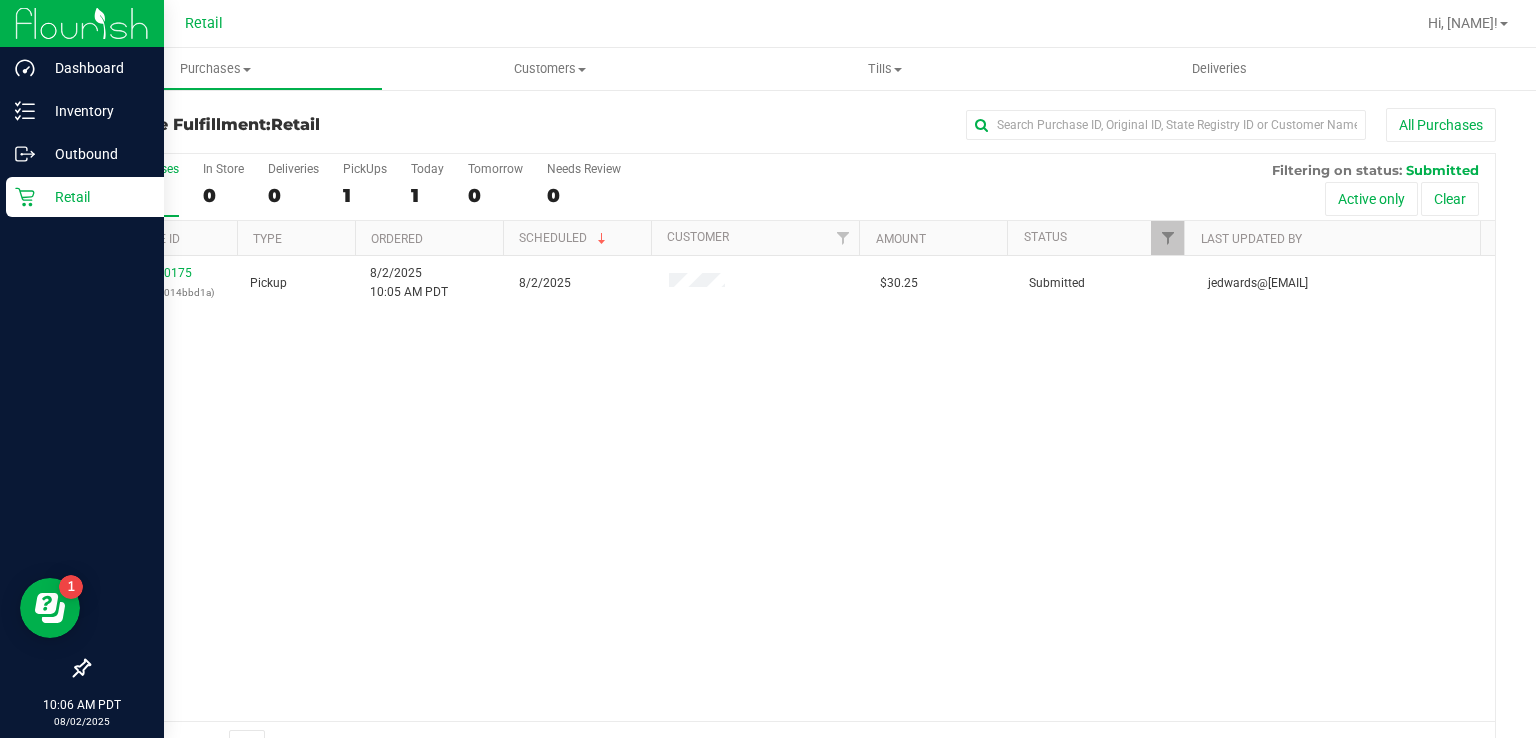 click 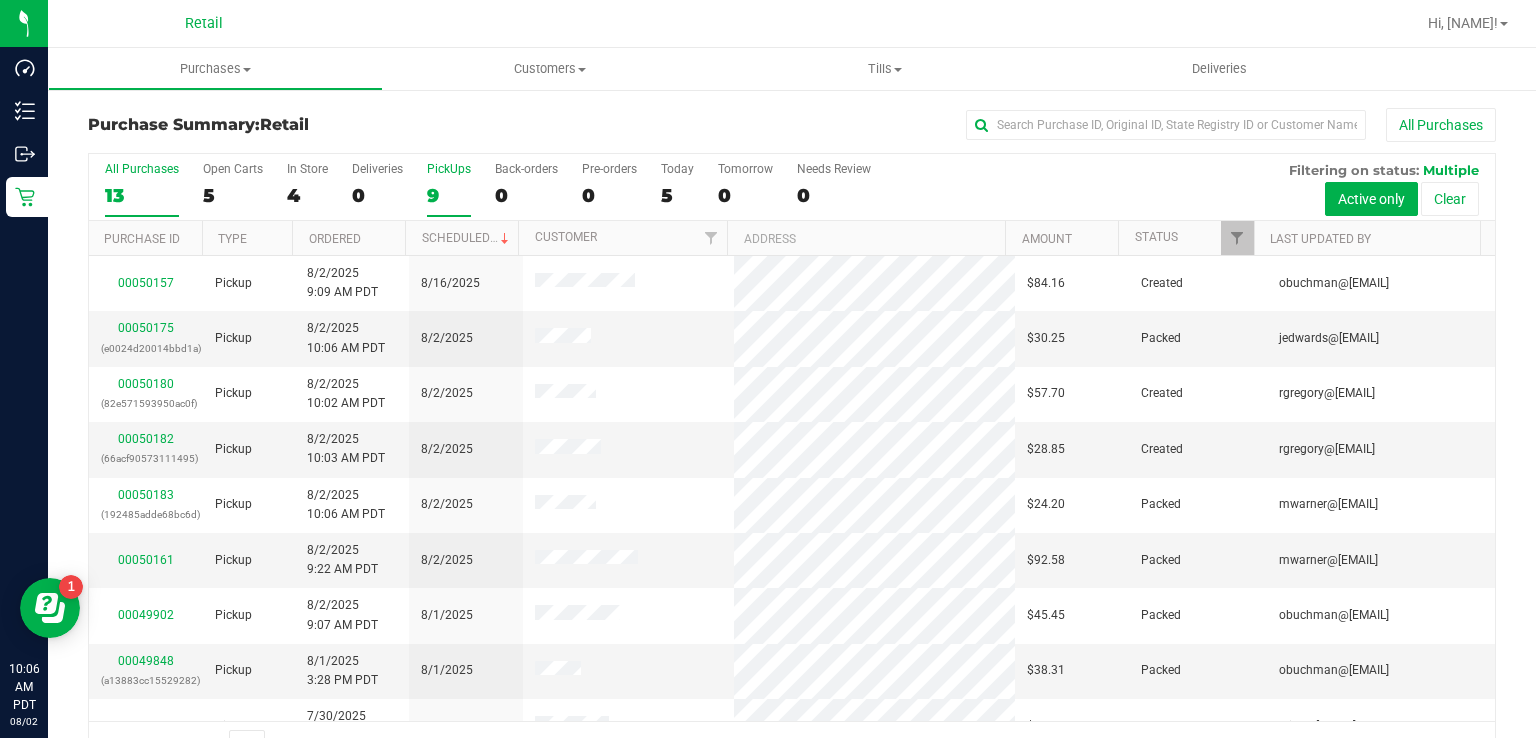 click on "PickUps
9" at bounding box center (449, 189) 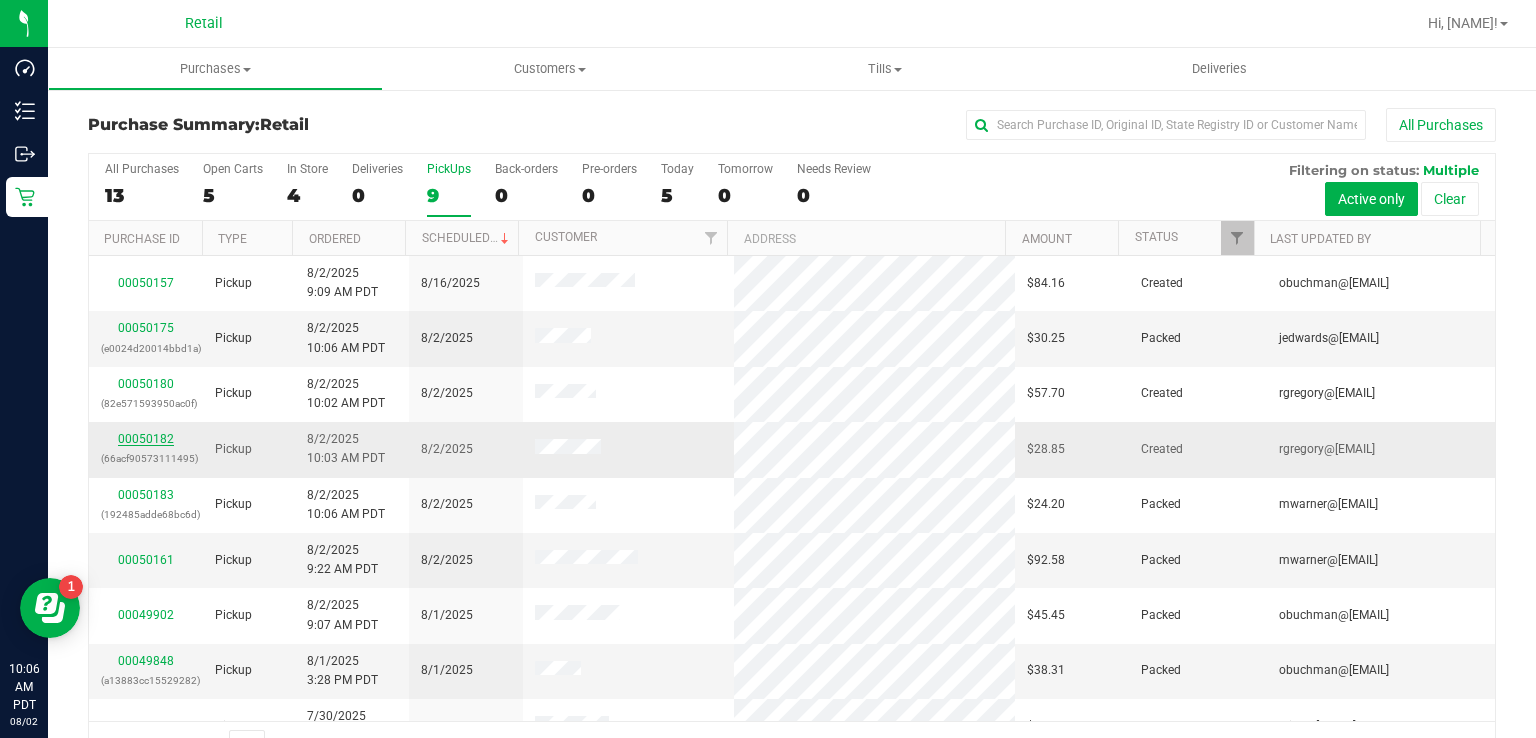 click on "00050182" at bounding box center [146, 439] 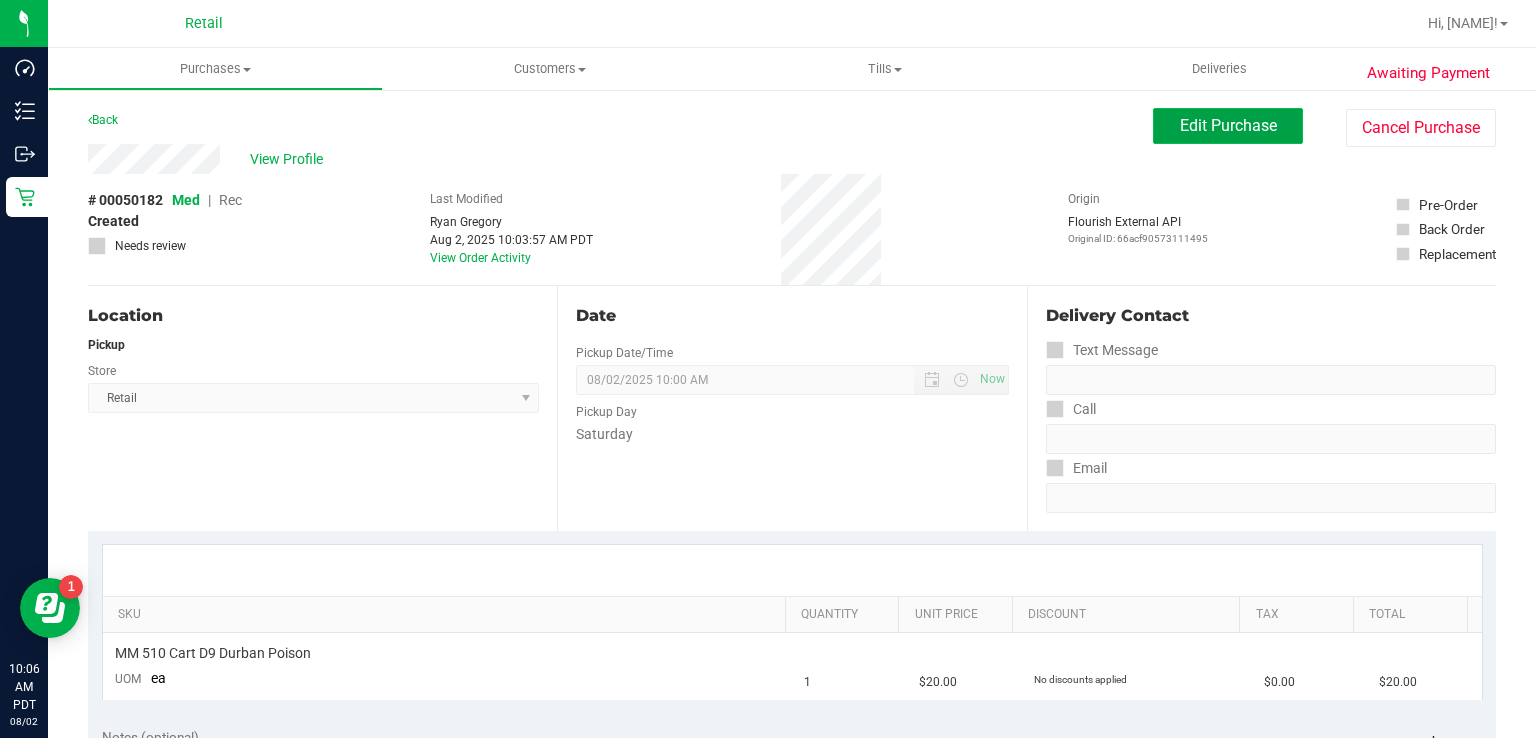 click on "Edit Purchase" at bounding box center [1228, 125] 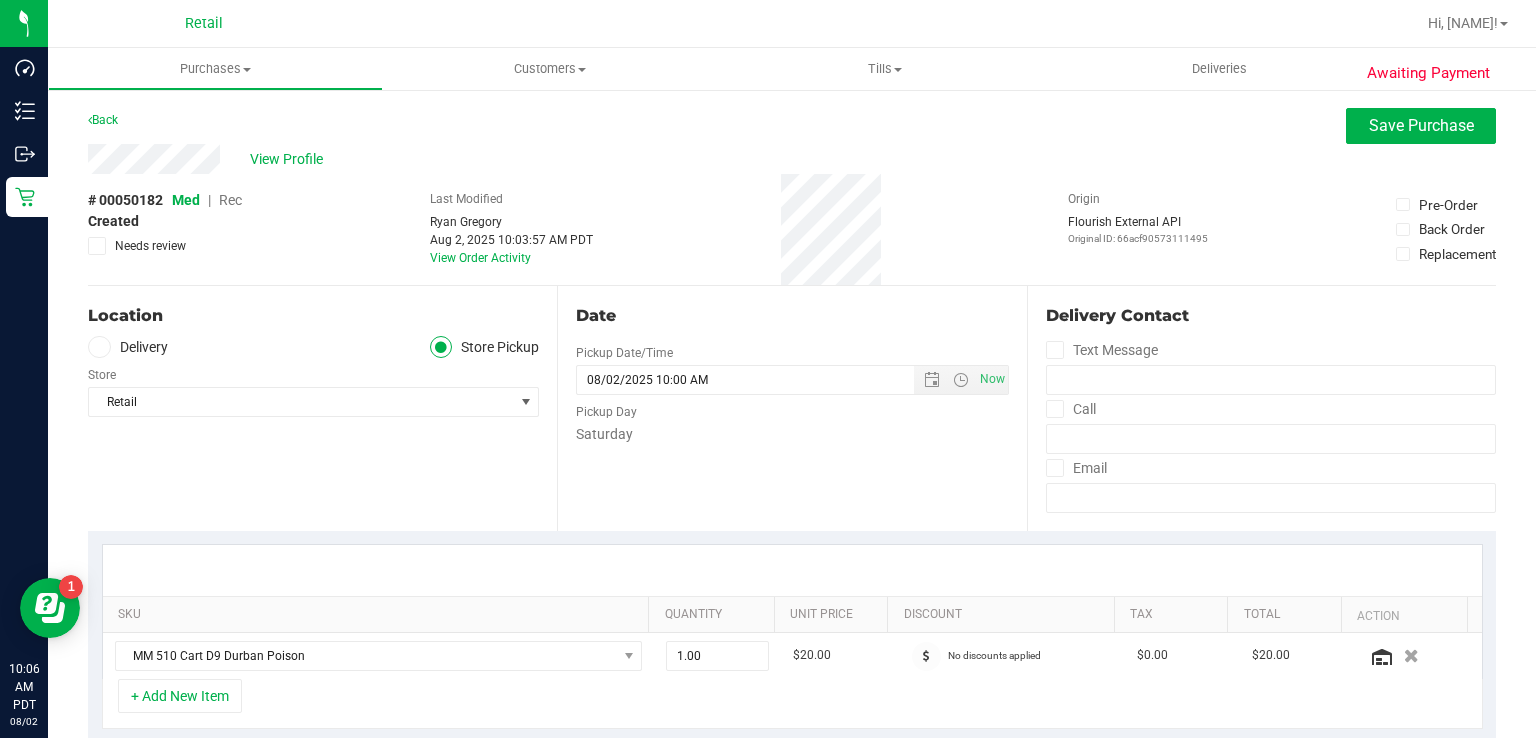 click on "Rec" at bounding box center (230, 200) 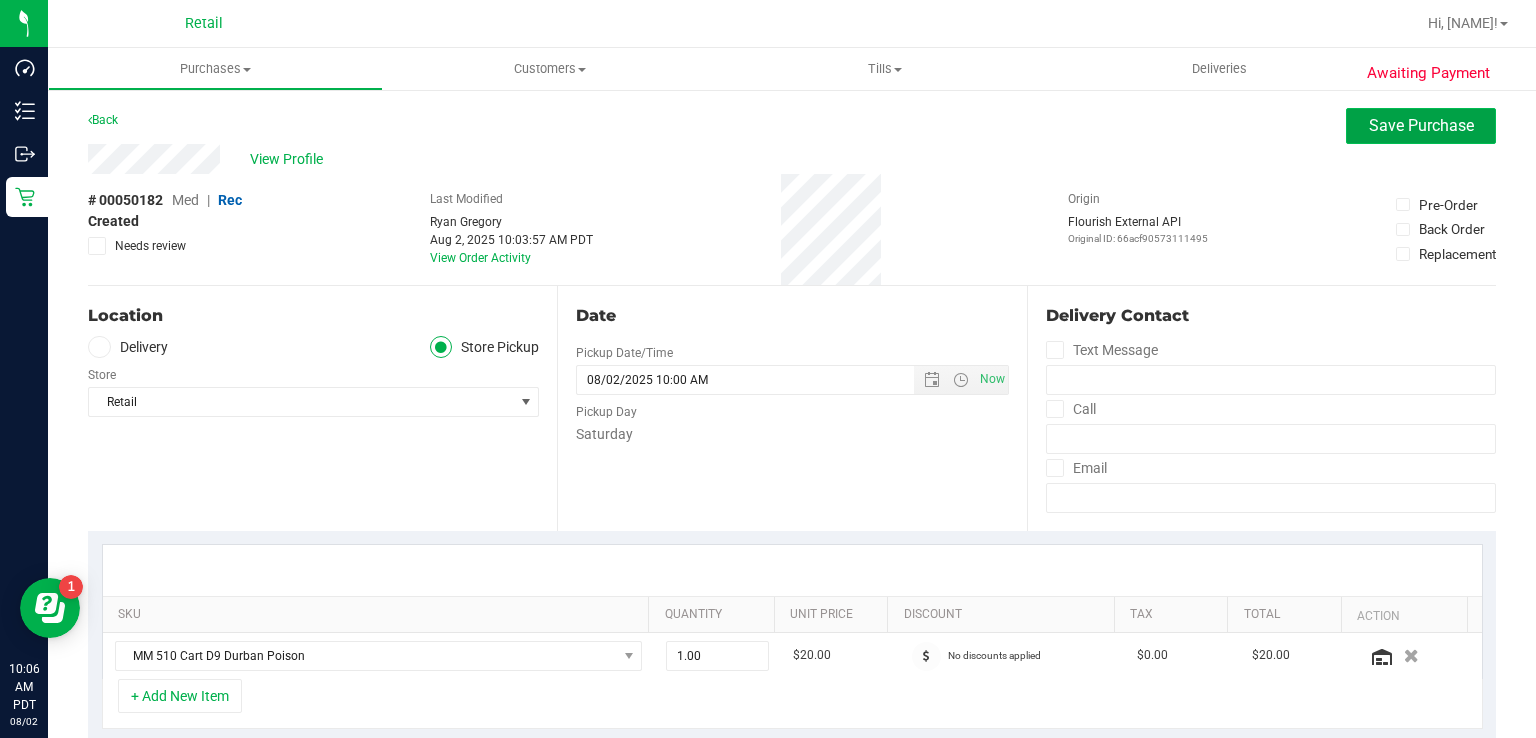 click on "Save Purchase" at bounding box center (1421, 125) 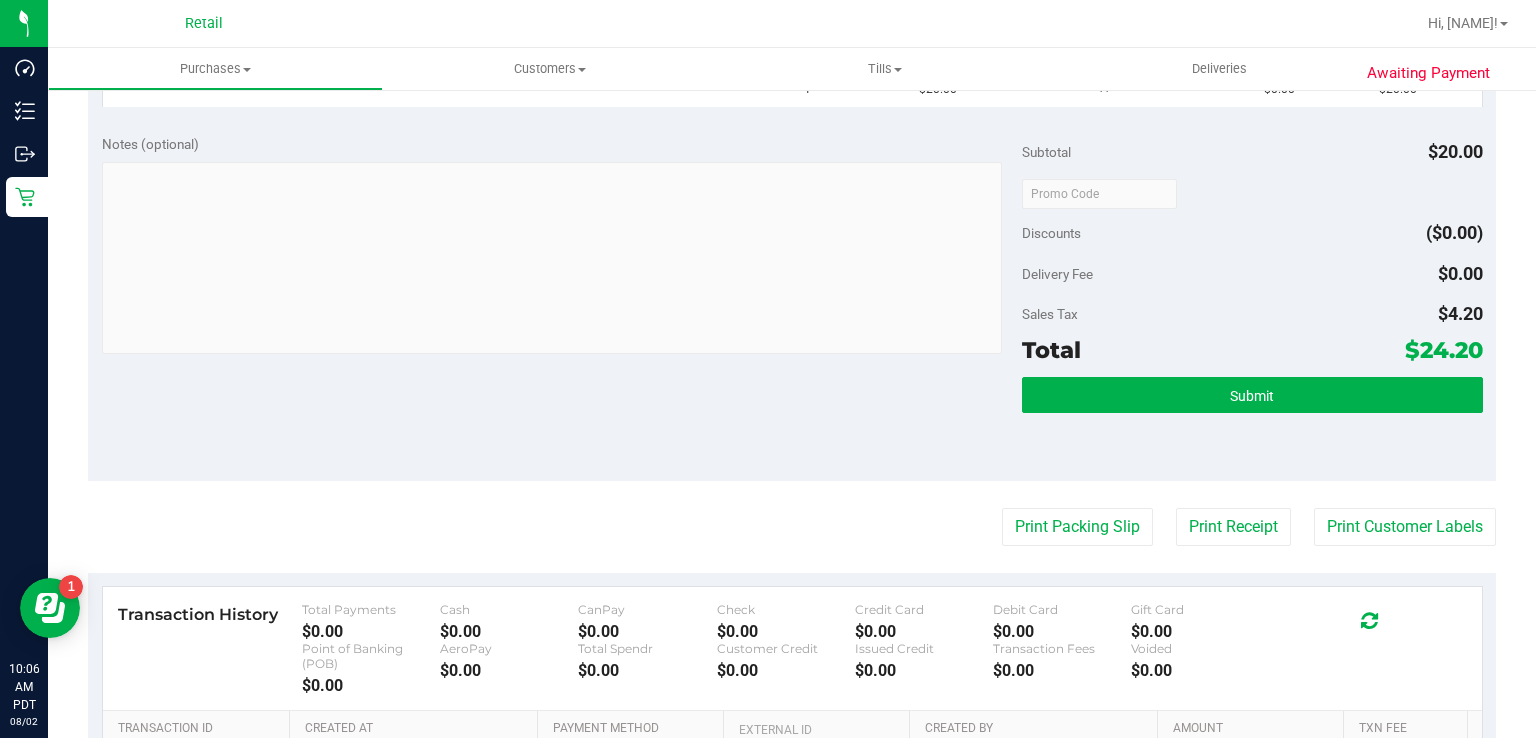 scroll, scrollTop: 596, scrollLeft: 0, axis: vertical 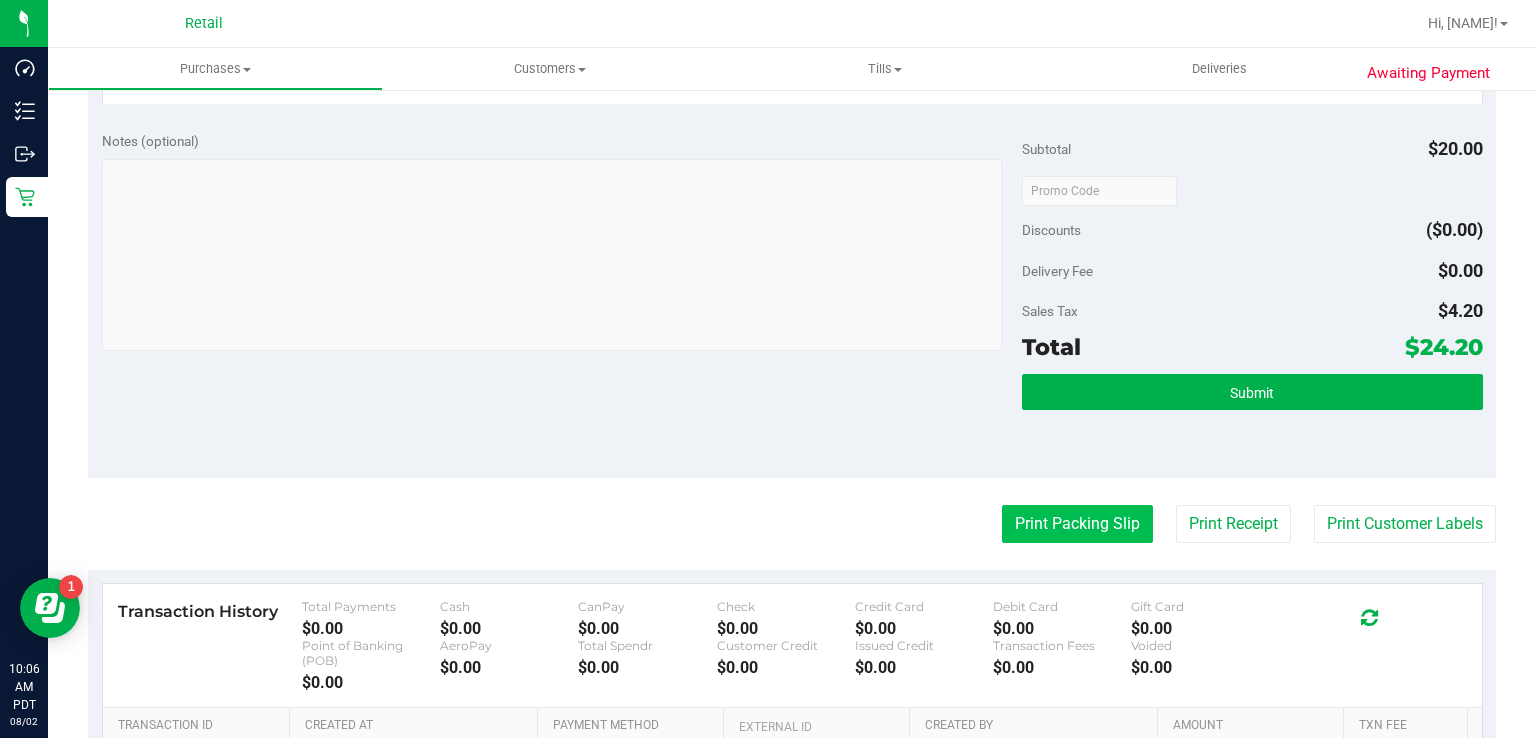 click on "Print Packing Slip" at bounding box center [1077, 524] 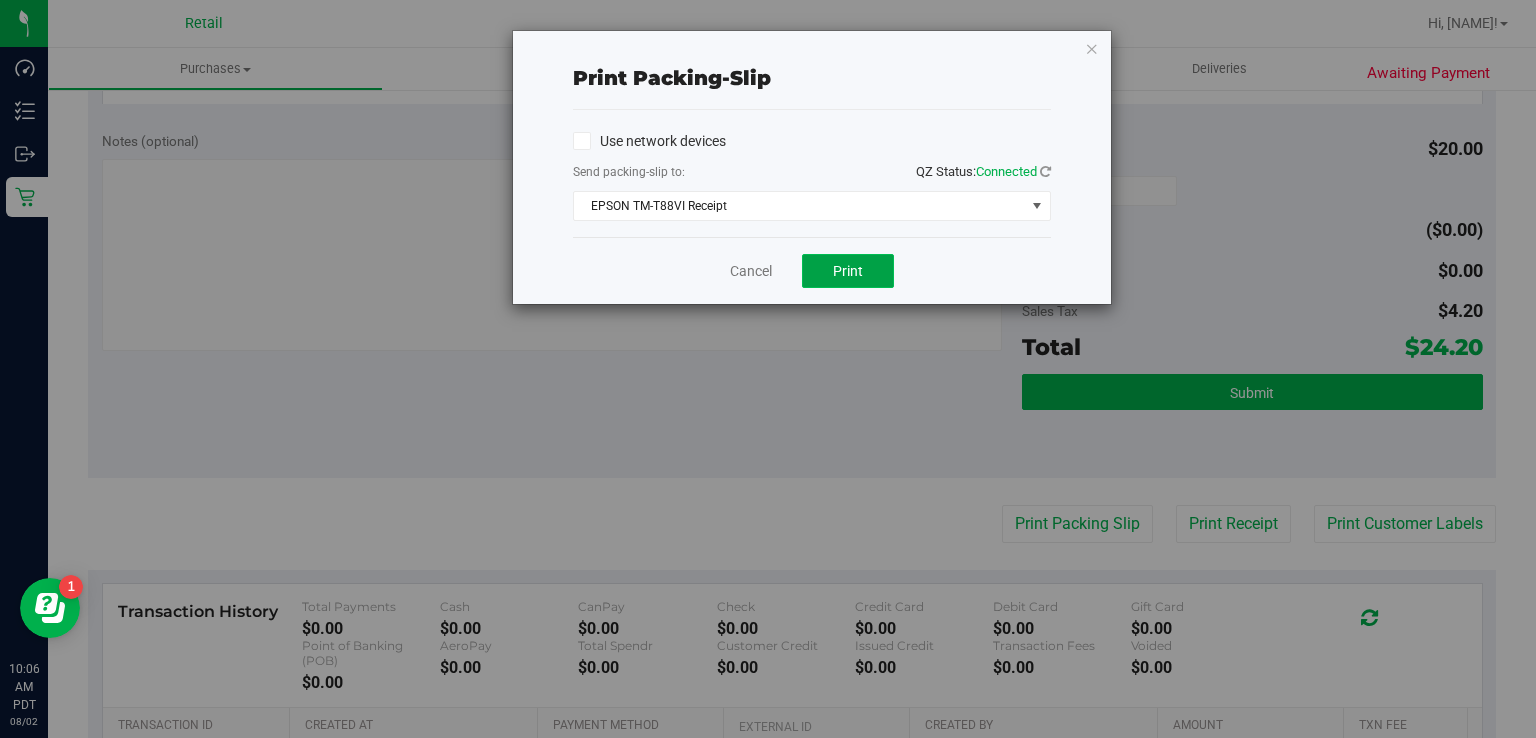 click on "Print" at bounding box center (848, 271) 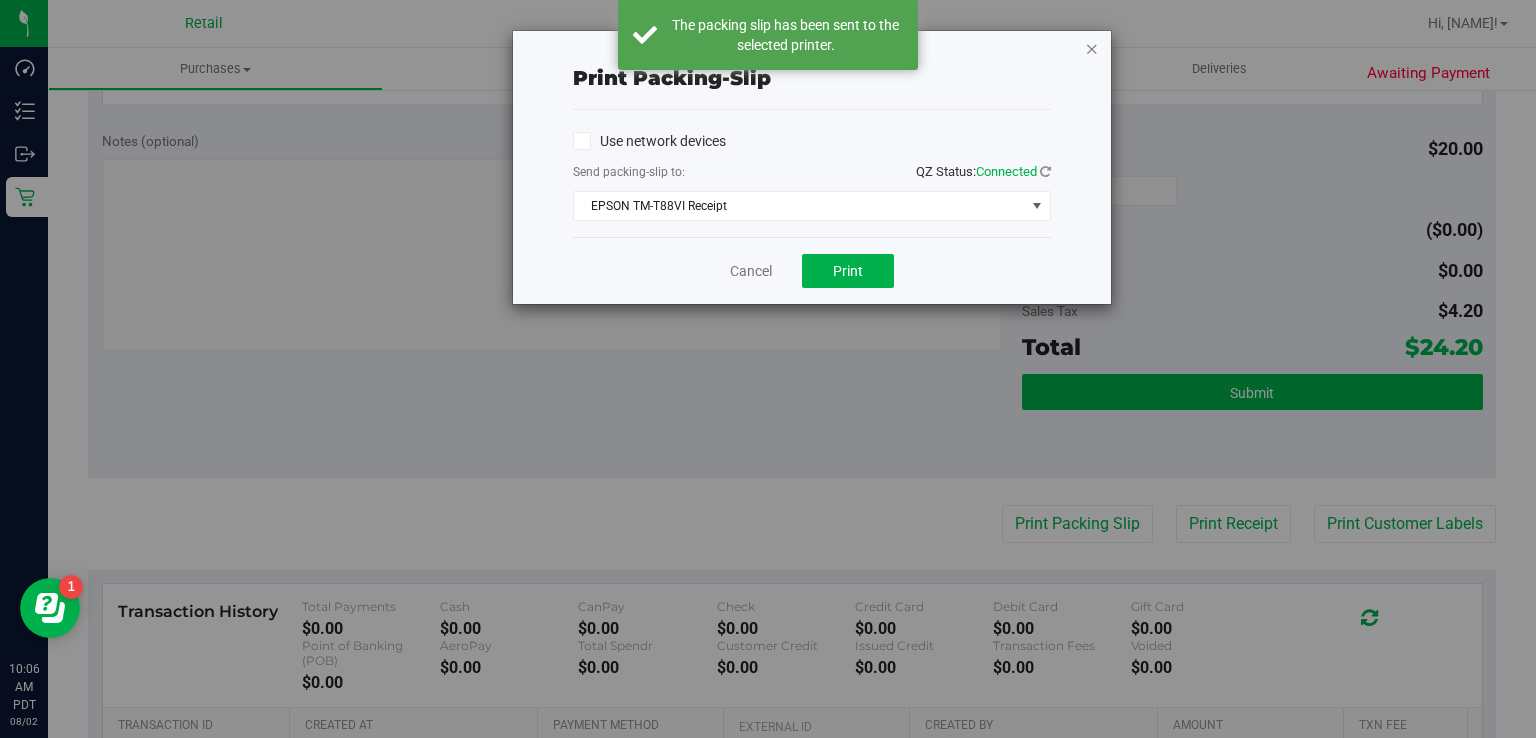 click at bounding box center (1092, 48) 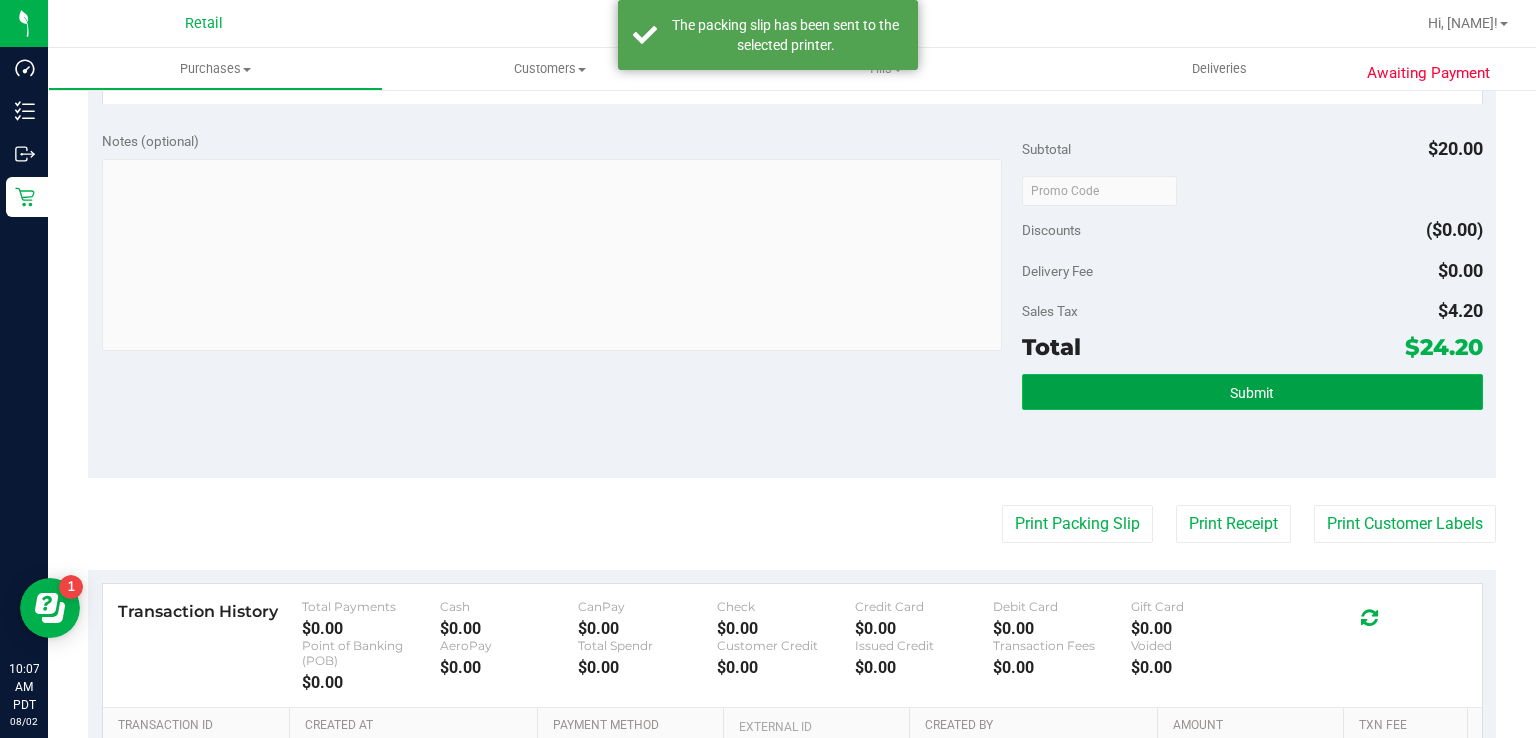 click on "Submit" at bounding box center (1252, 393) 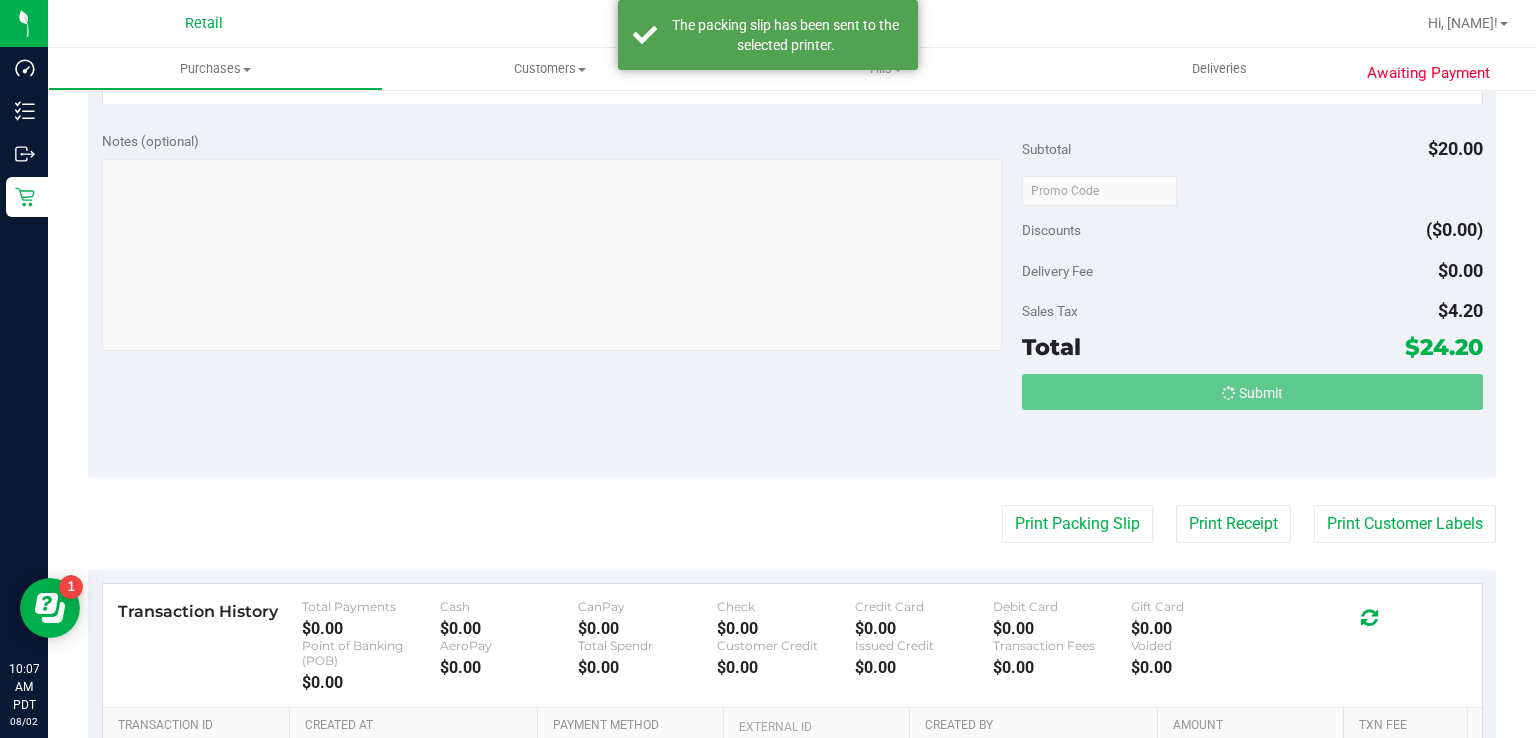 scroll, scrollTop: 565, scrollLeft: 0, axis: vertical 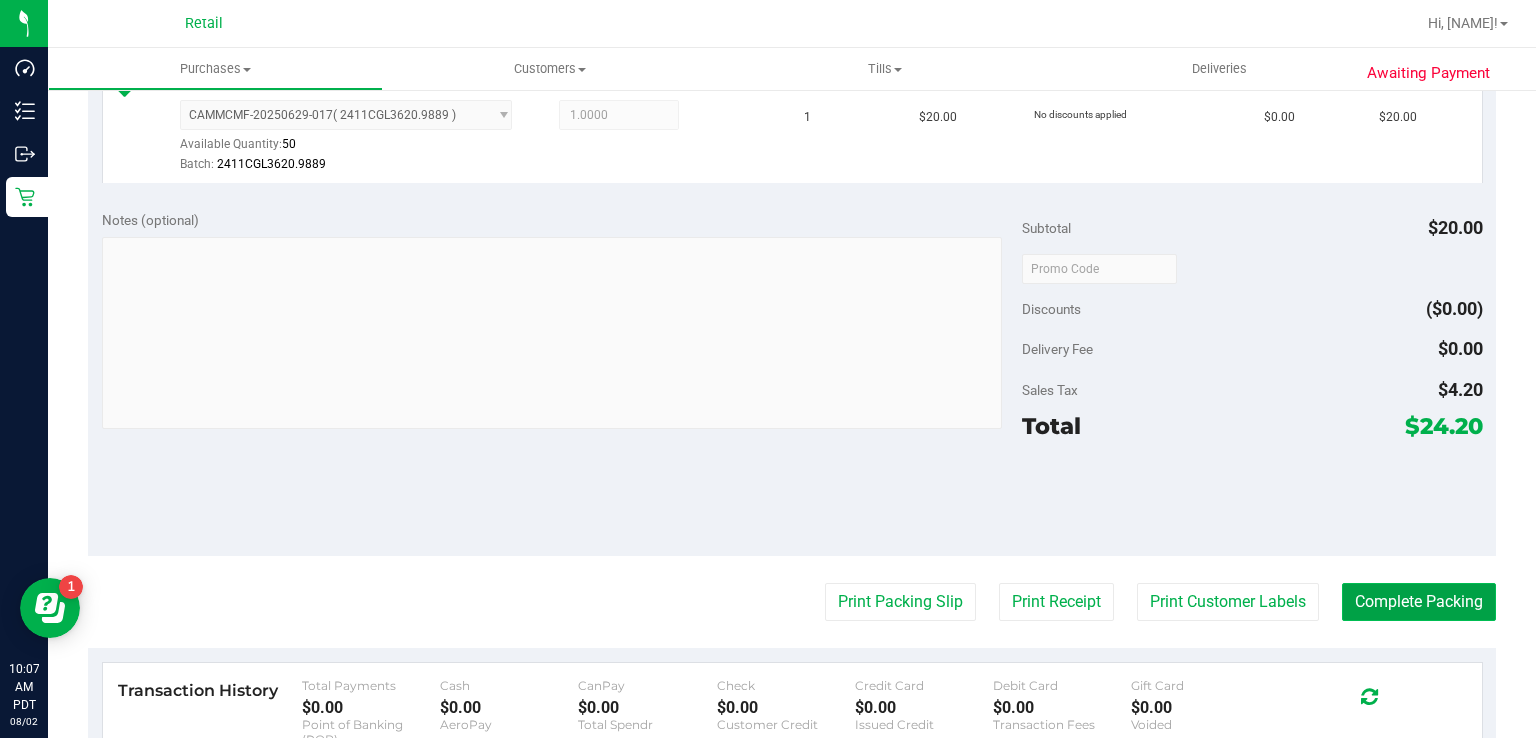 click on "Complete Packing" at bounding box center (1419, 602) 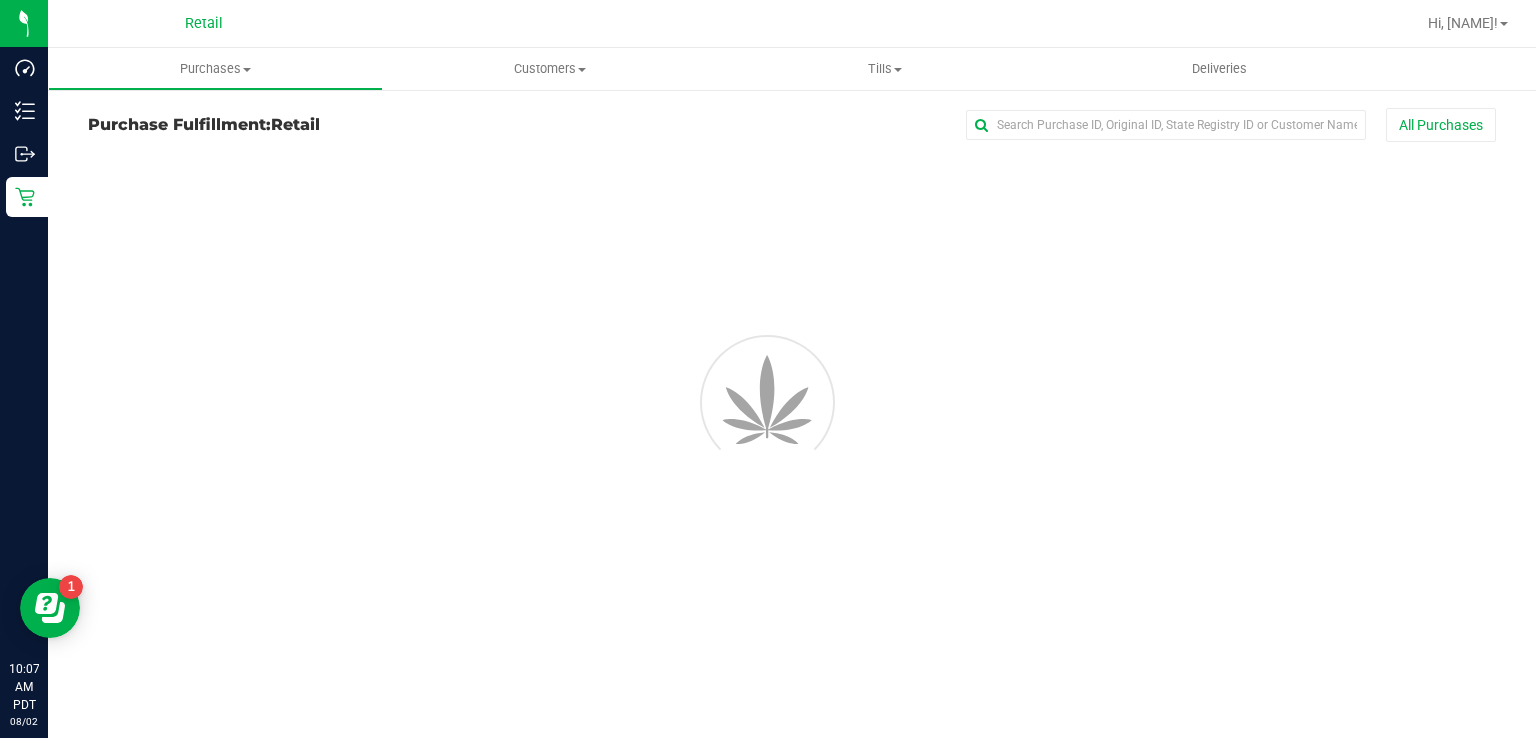 scroll, scrollTop: 0, scrollLeft: 0, axis: both 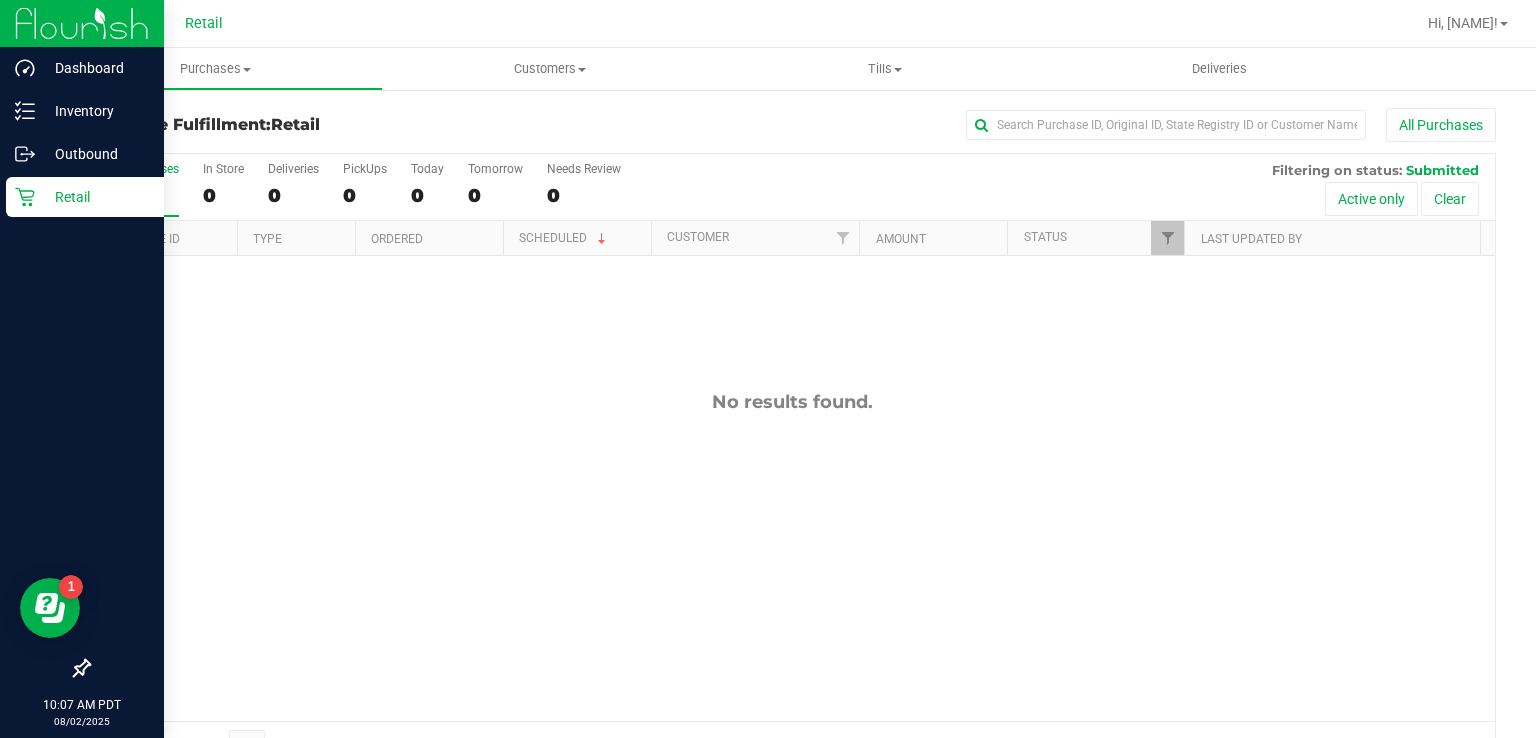 click 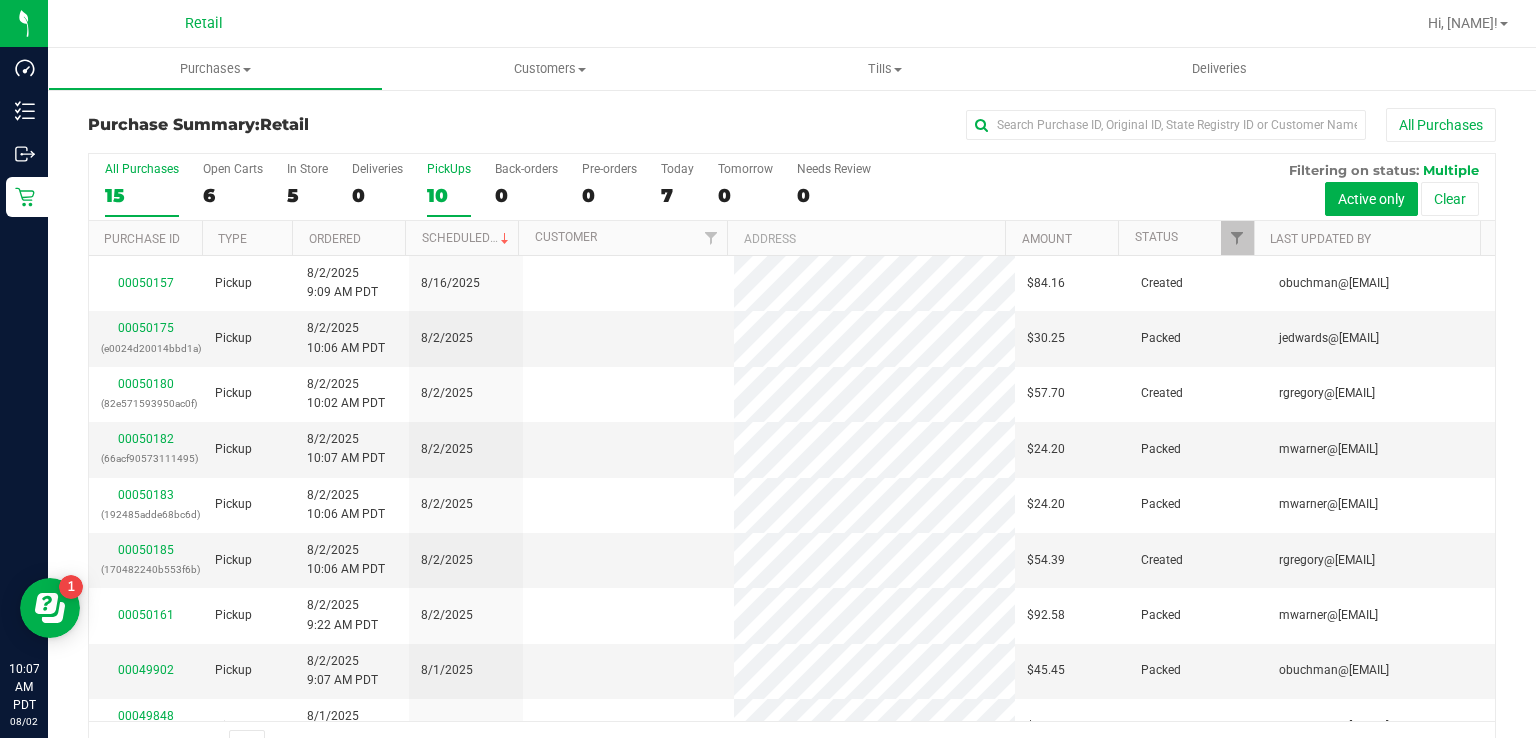 click on "10" at bounding box center (449, 195) 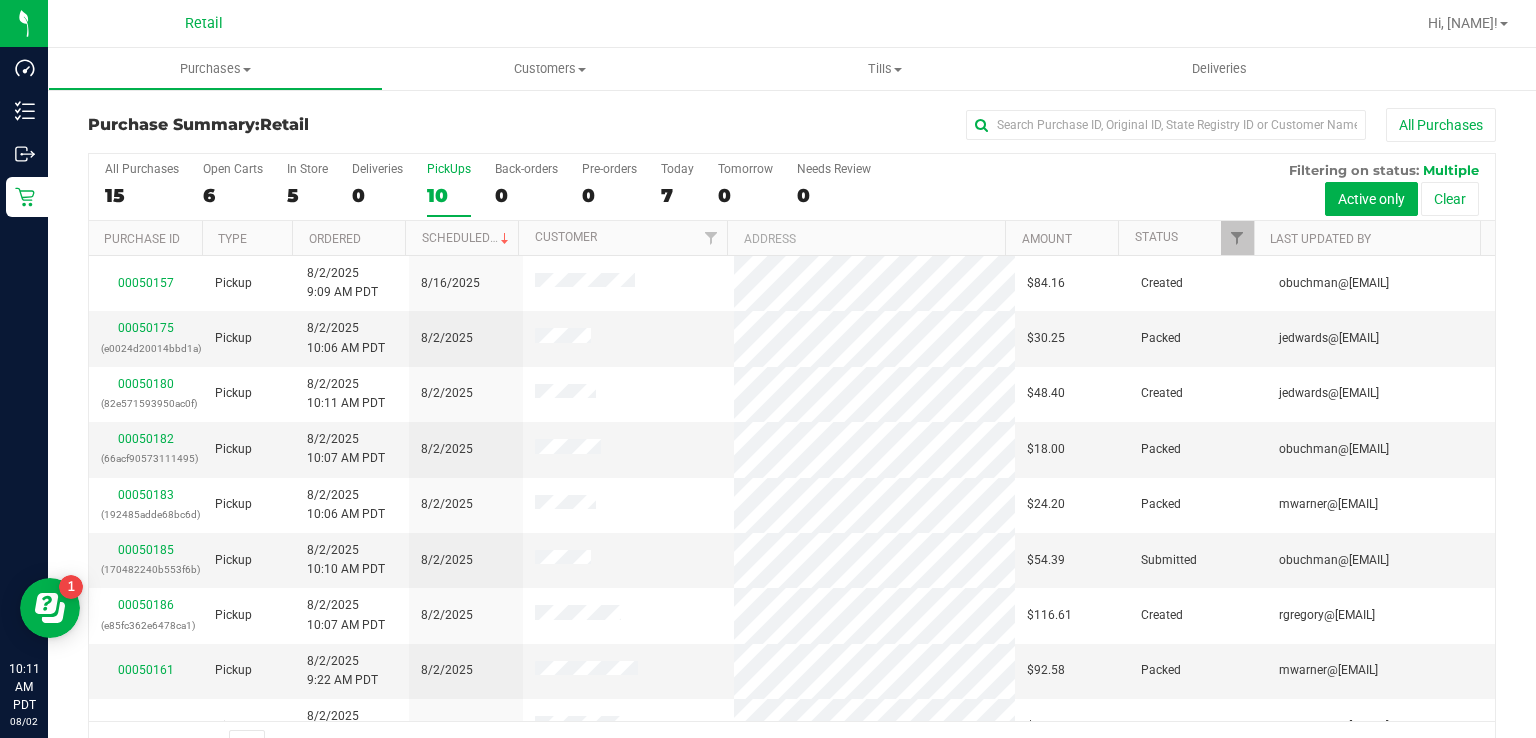 click on "10" at bounding box center [449, 195] 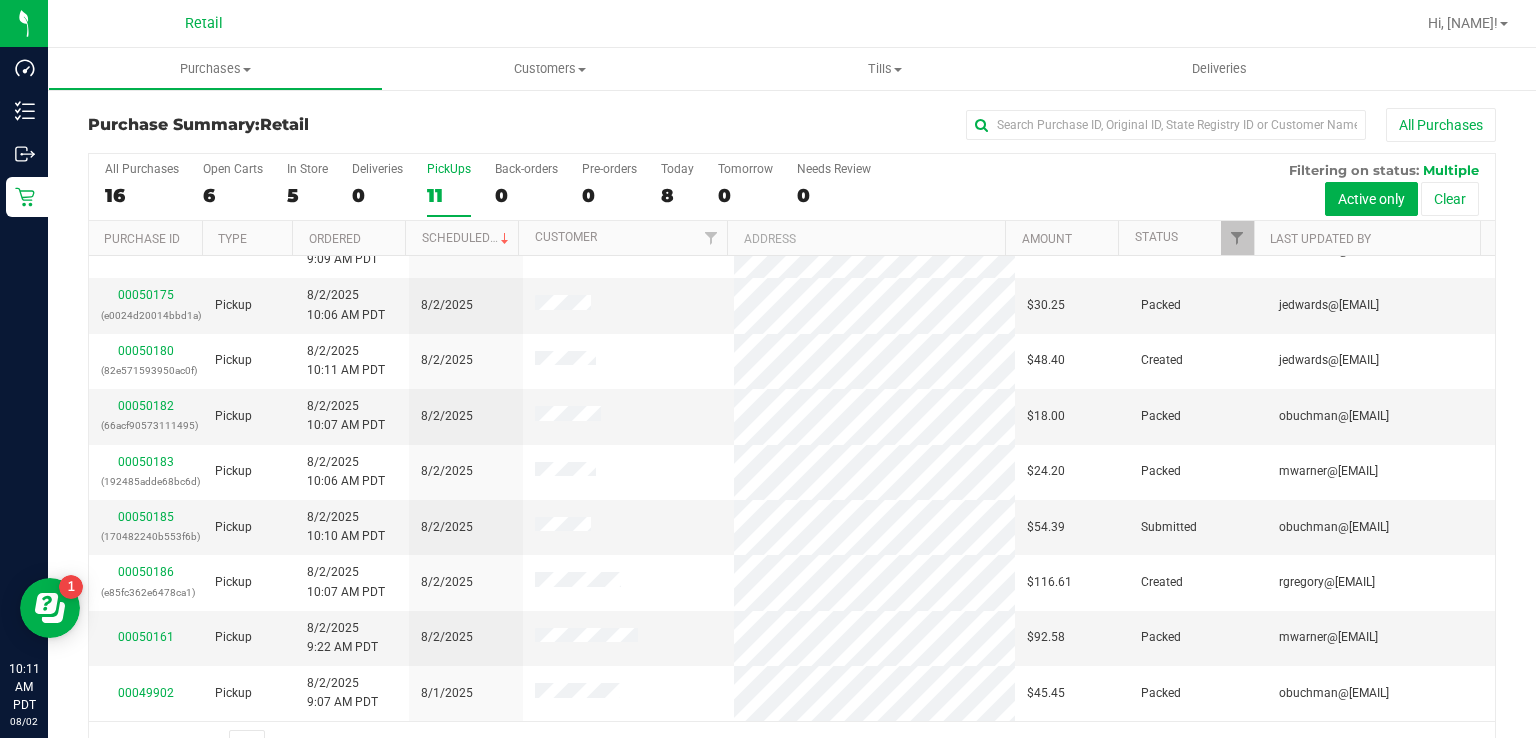 scroll, scrollTop: 36, scrollLeft: 0, axis: vertical 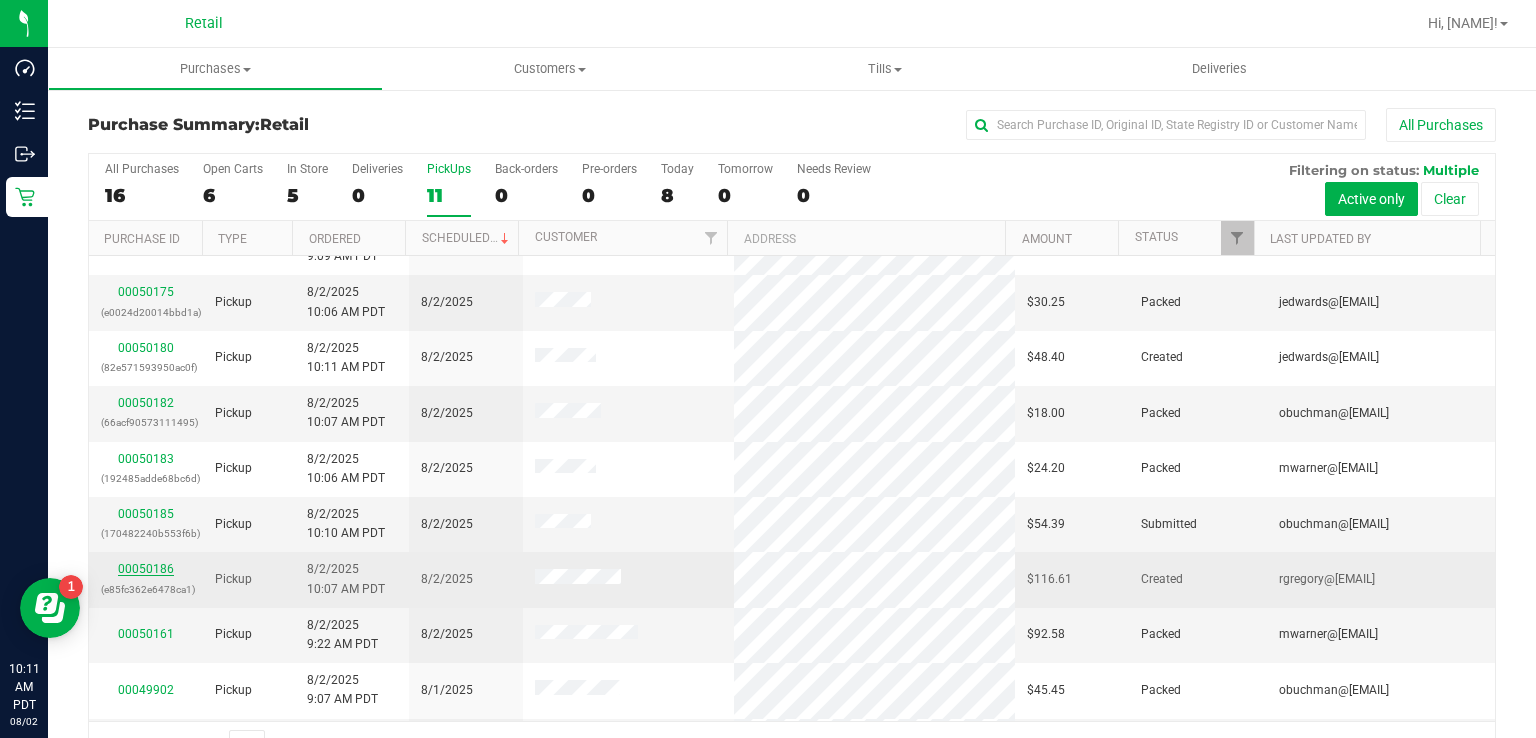 click on "00050186" at bounding box center [146, 569] 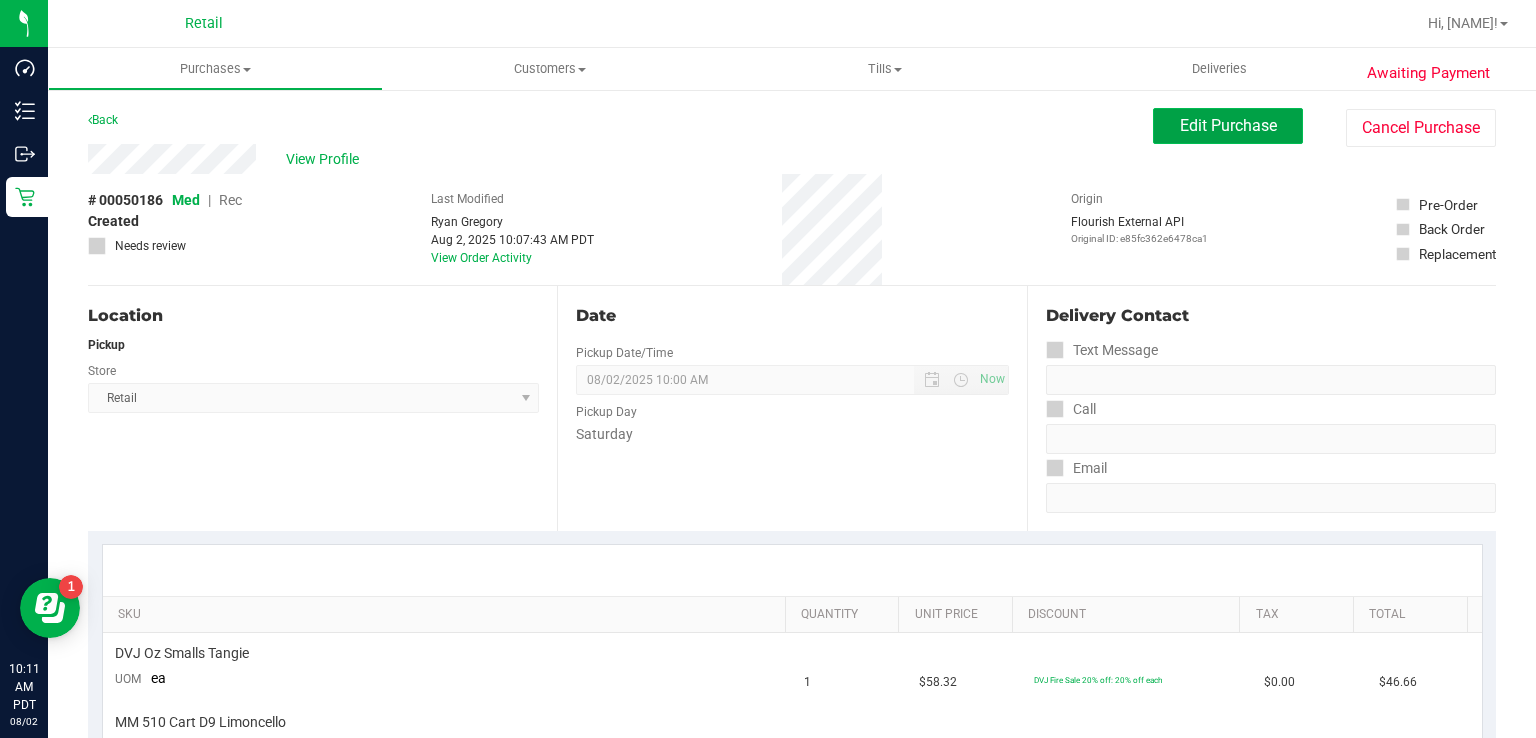 click on "Edit Purchase" at bounding box center [1228, 125] 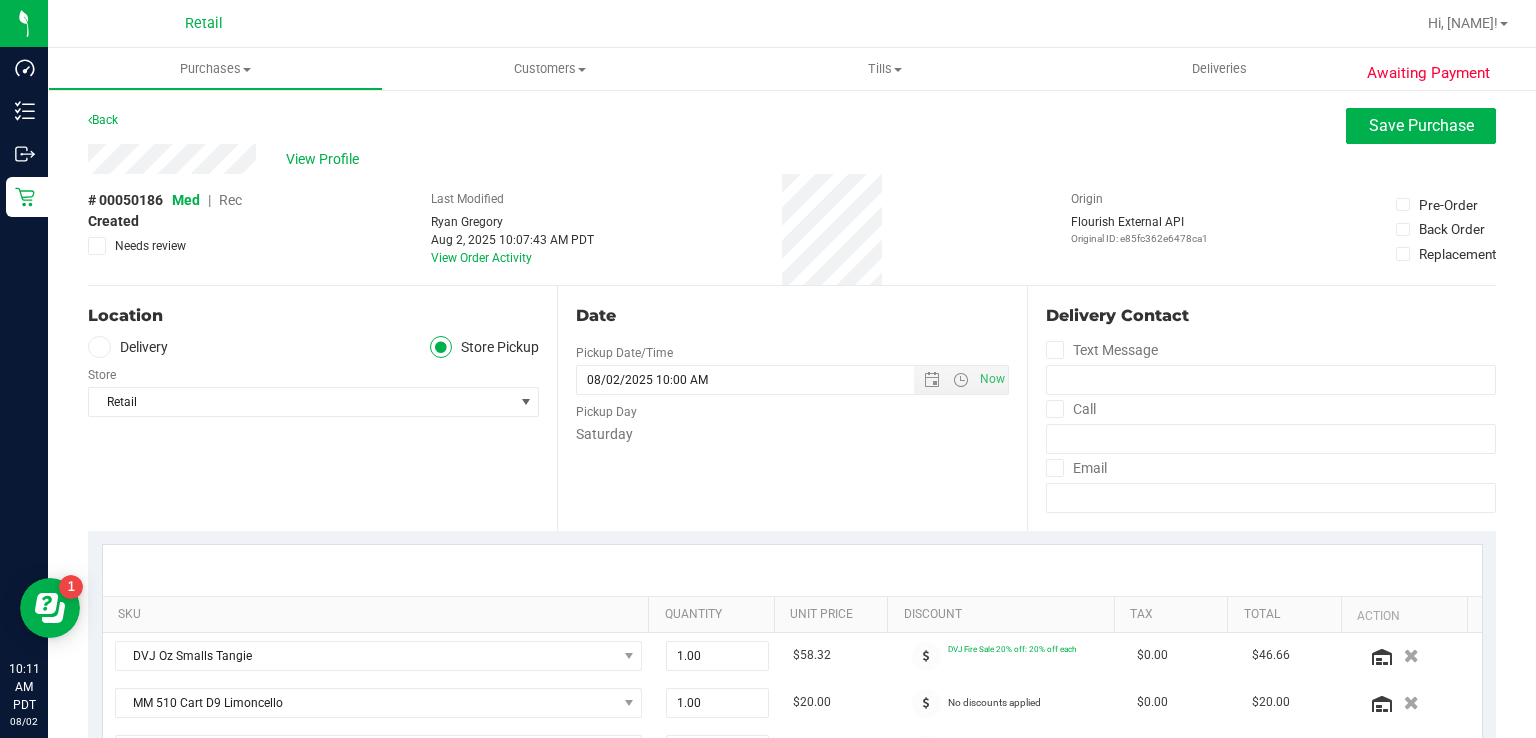 click on "Rec" at bounding box center (230, 200) 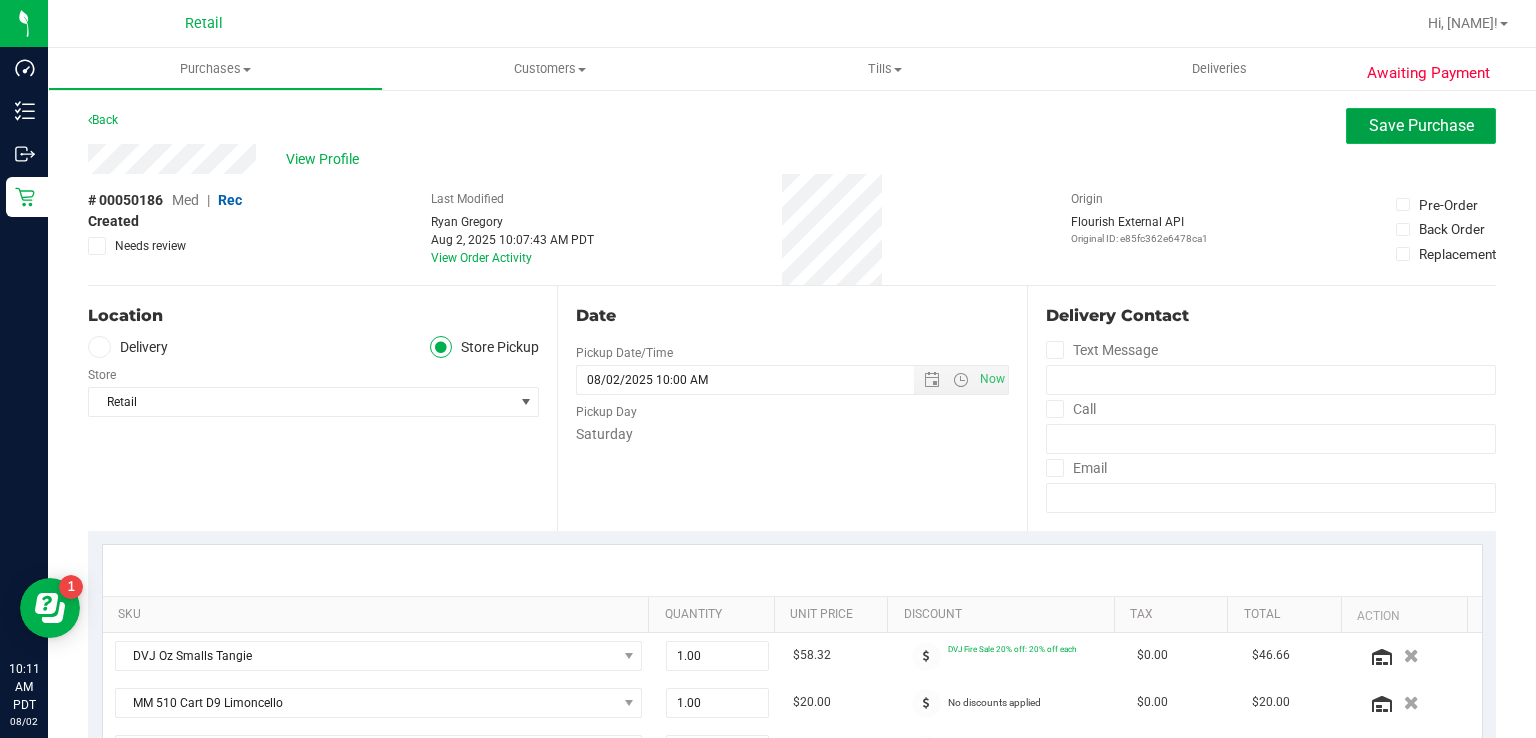 click on "Save Purchase" at bounding box center (1421, 125) 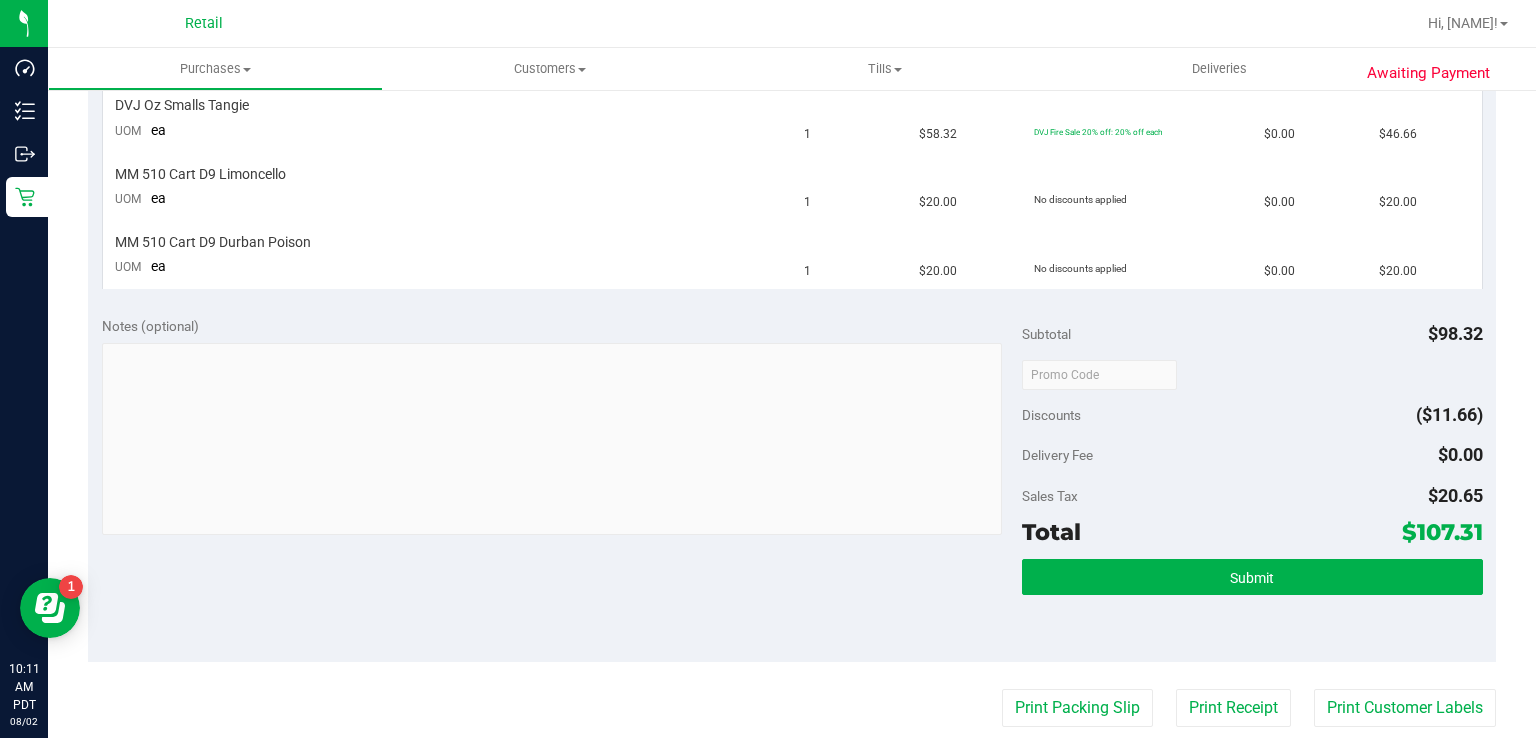 scroll, scrollTop: 578, scrollLeft: 0, axis: vertical 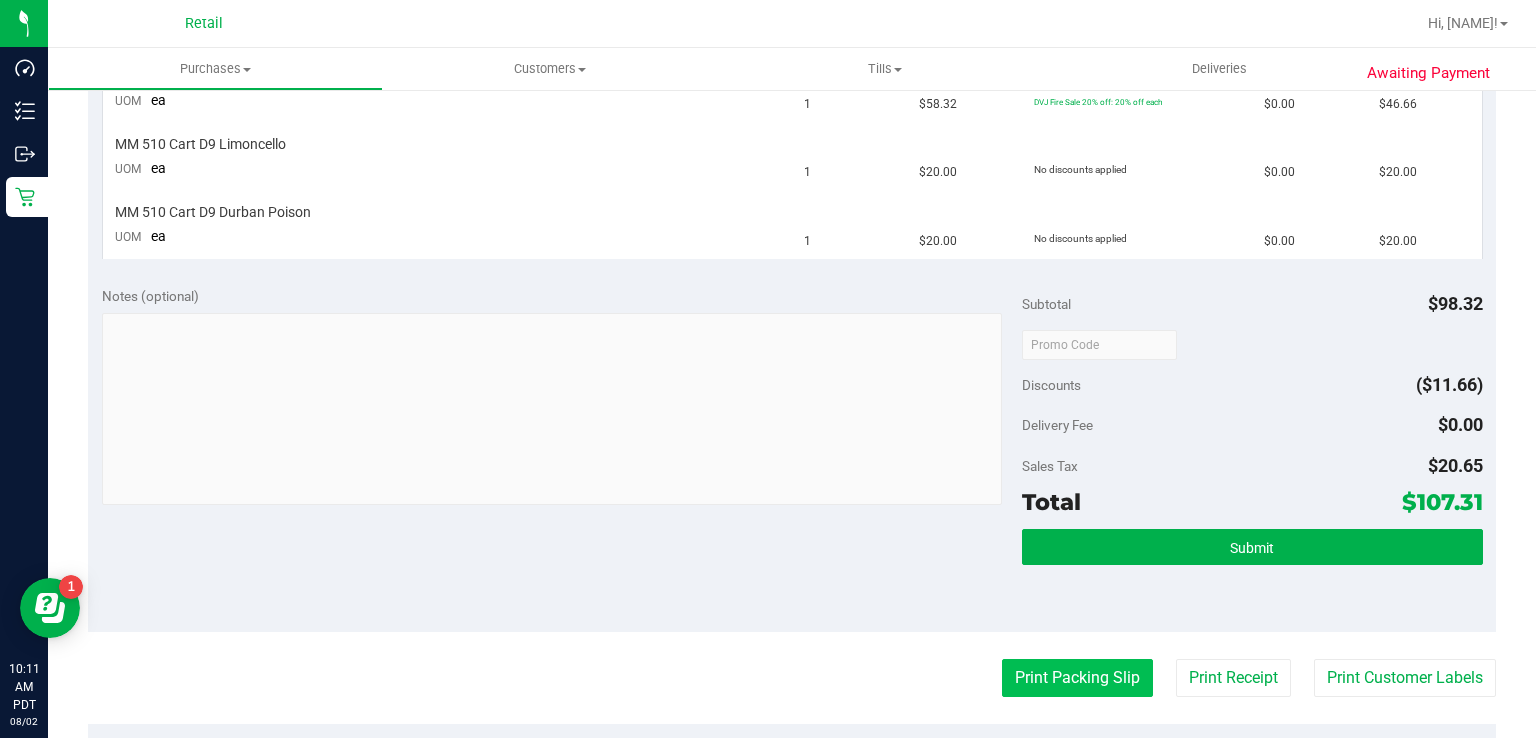 click on "Print Packing Slip" at bounding box center [1077, 678] 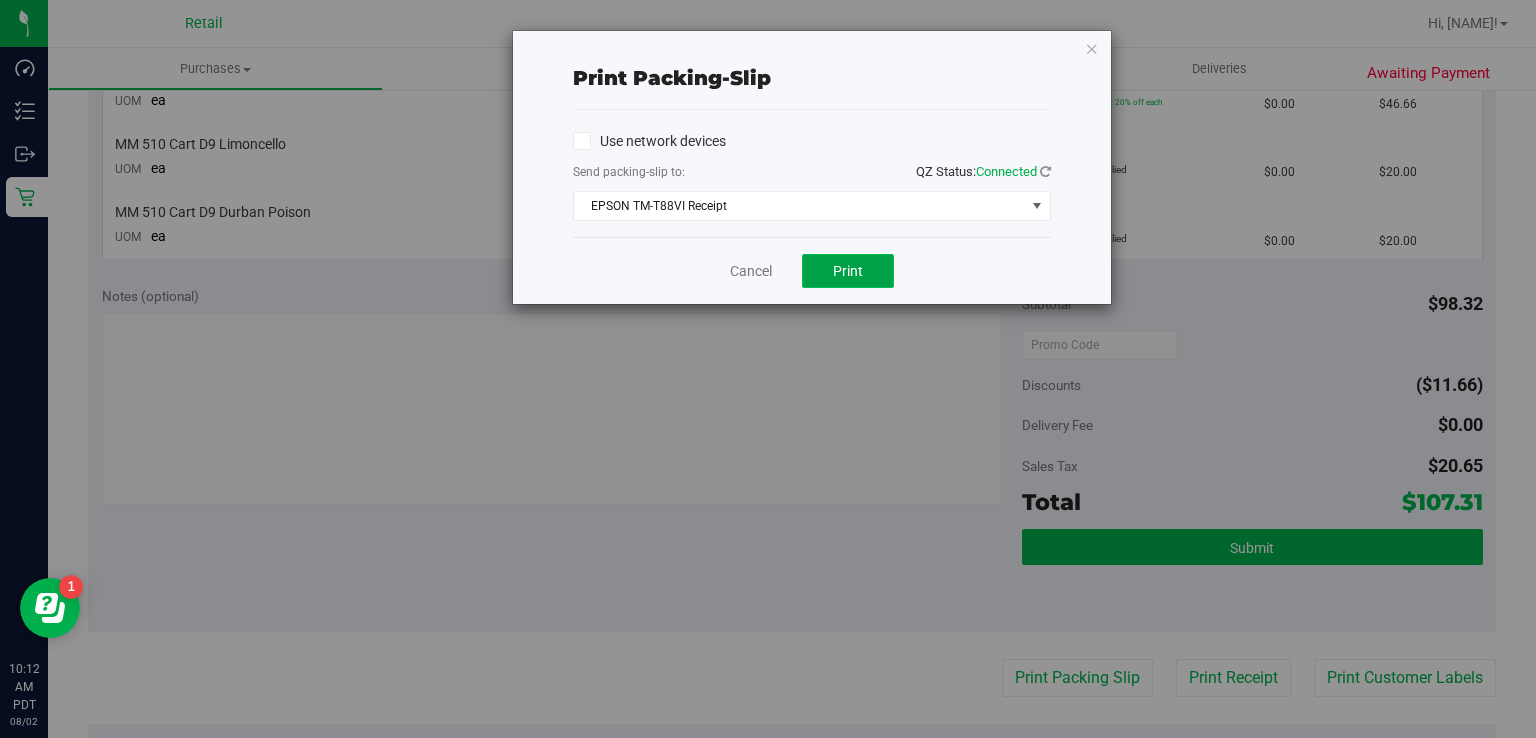 click on "Print" at bounding box center (848, 271) 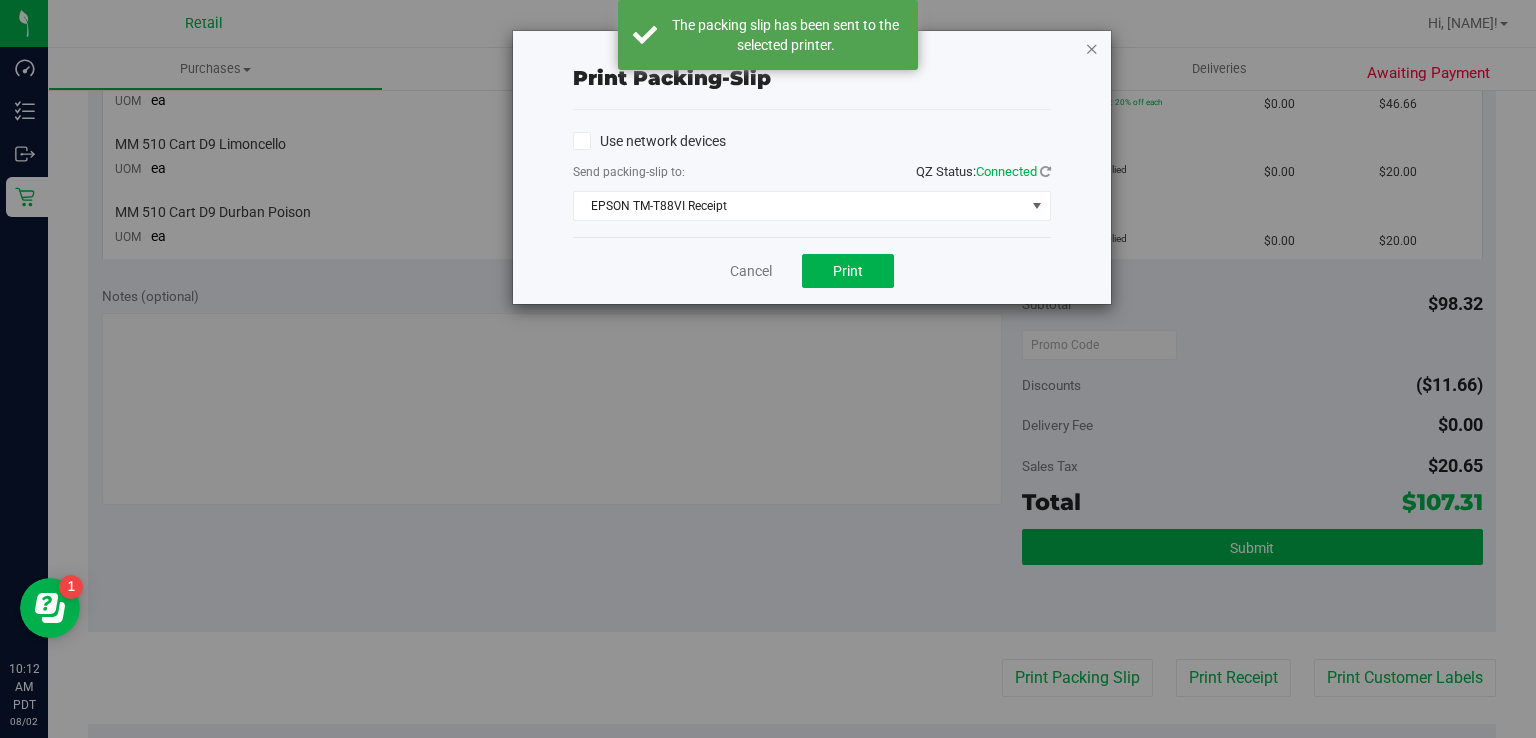 click at bounding box center (1092, 48) 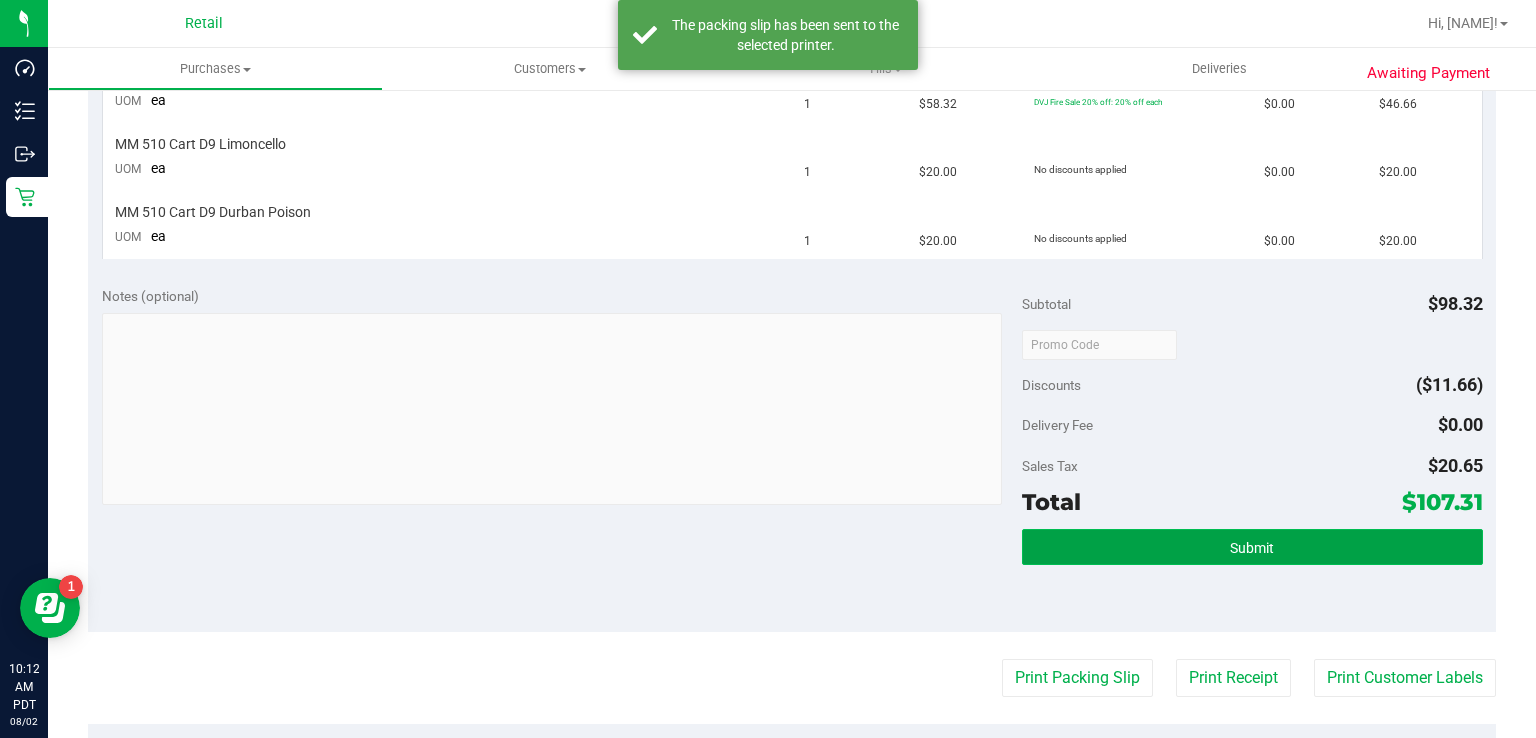click on "Submit" at bounding box center [1252, 548] 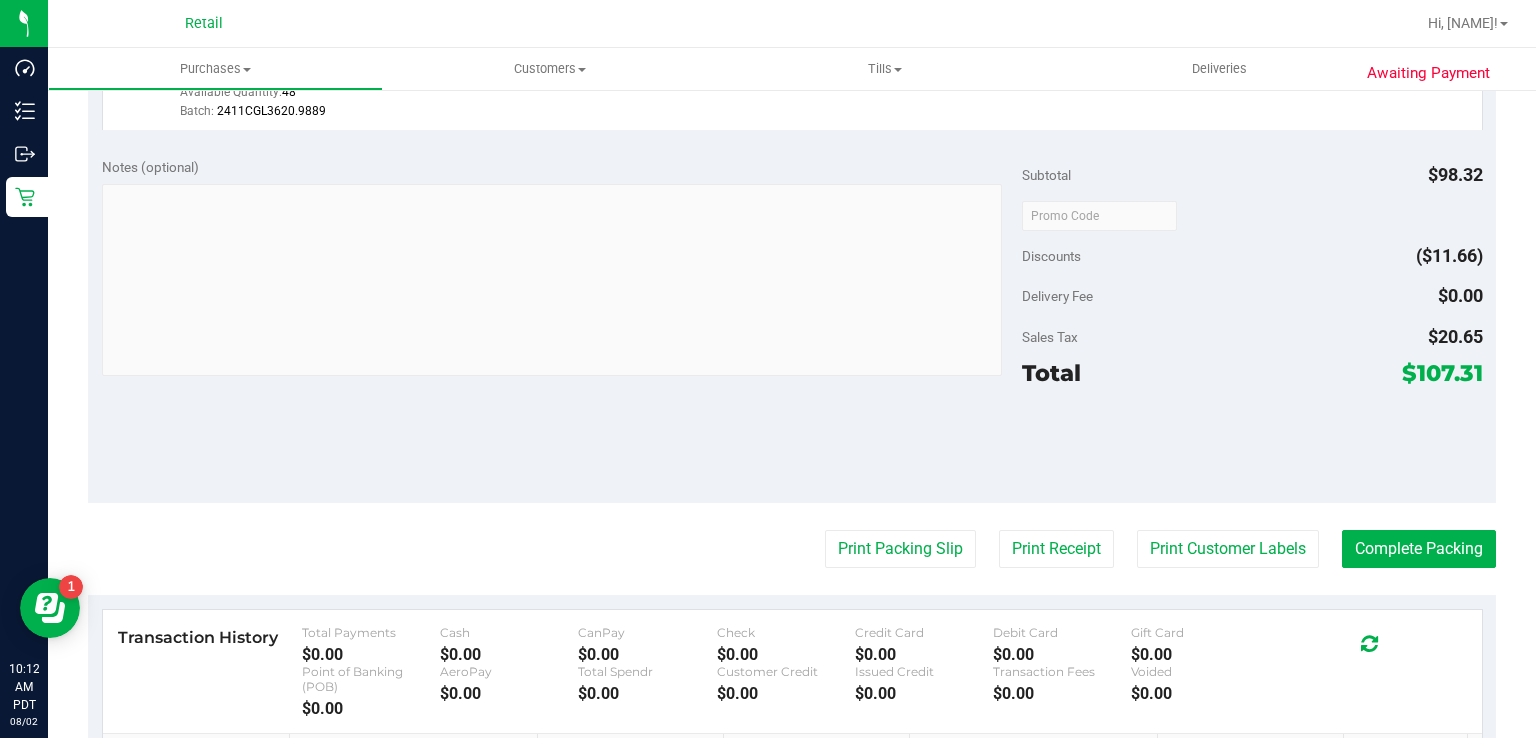 scroll, scrollTop: 850, scrollLeft: 0, axis: vertical 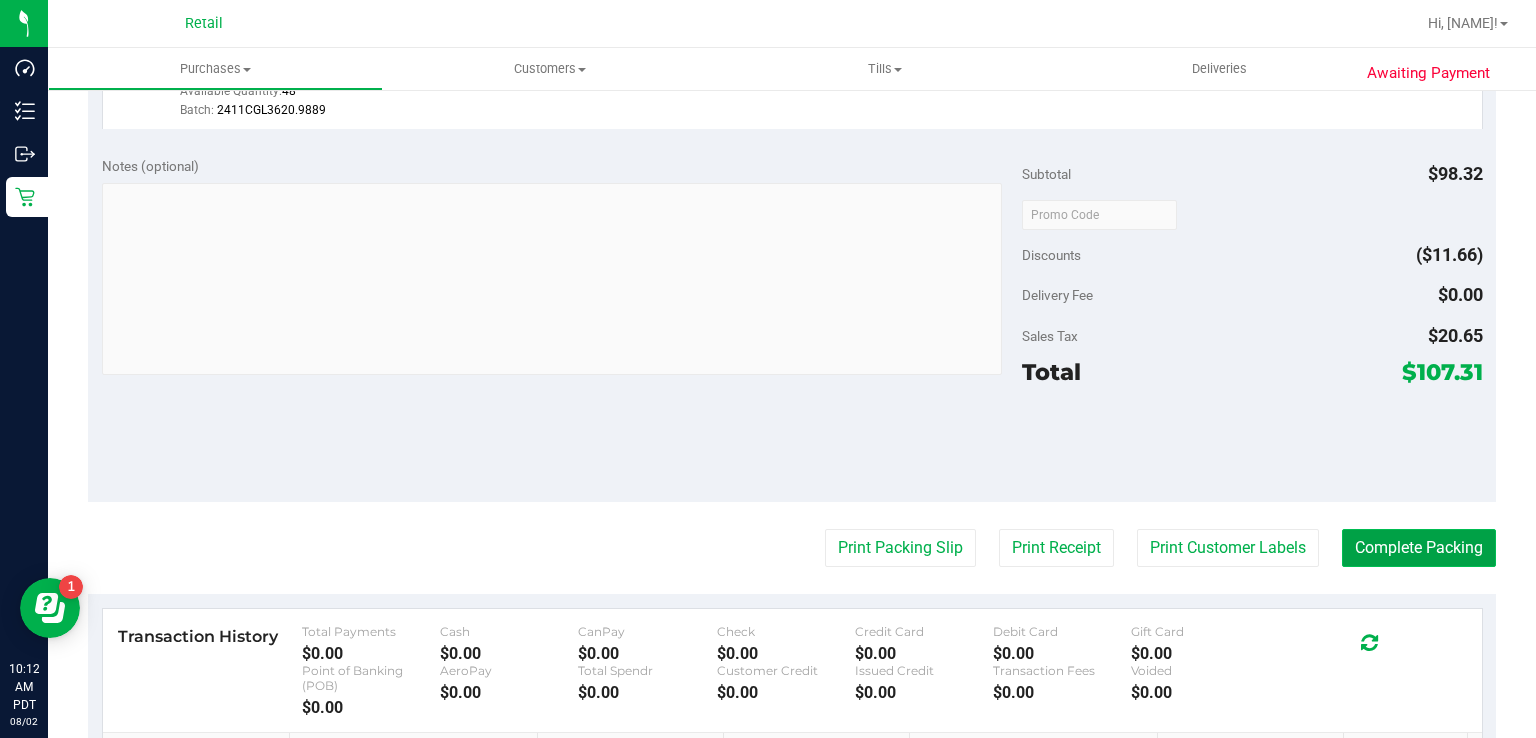click on "Complete Packing" at bounding box center [1419, 548] 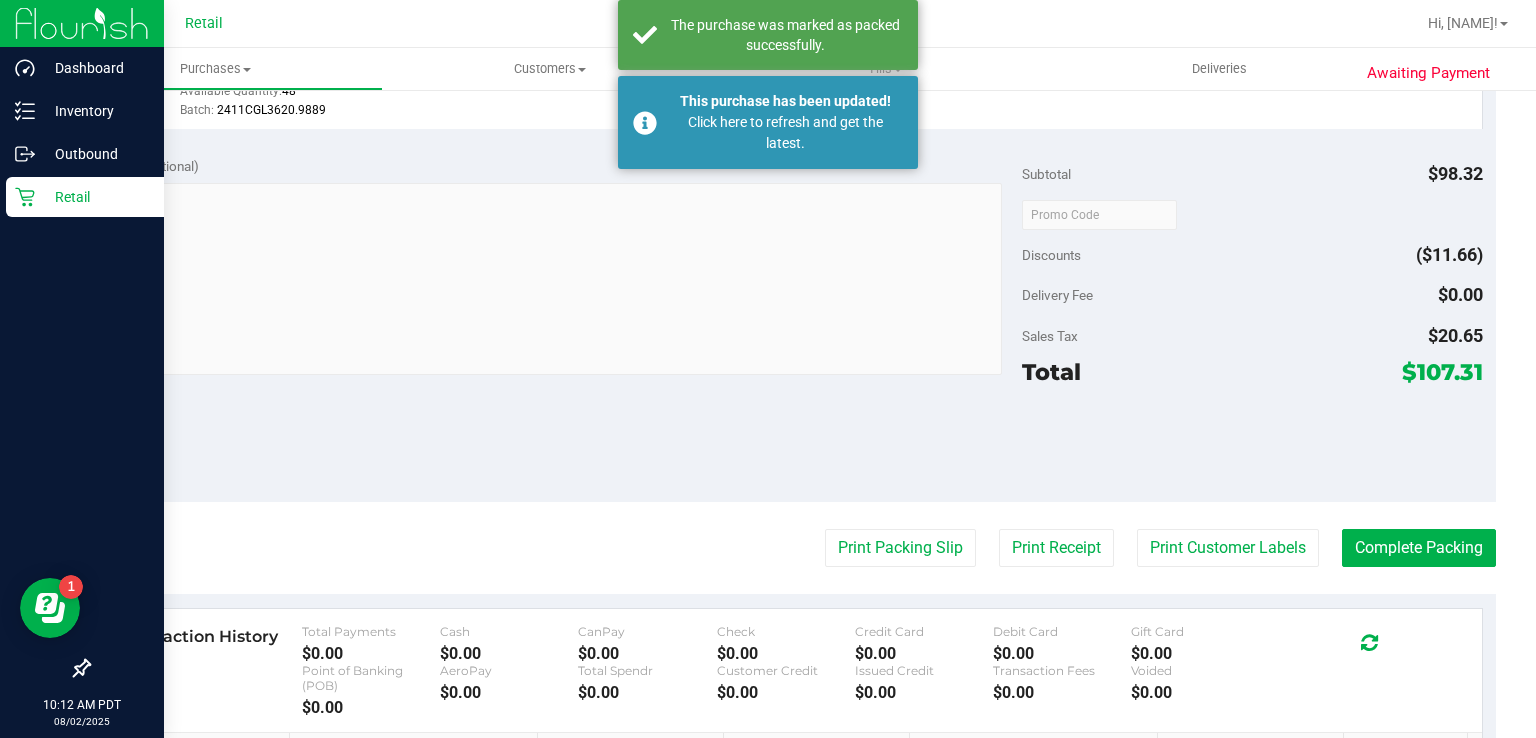 click on "Retail" at bounding box center [95, 197] 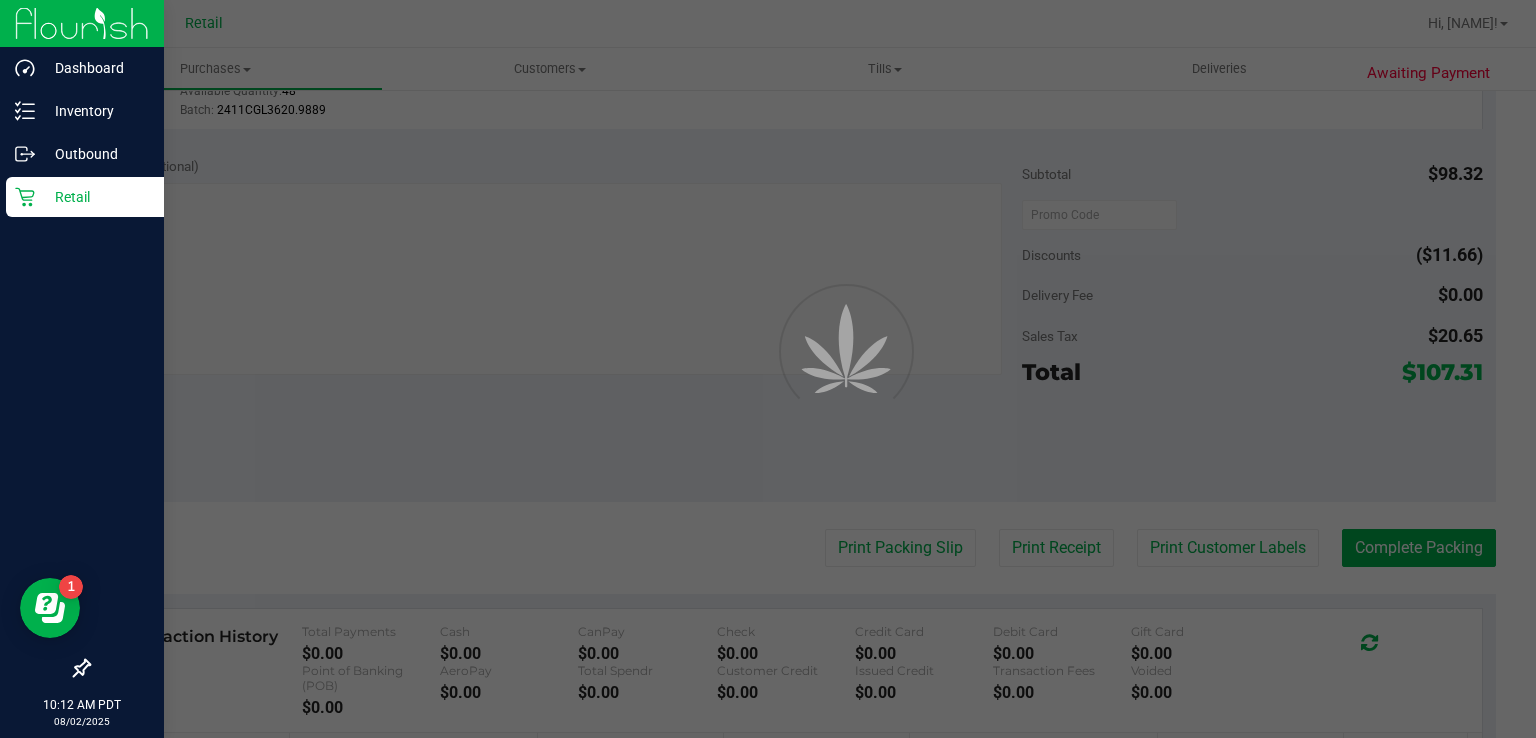 scroll, scrollTop: 0, scrollLeft: 0, axis: both 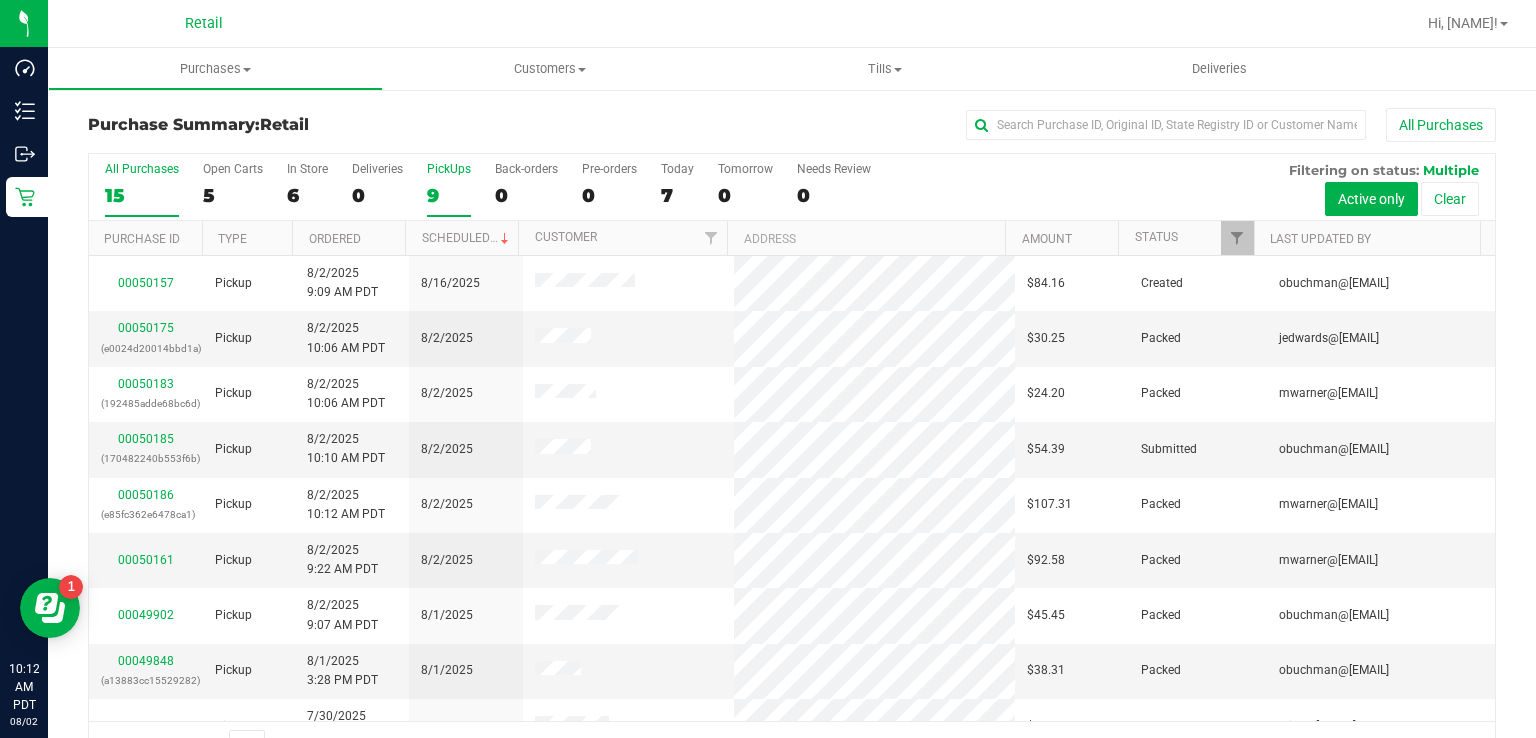click on "9" at bounding box center (449, 195) 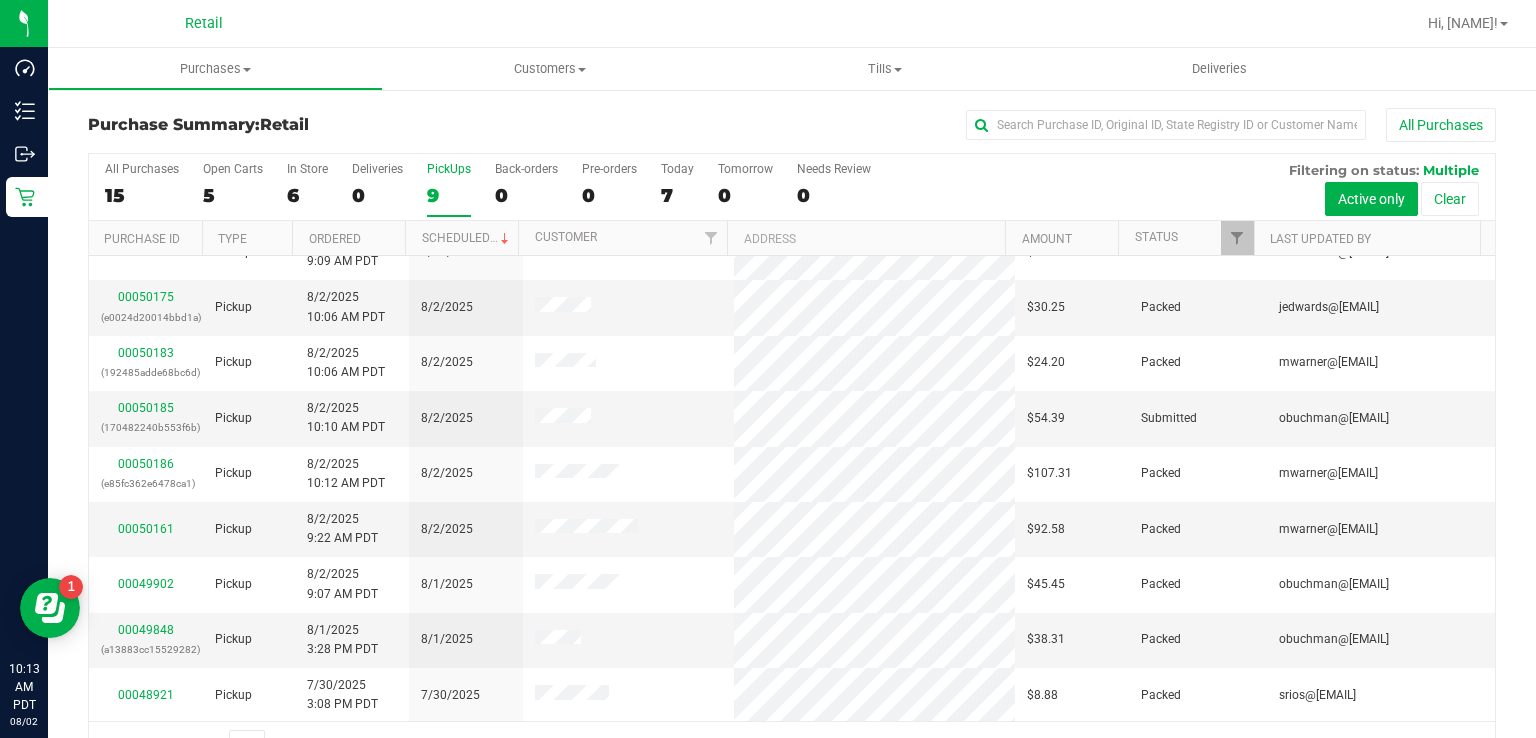 scroll, scrollTop: 0, scrollLeft: 0, axis: both 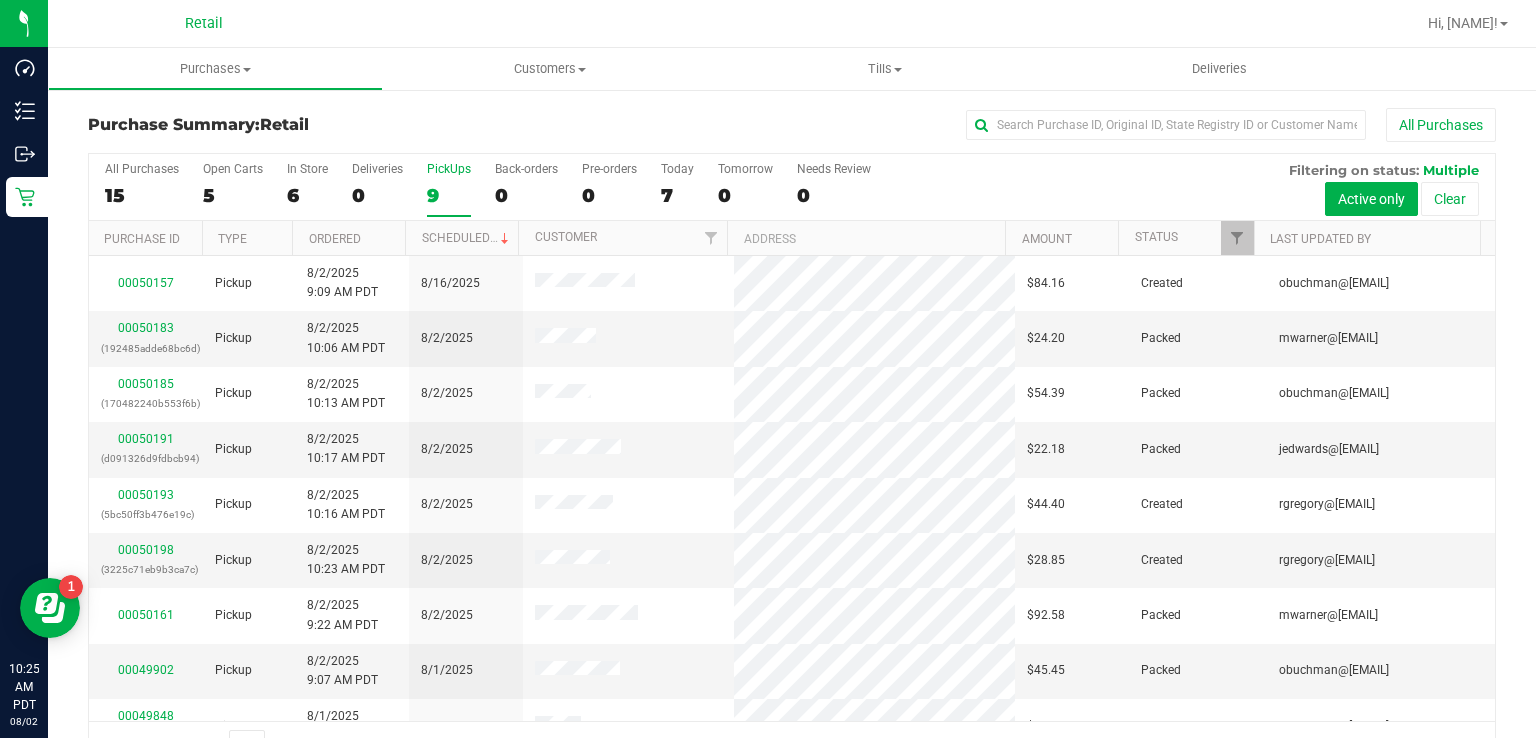 click on "PickUps
9" at bounding box center (449, 189) 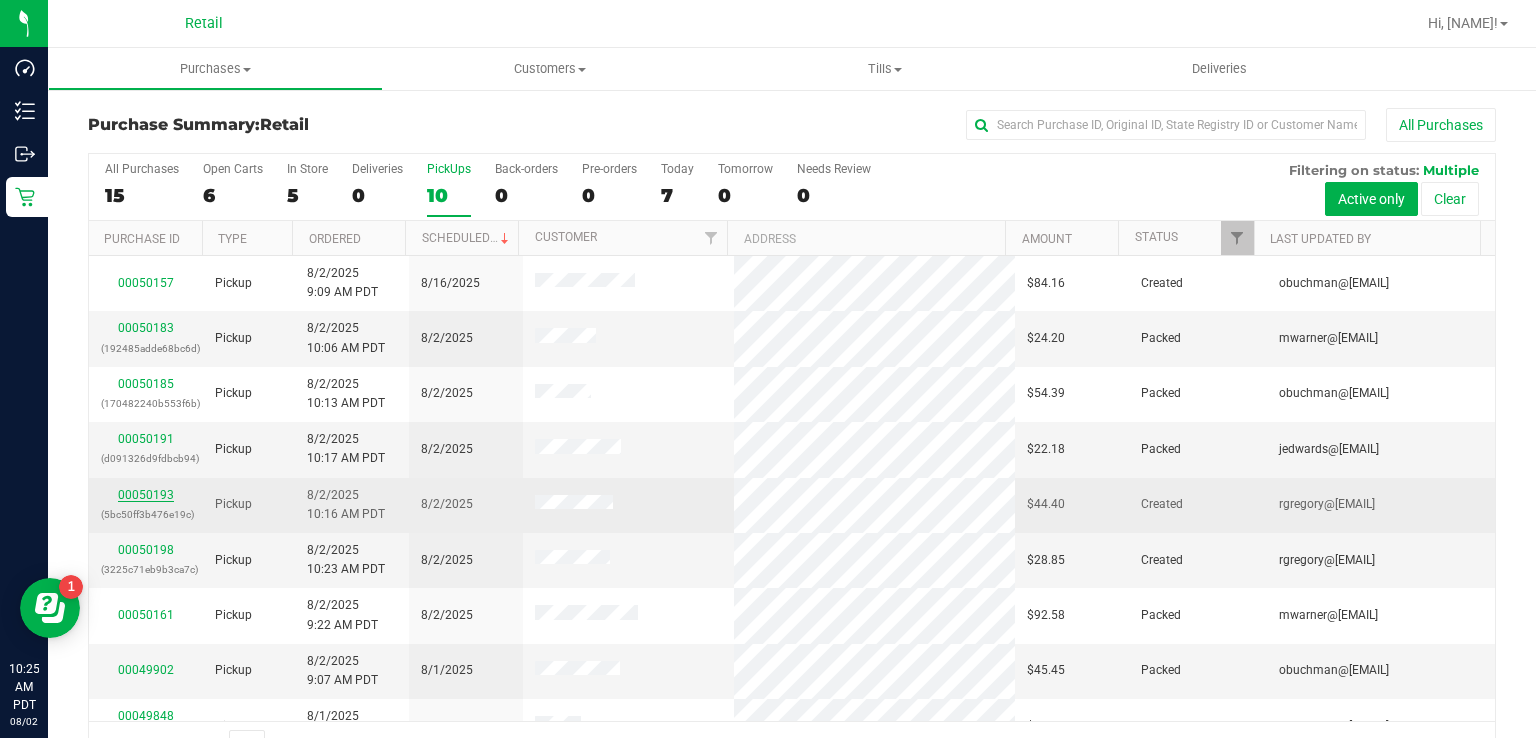 click on "00050193" at bounding box center (146, 495) 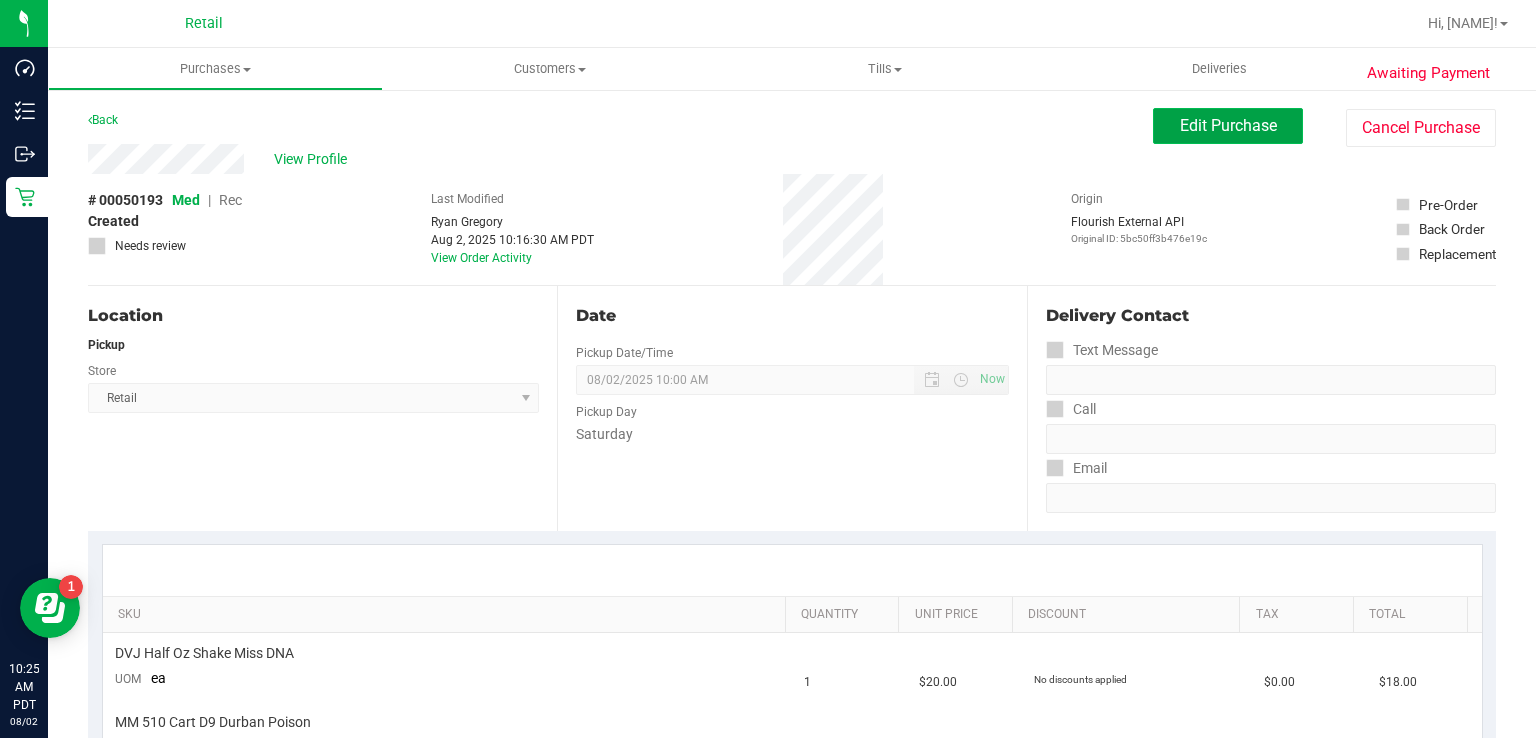 click on "Edit Purchase" at bounding box center (1228, 125) 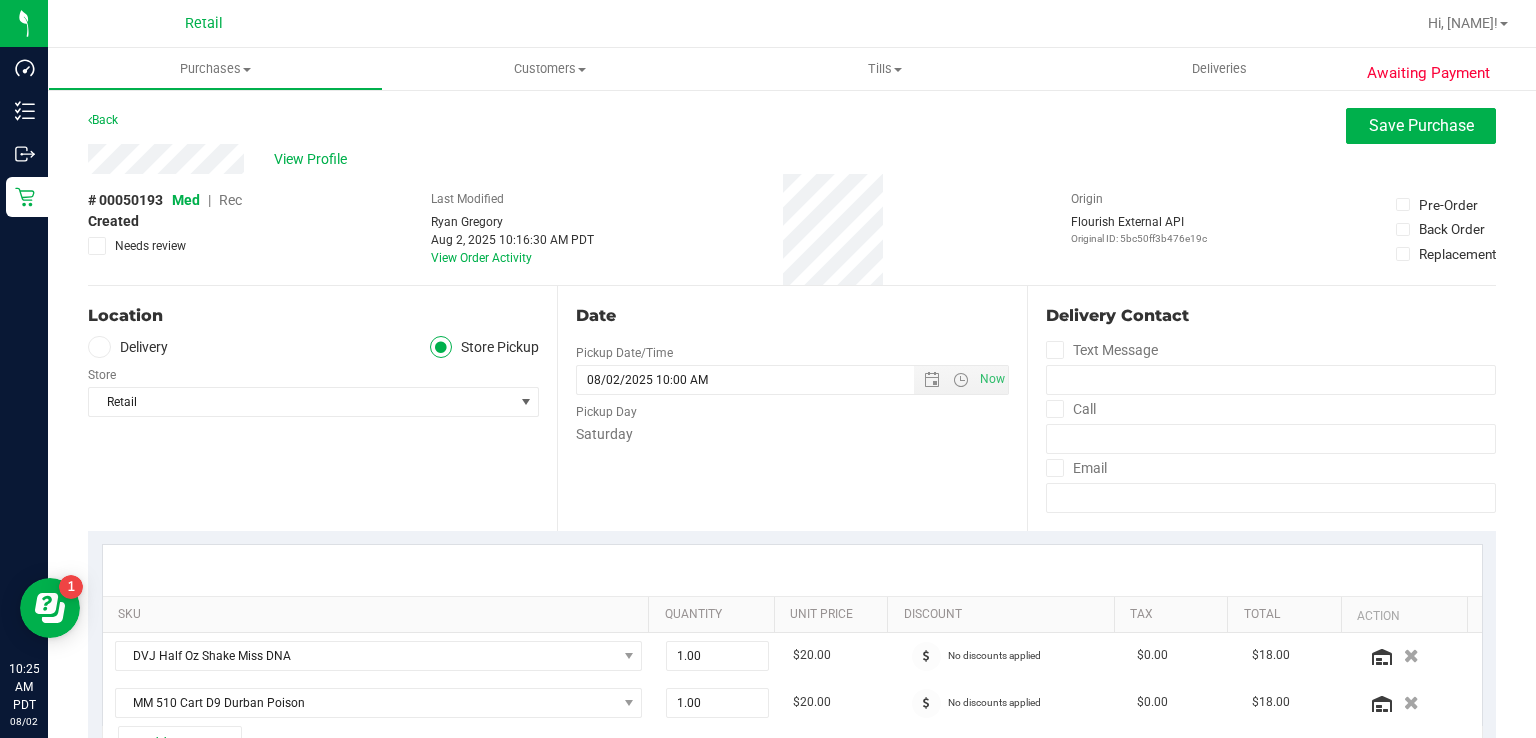 click on "Rec" at bounding box center [230, 200] 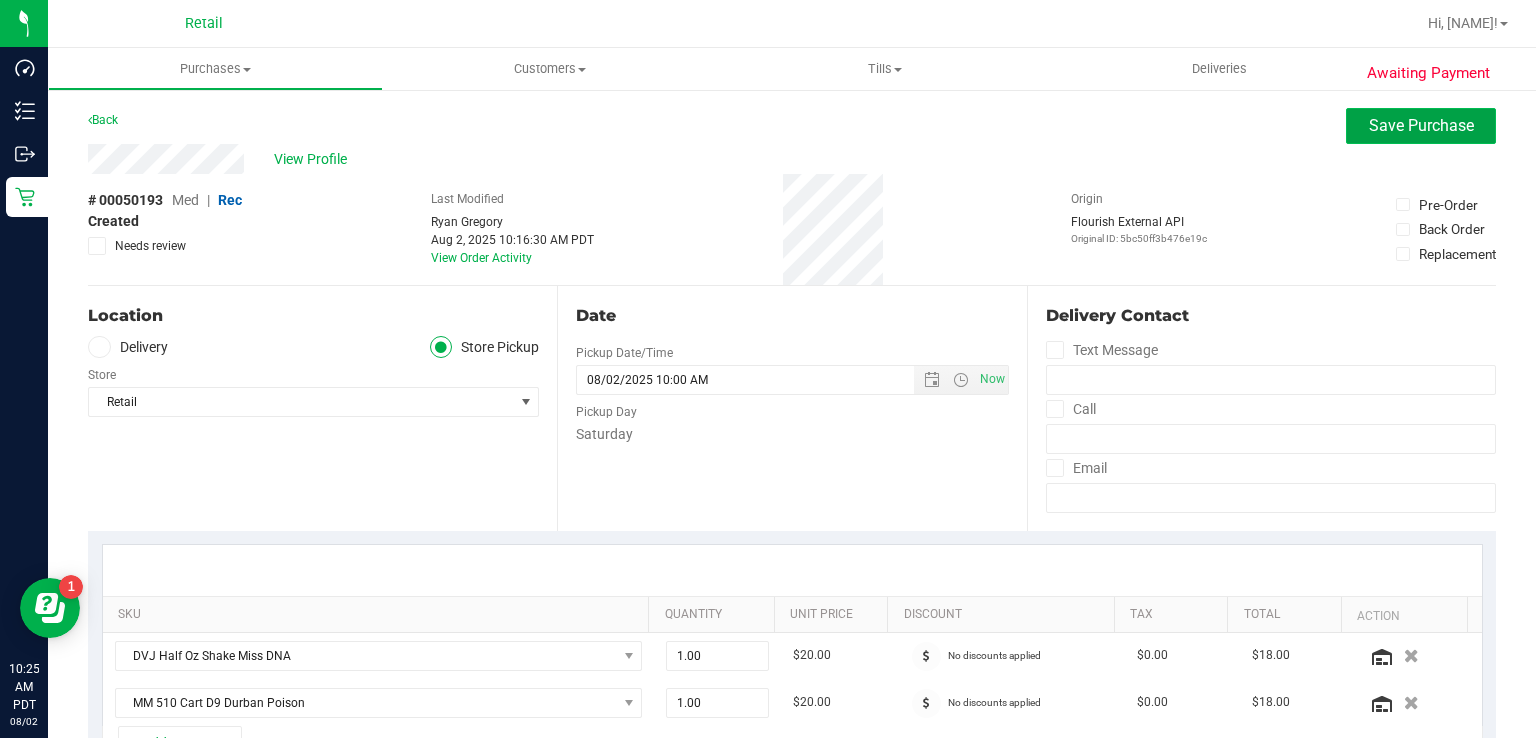 click on "Save Purchase" at bounding box center (1421, 126) 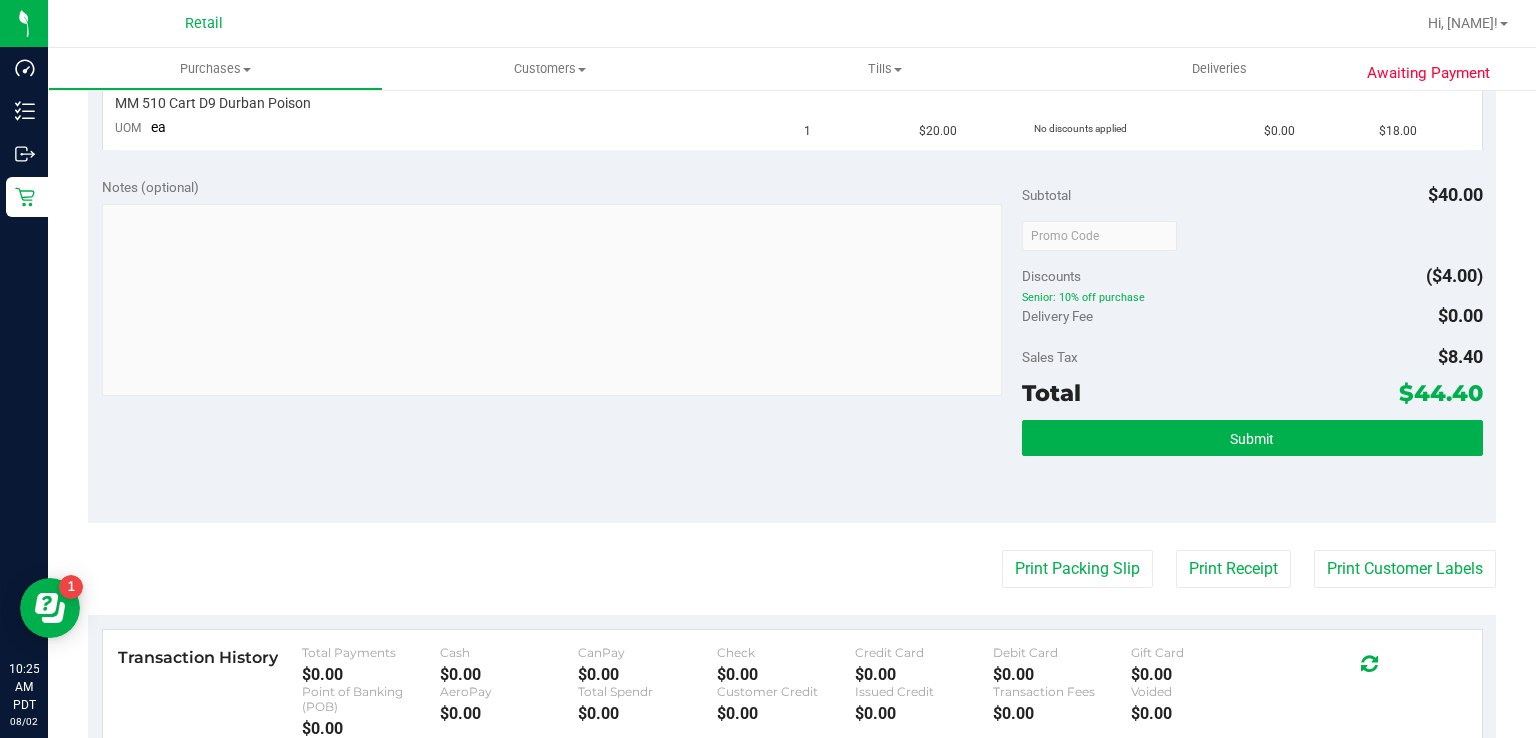 scroll, scrollTop: 632, scrollLeft: 0, axis: vertical 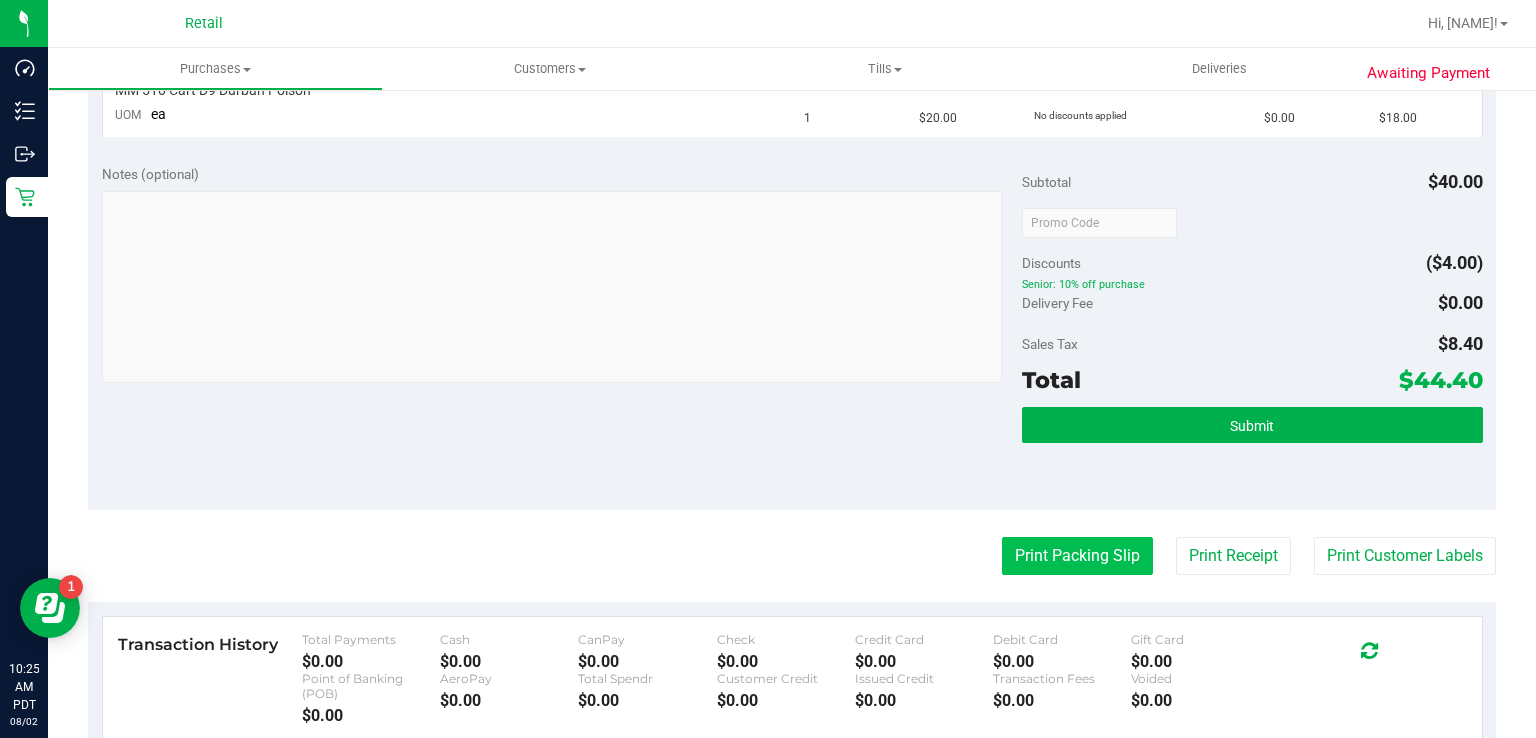 click on "Print Packing Slip" at bounding box center [1077, 556] 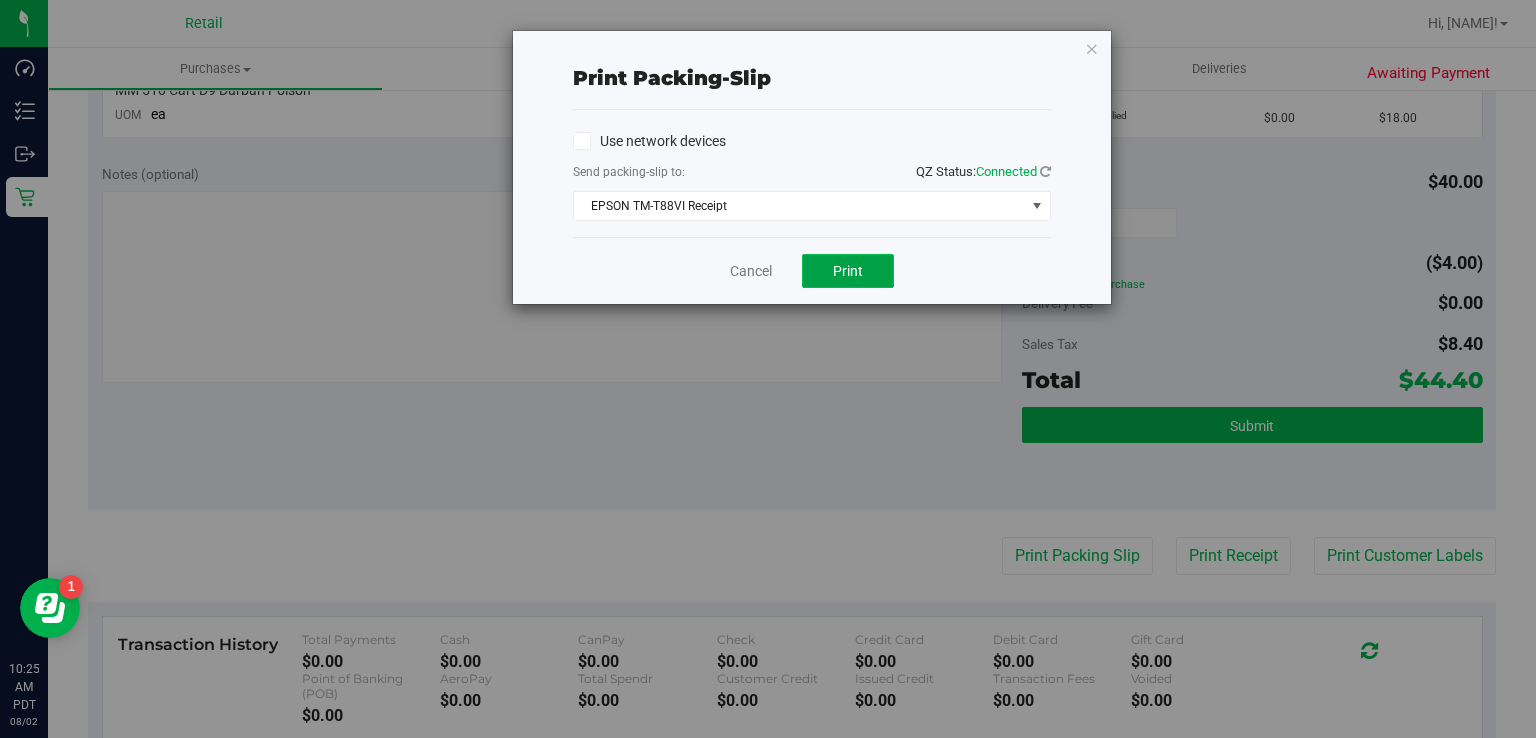 click on "Print" at bounding box center (848, 271) 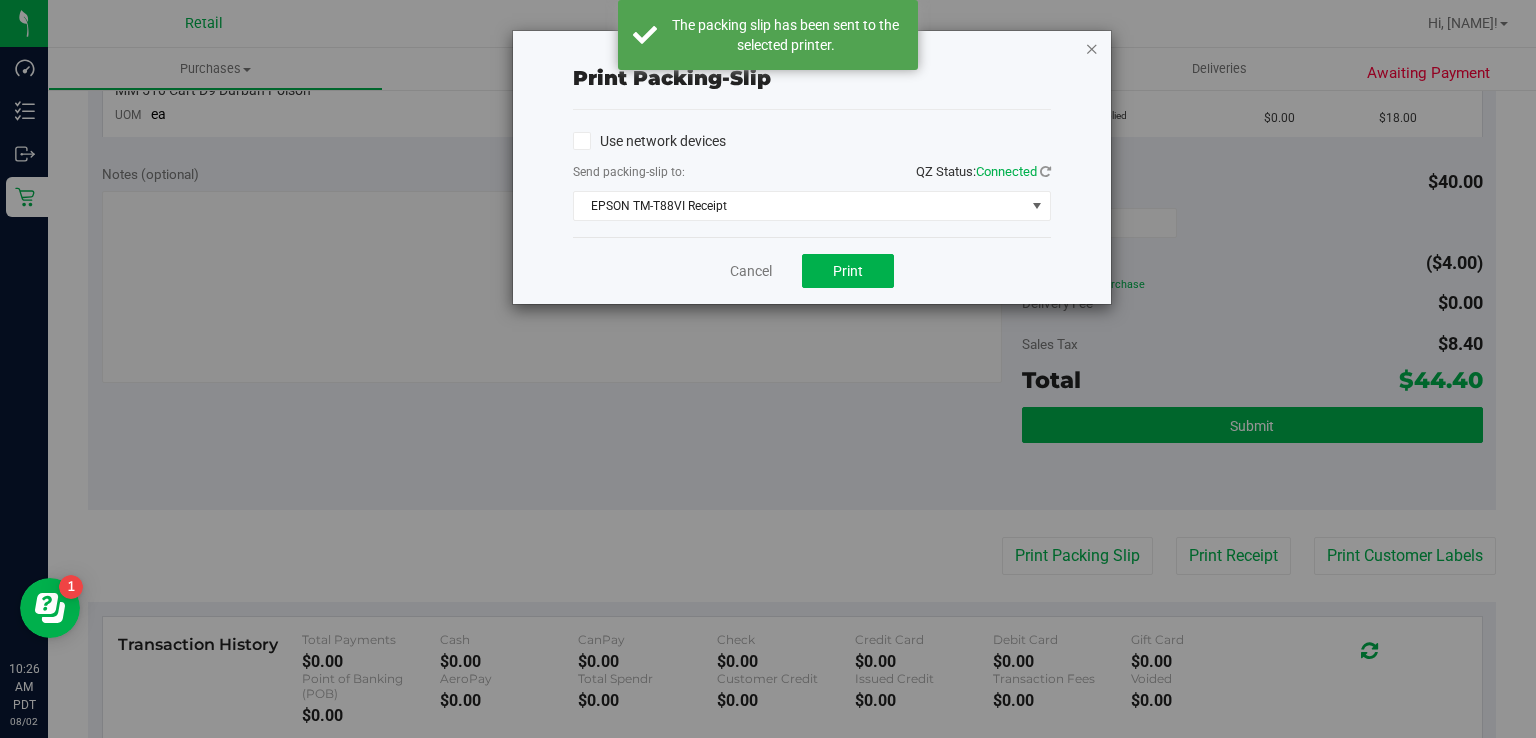 click at bounding box center [1092, 48] 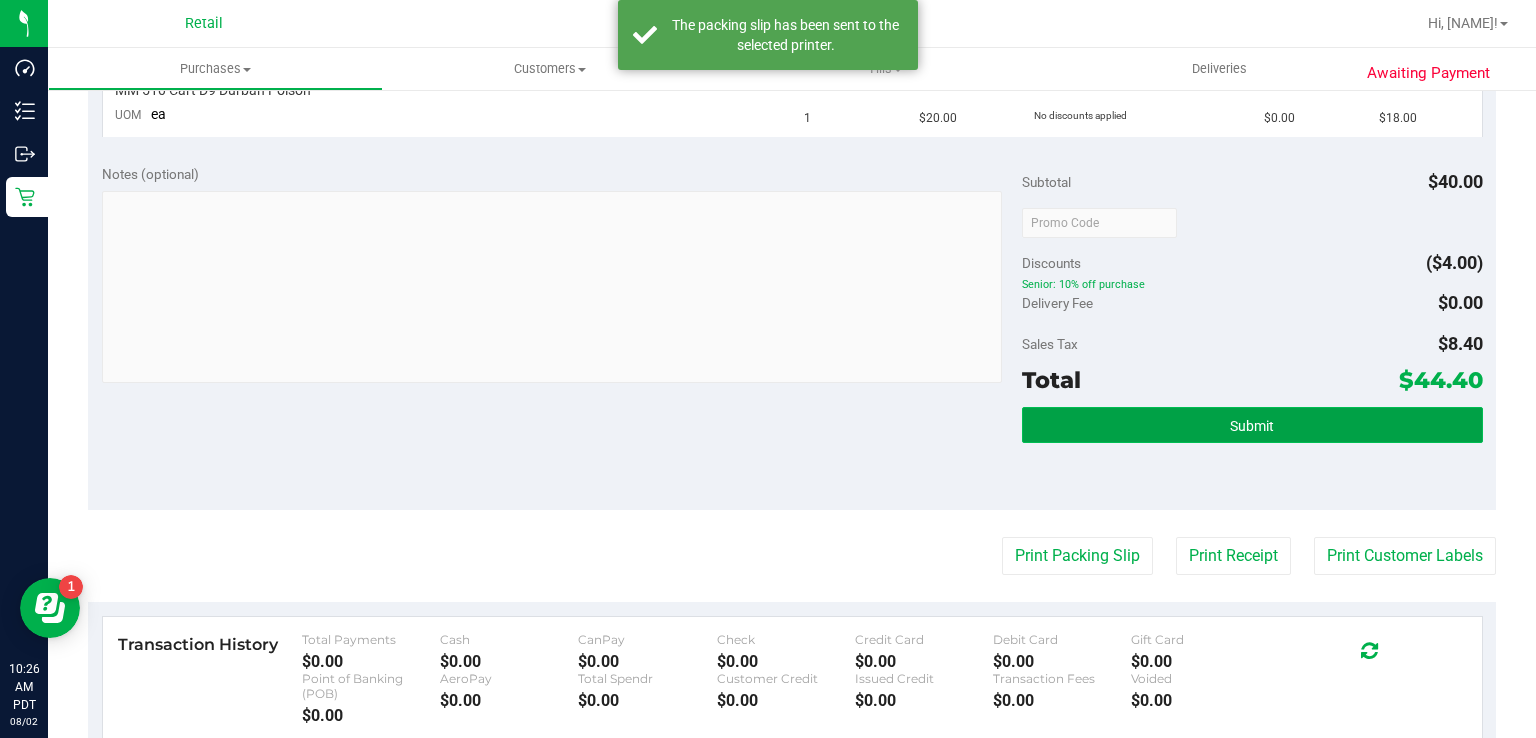 click on "Submit" at bounding box center [1252, 425] 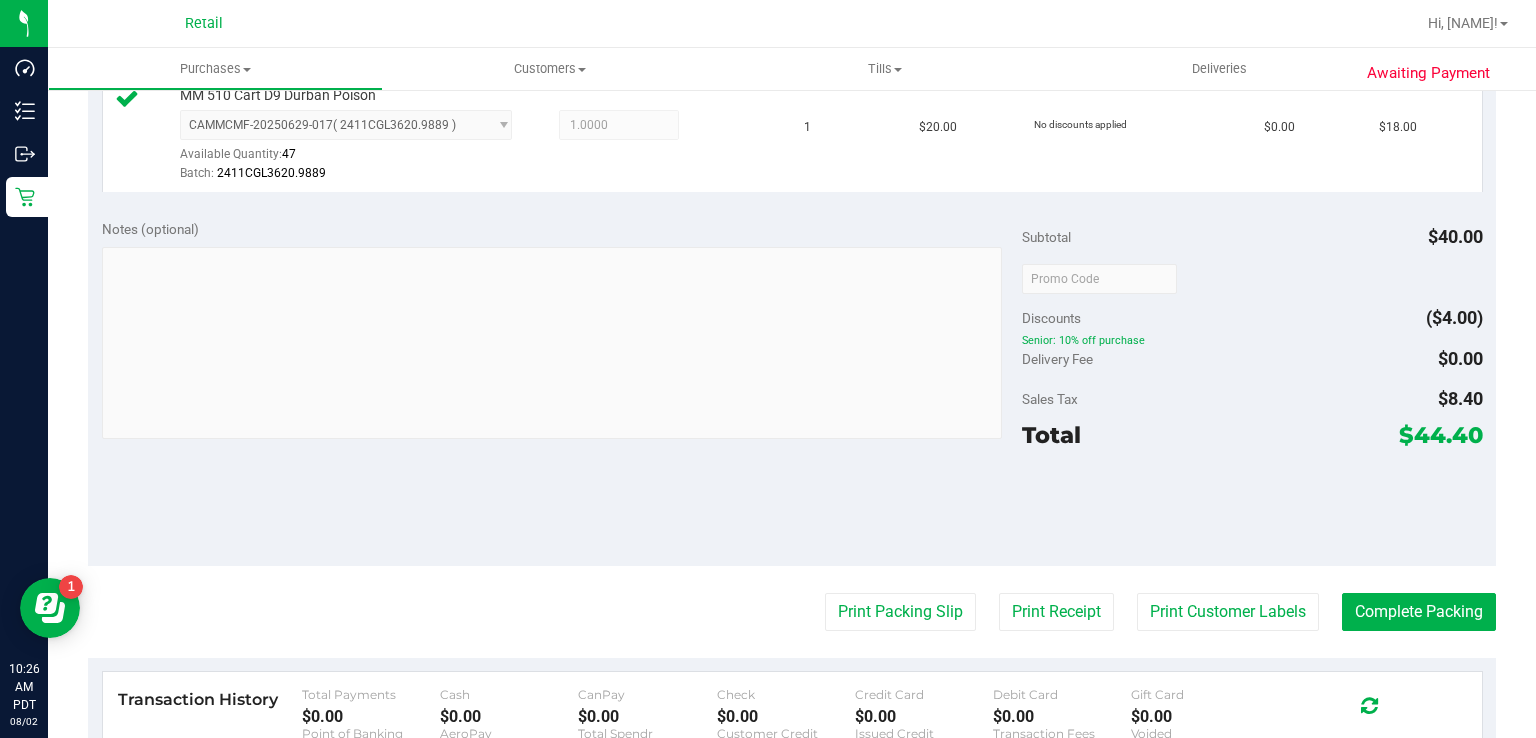 scroll, scrollTop: 696, scrollLeft: 0, axis: vertical 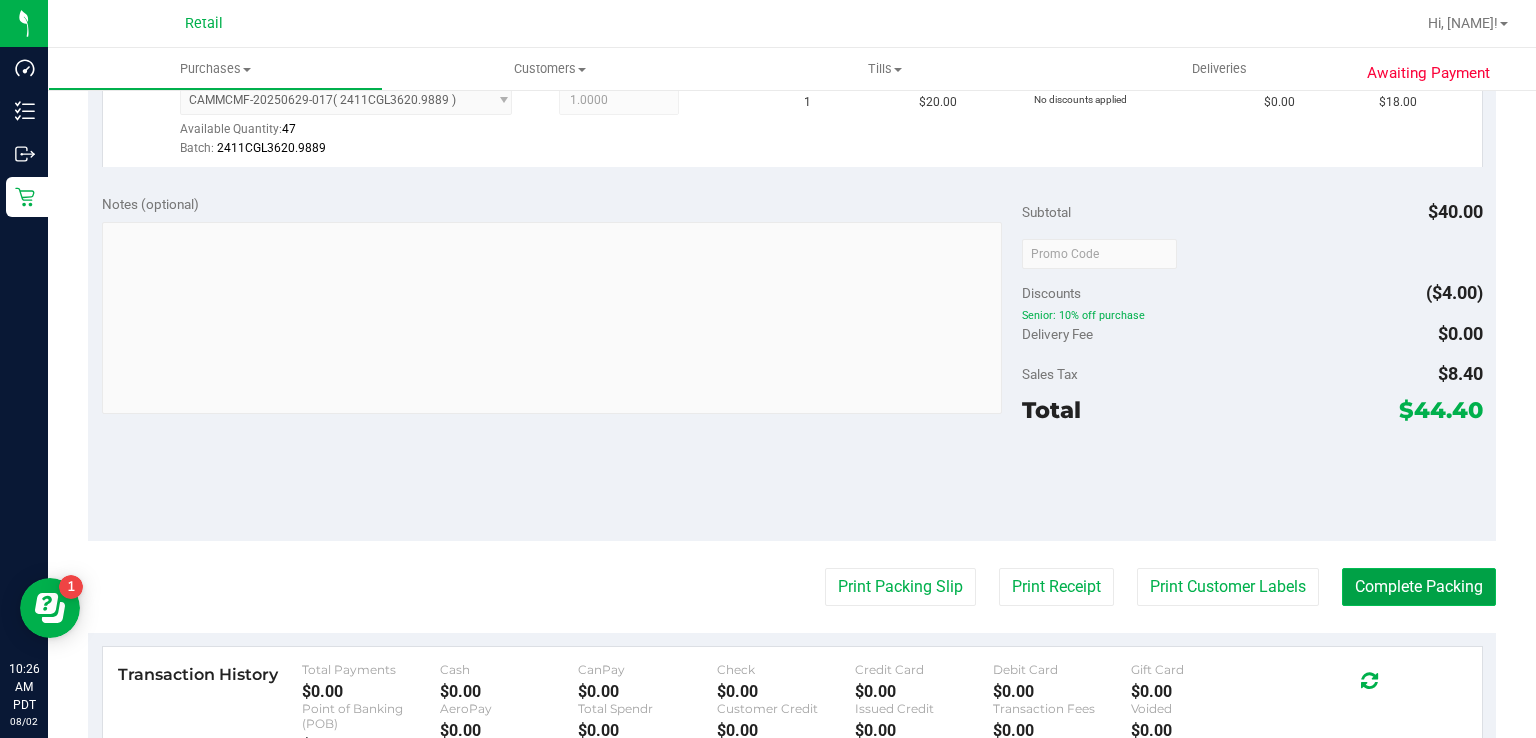 click on "Complete Packing" at bounding box center [1419, 587] 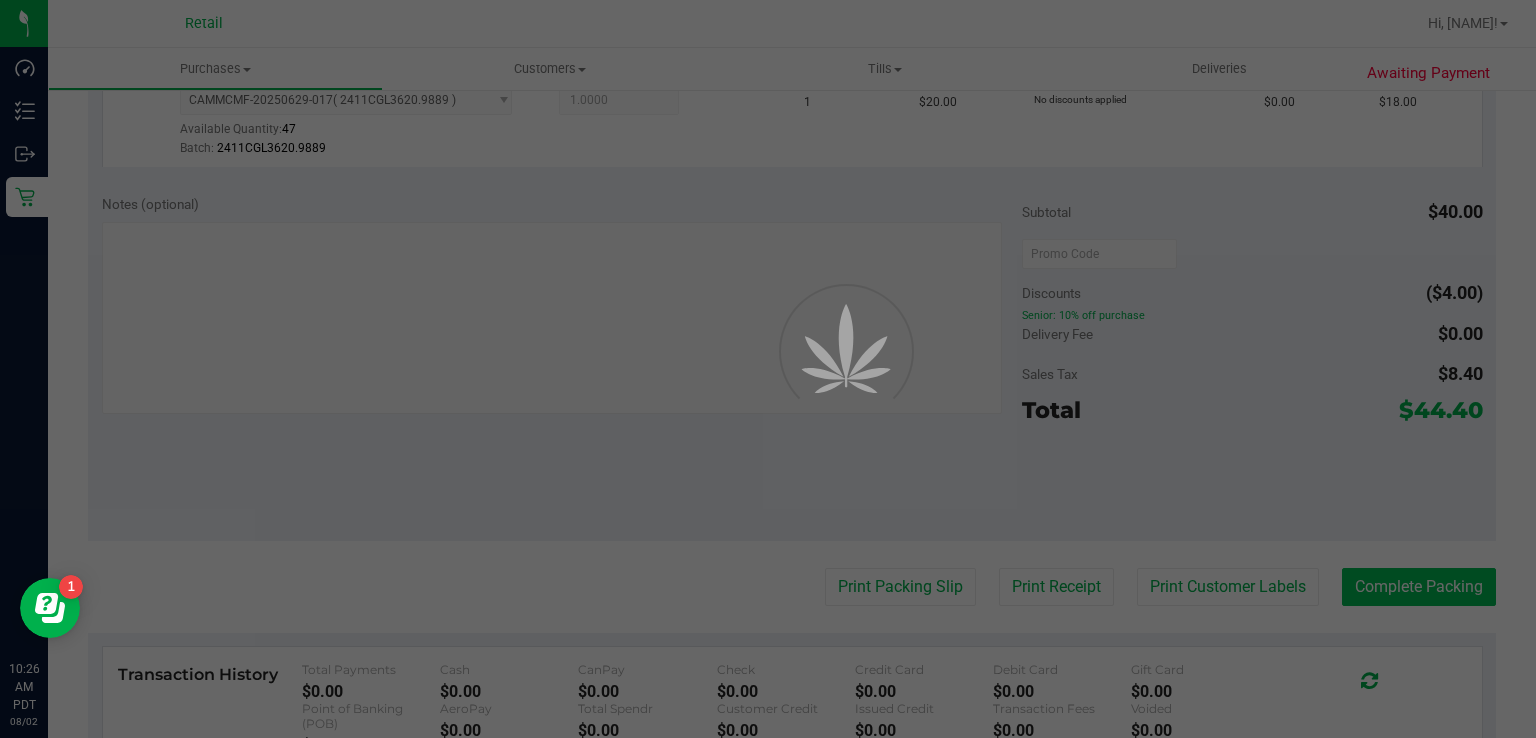 scroll, scrollTop: 0, scrollLeft: 0, axis: both 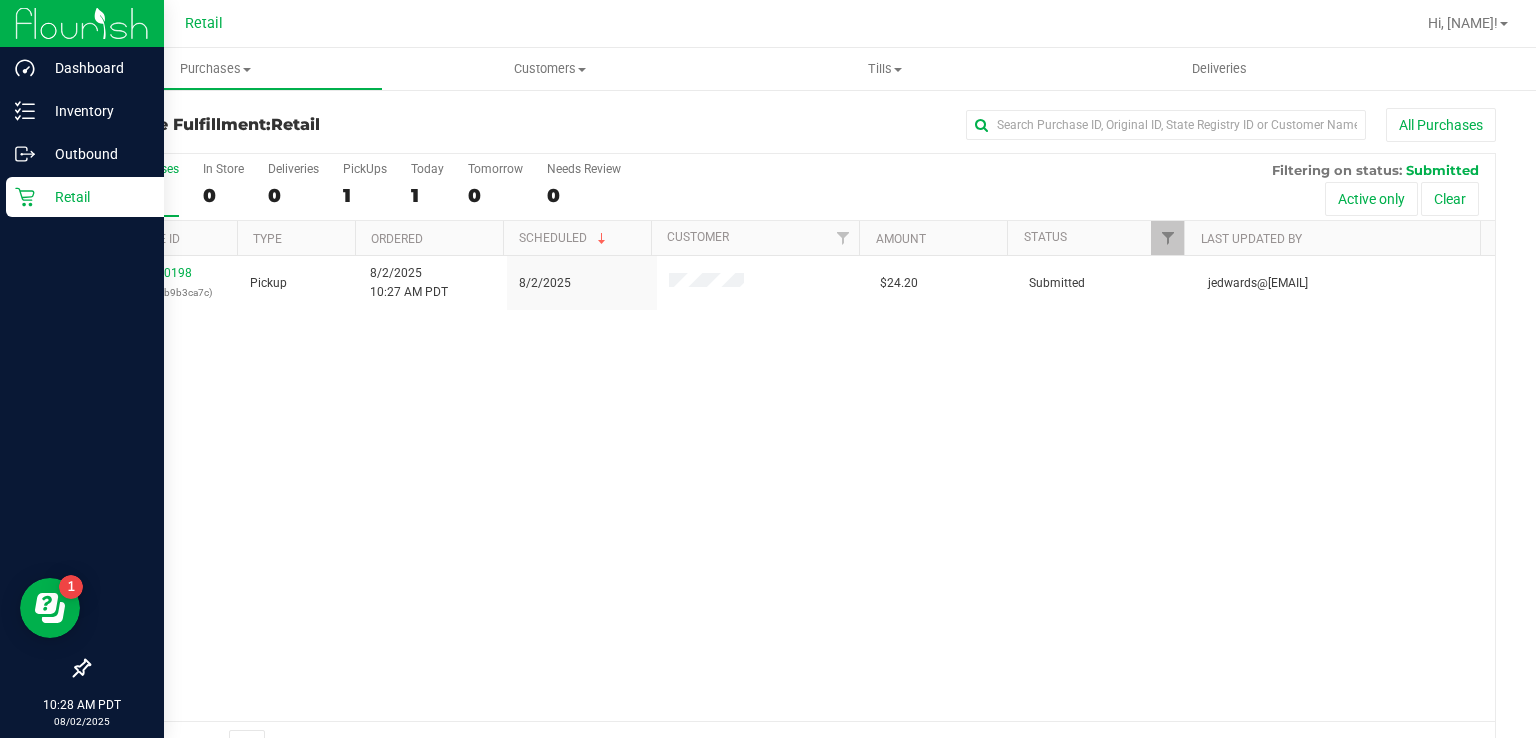 click on "Retail" at bounding box center (85, 197) 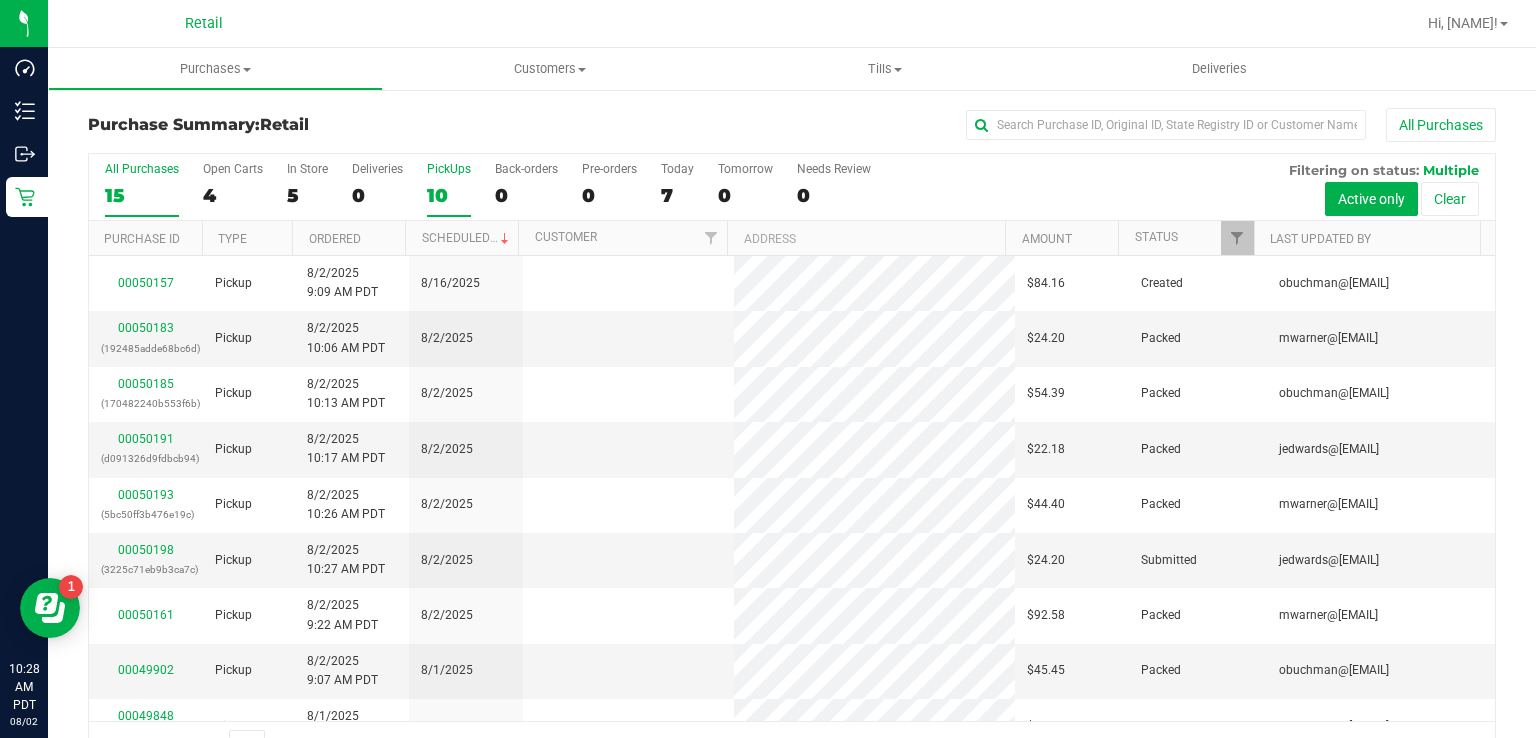 click on "10" at bounding box center (449, 195) 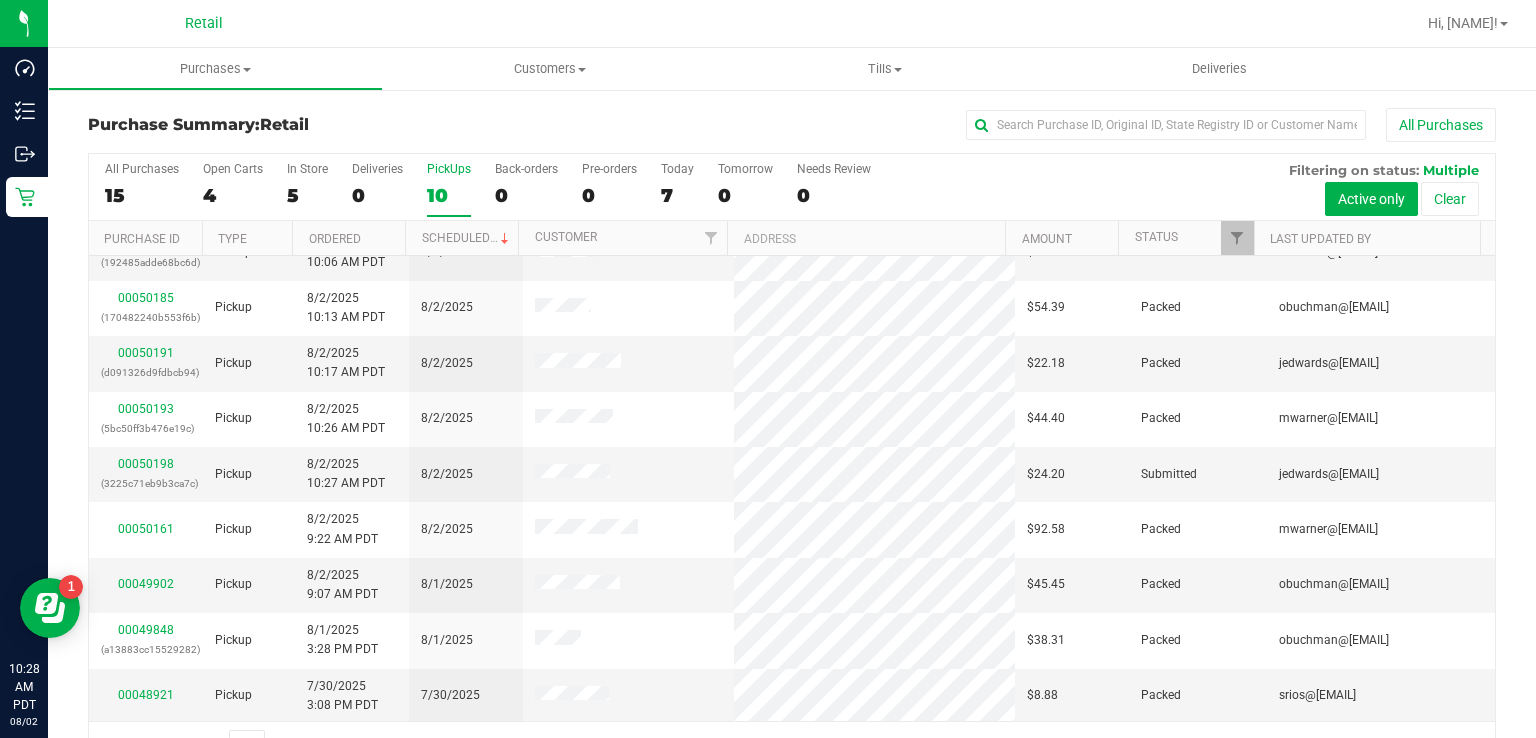 scroll, scrollTop: 0, scrollLeft: 0, axis: both 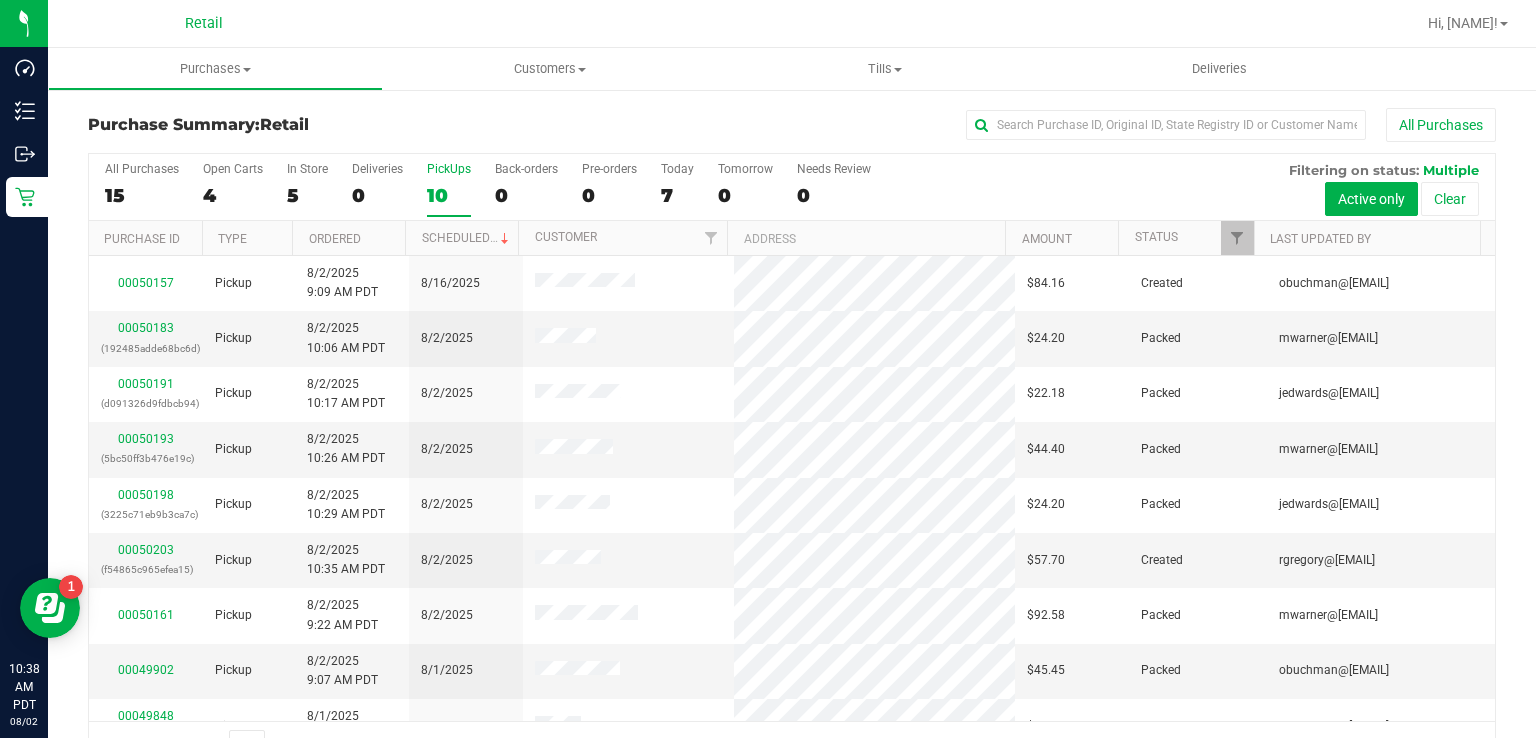 click on "10" at bounding box center [449, 195] 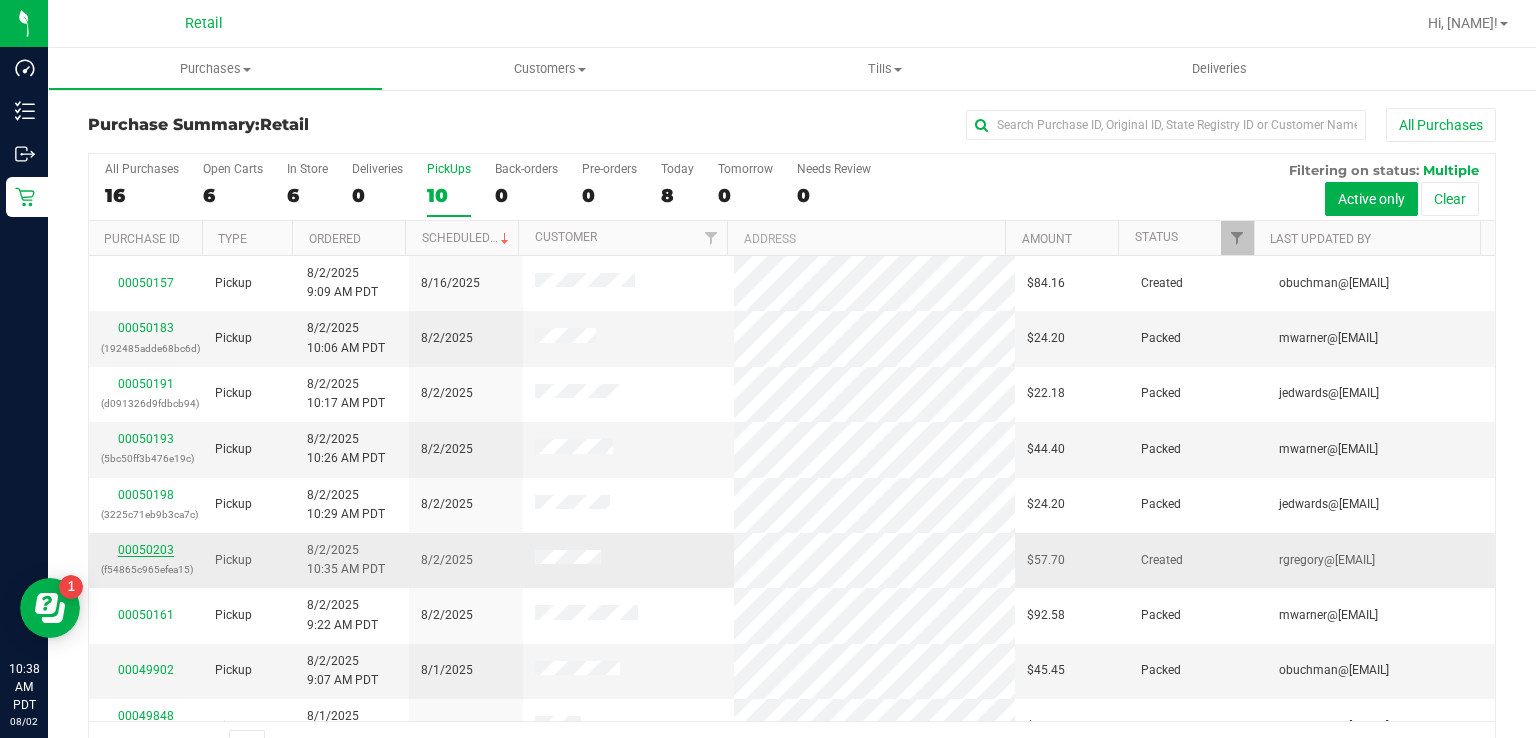 click on "00050203" at bounding box center [146, 550] 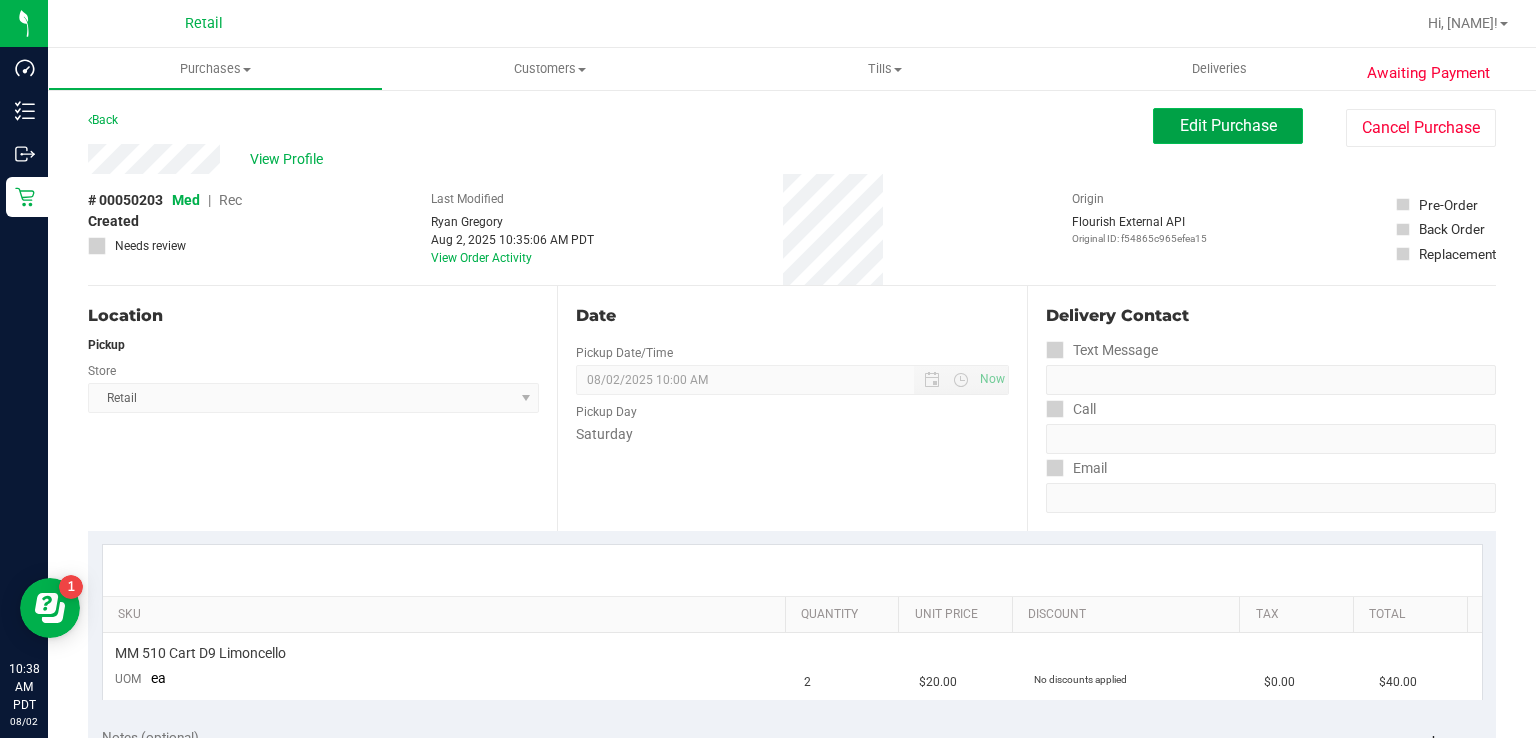 click on "Edit Purchase" at bounding box center [1228, 125] 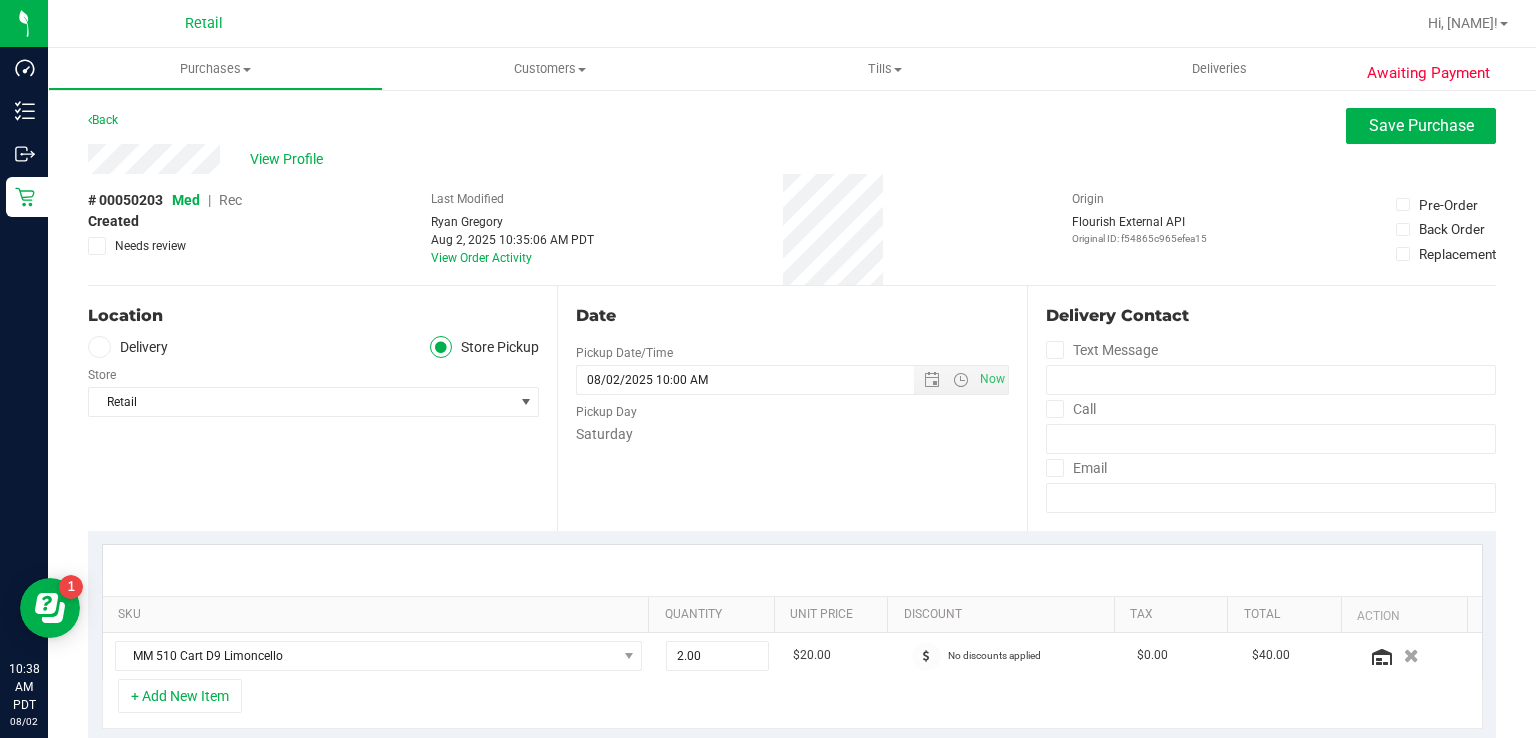 click on "Rec" at bounding box center [230, 200] 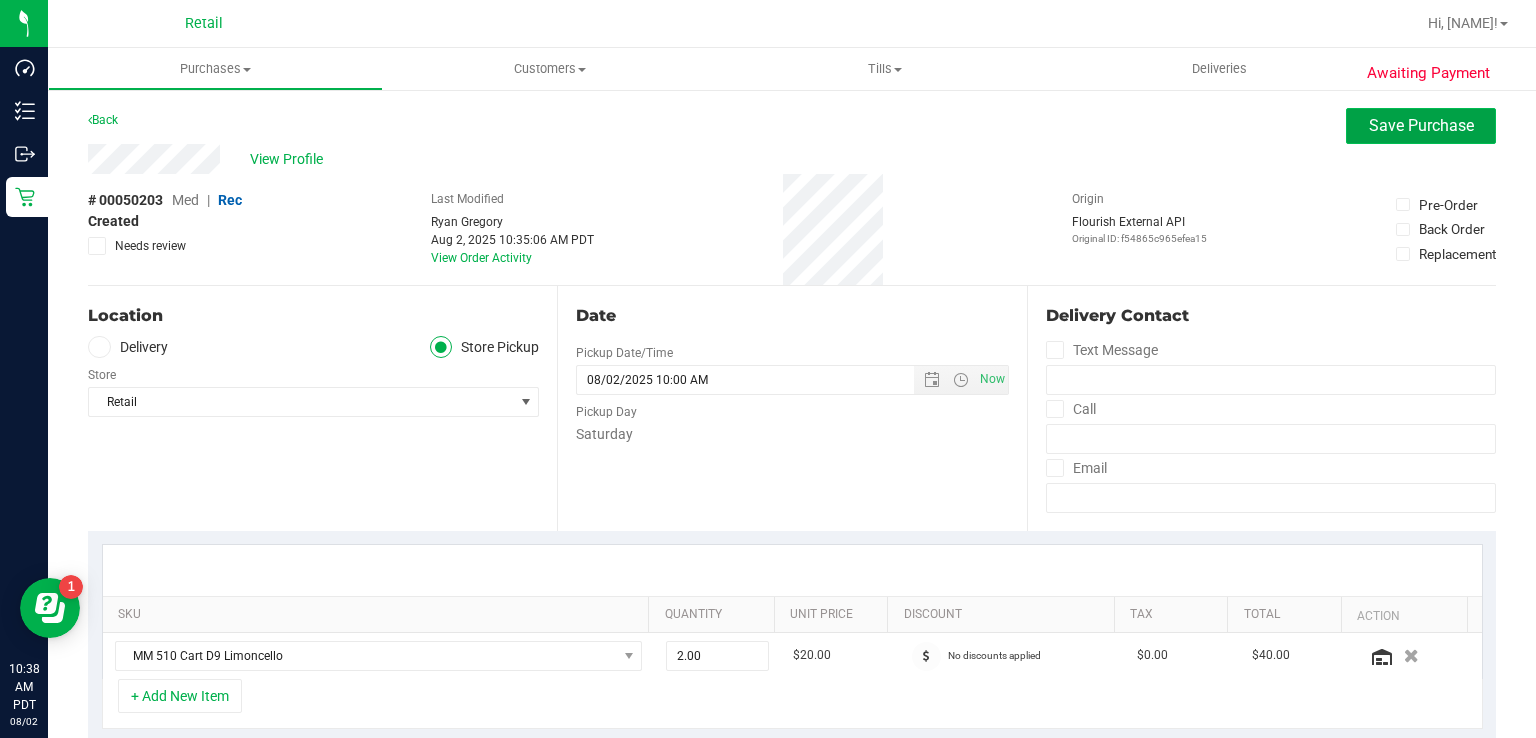 click on "Save Purchase" at bounding box center (1421, 126) 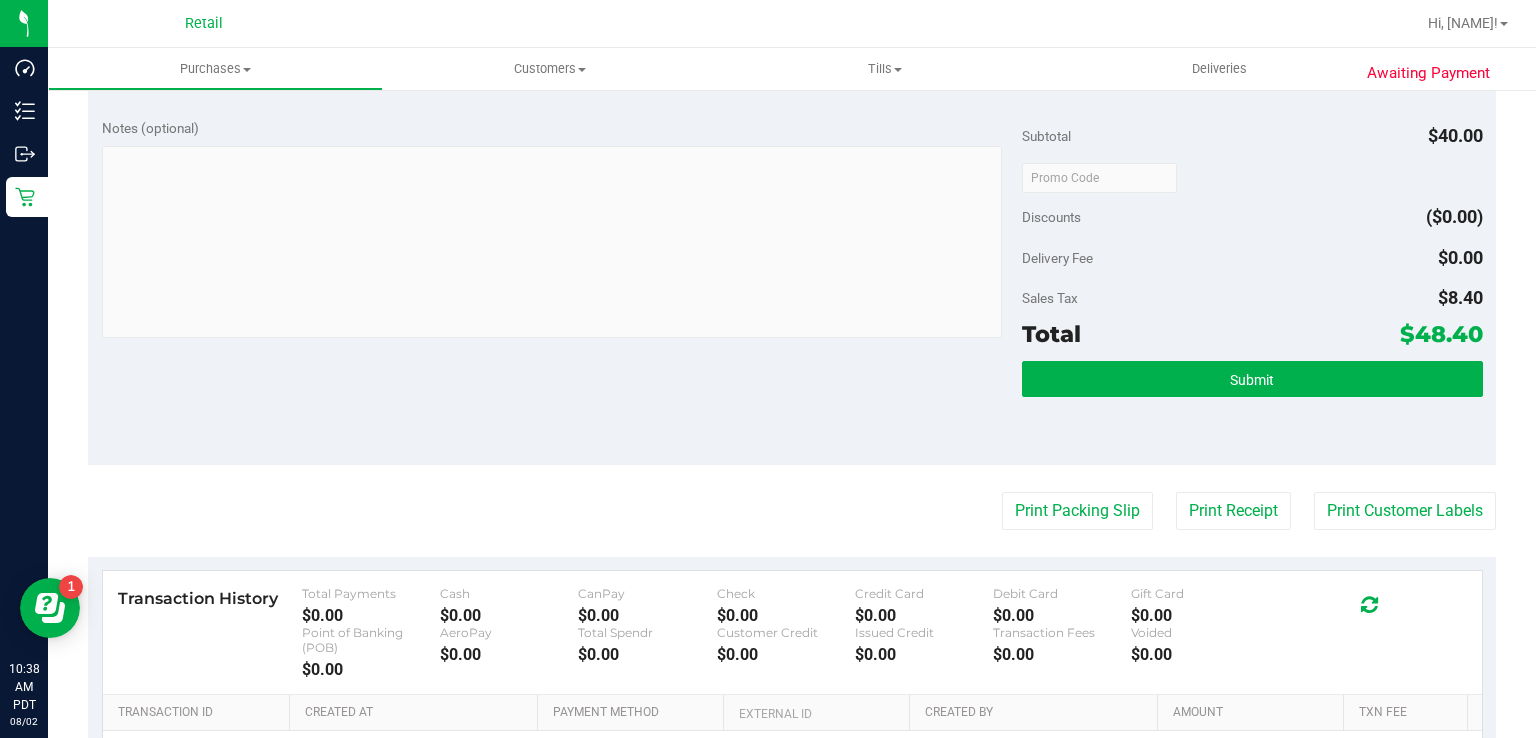 scroll, scrollTop: 615, scrollLeft: 0, axis: vertical 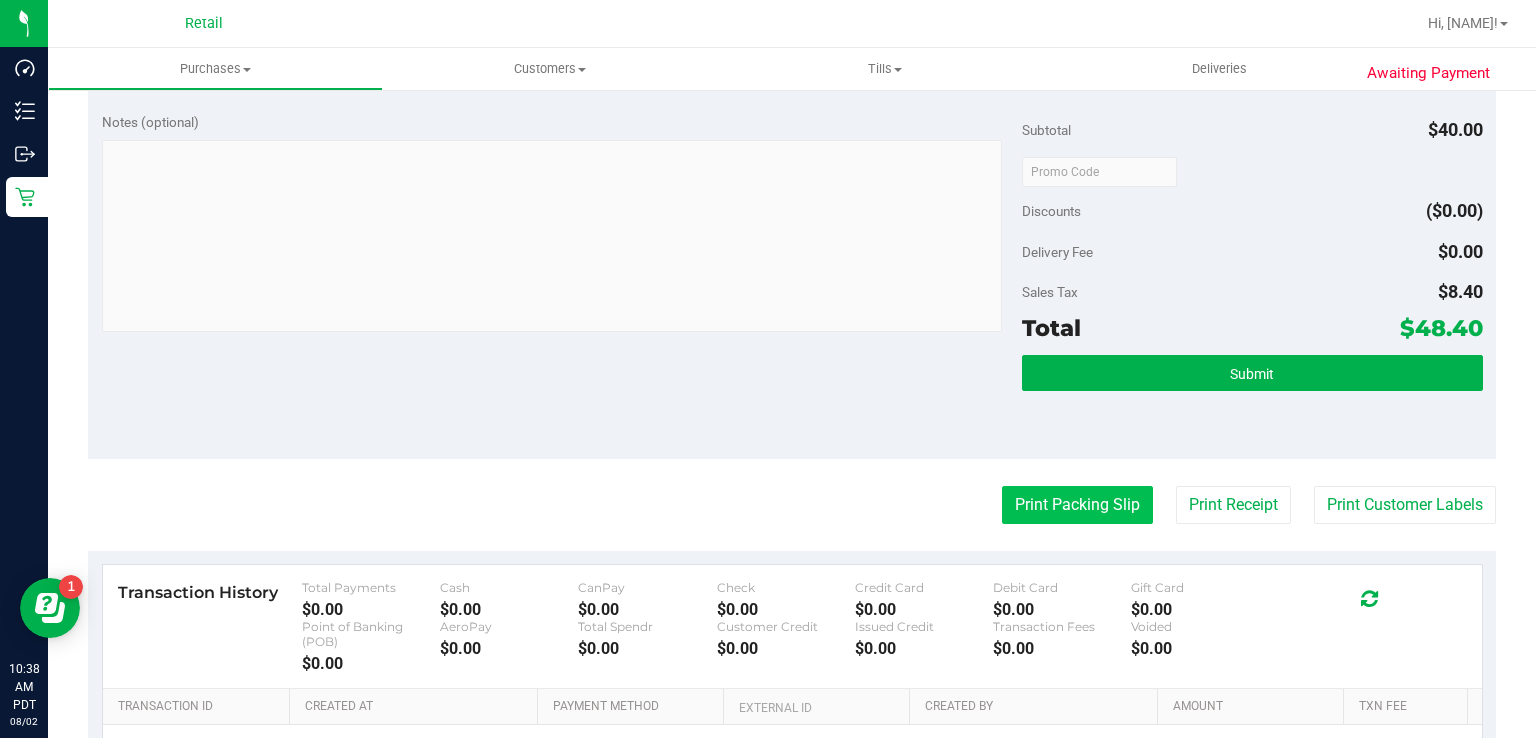 click on "Print Packing Slip" at bounding box center [1077, 505] 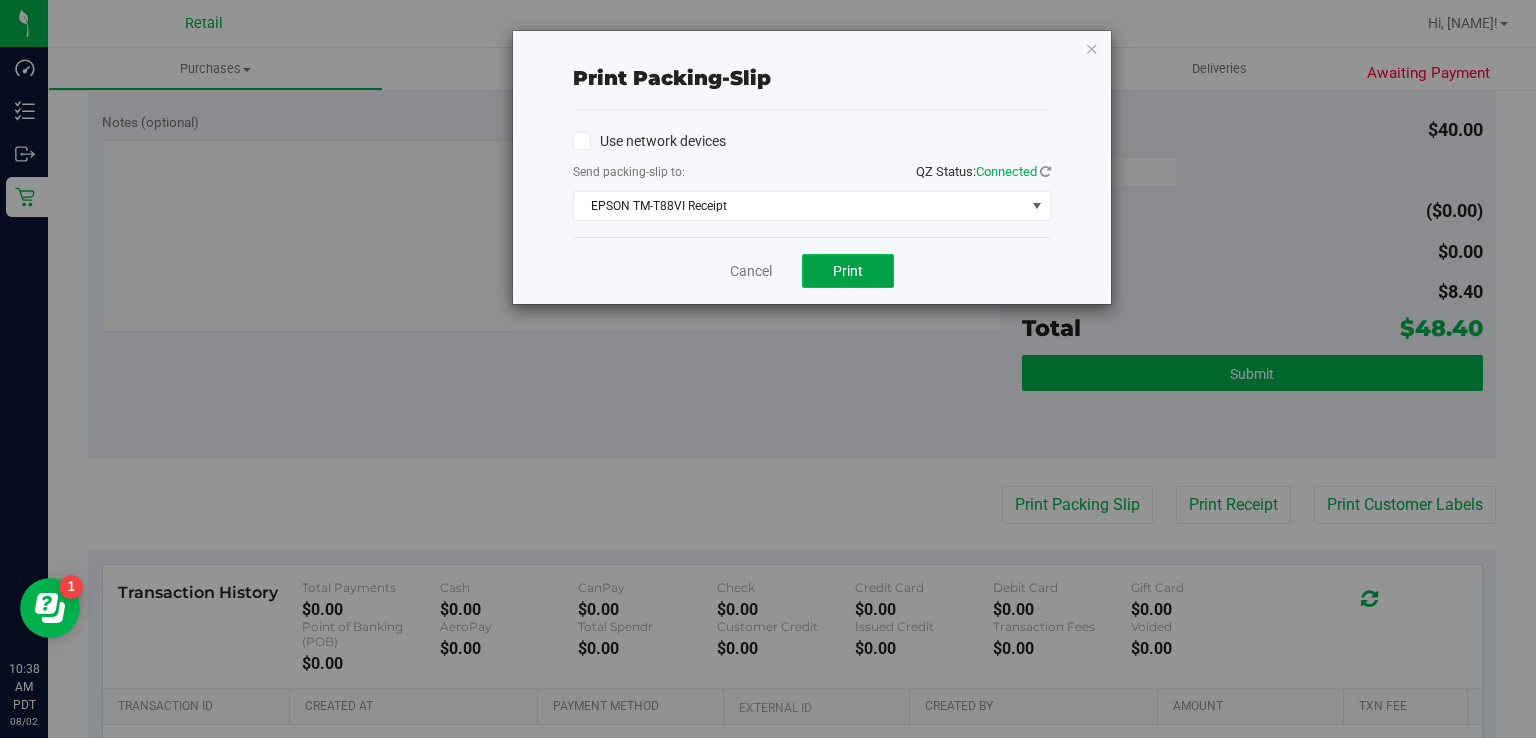 click on "Print" at bounding box center [848, 271] 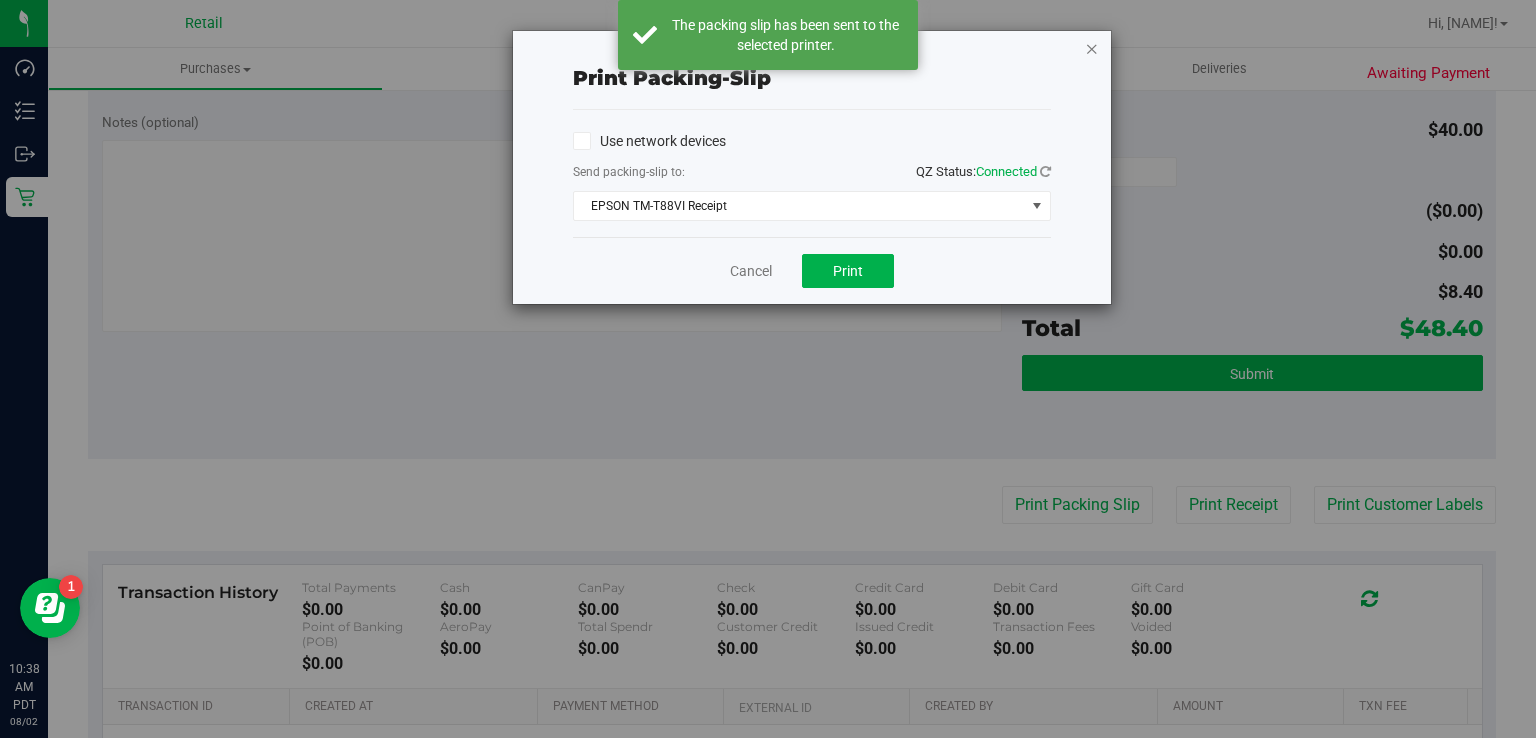 click at bounding box center [1092, 48] 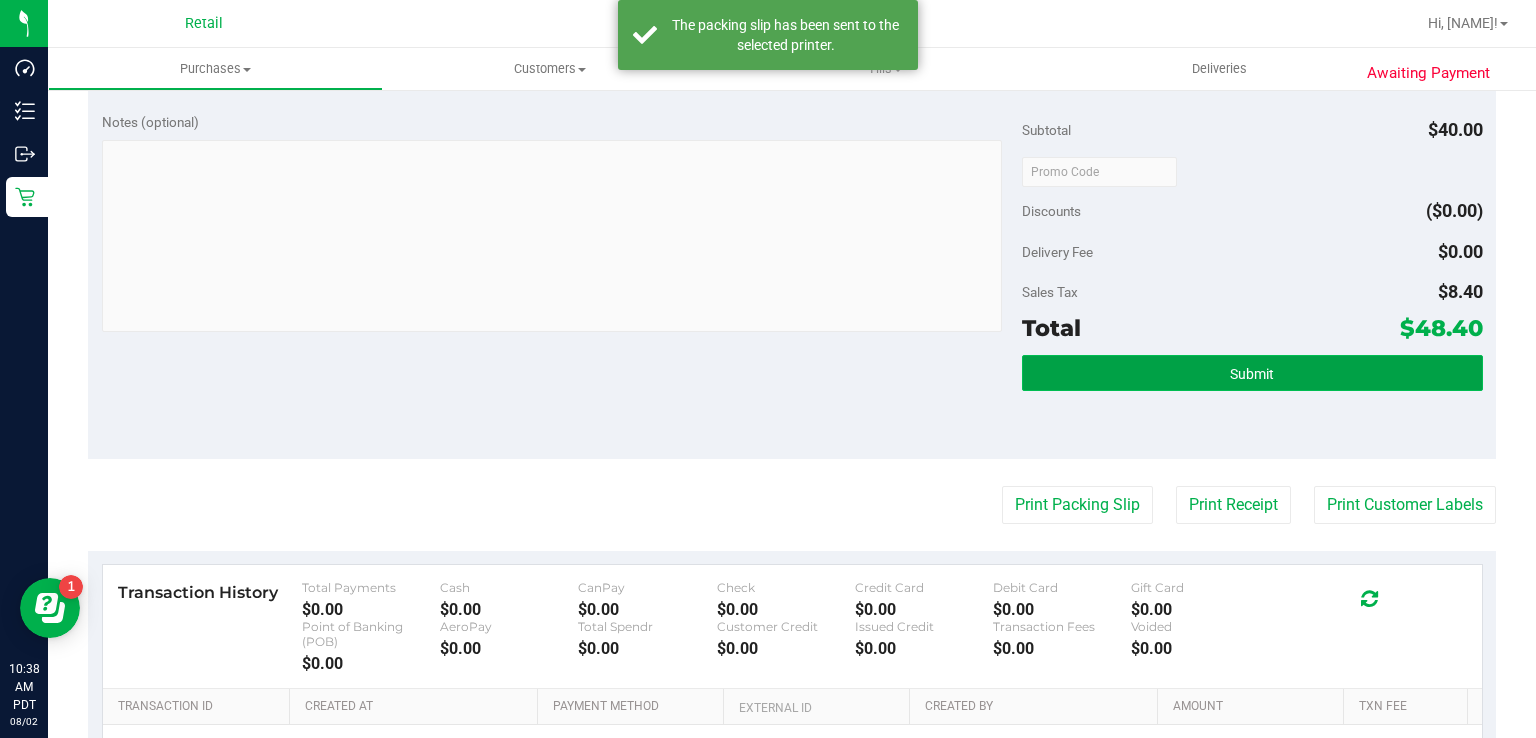 click on "Submit" at bounding box center [1252, 374] 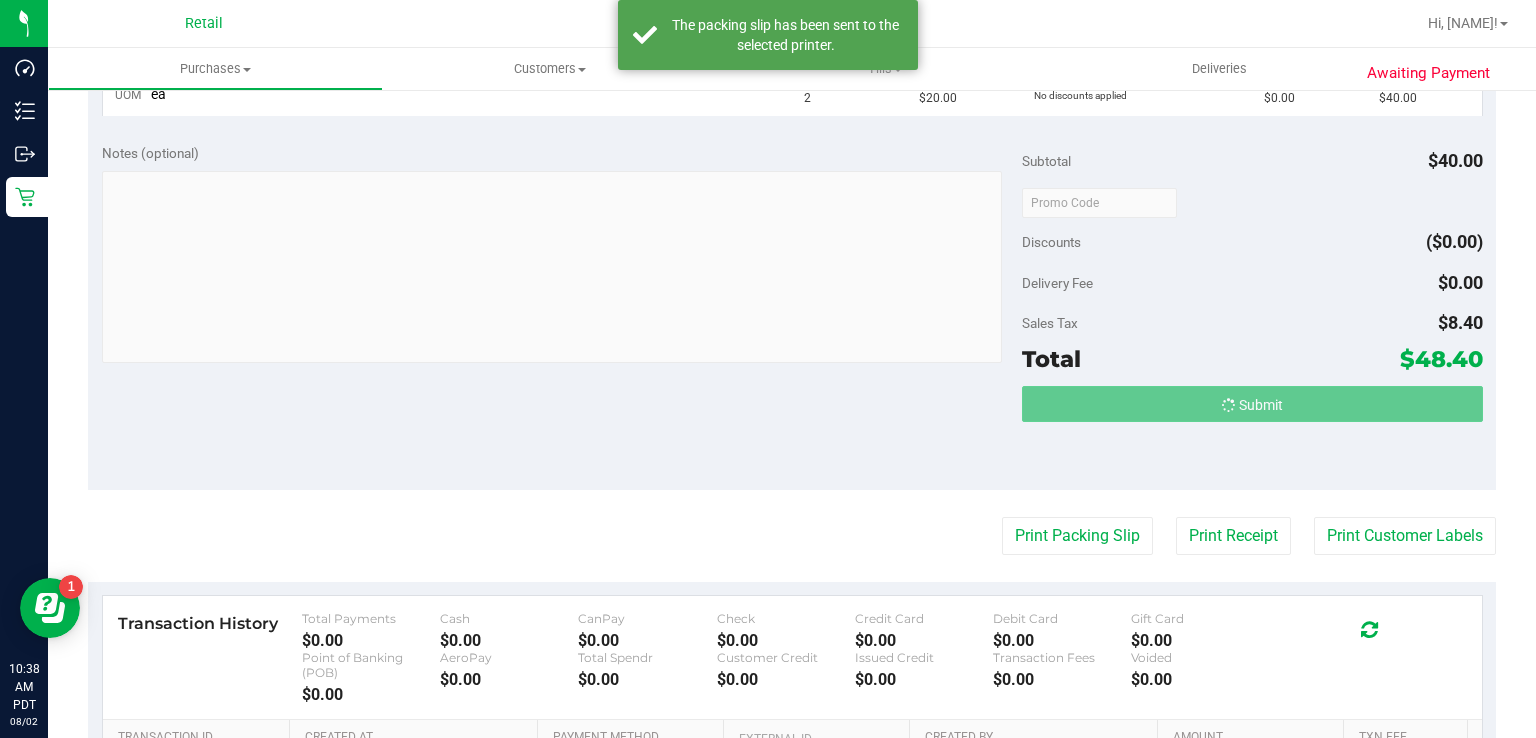 scroll, scrollTop: 553, scrollLeft: 0, axis: vertical 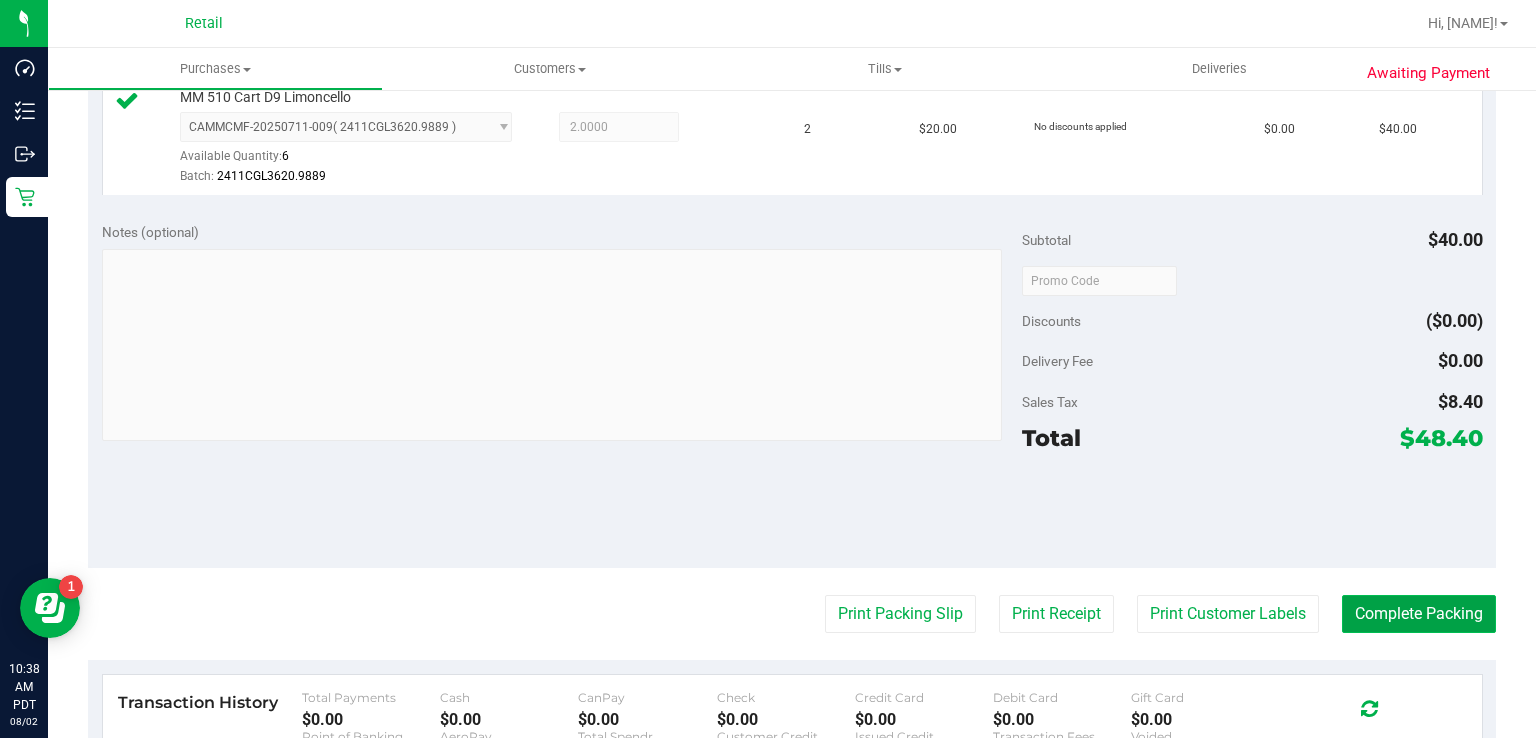 click on "Complete Packing" at bounding box center [1419, 614] 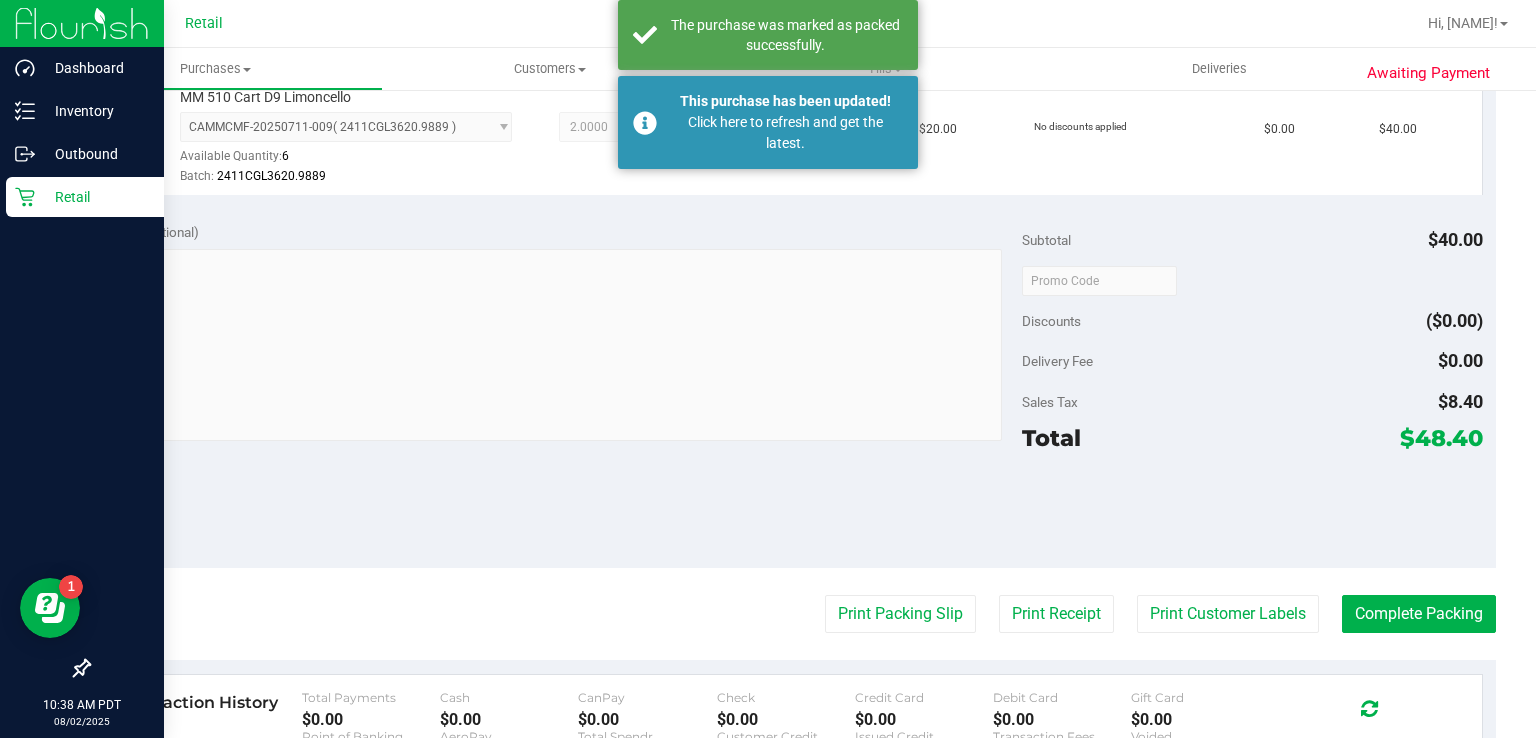 click on "Retail" at bounding box center [85, 197] 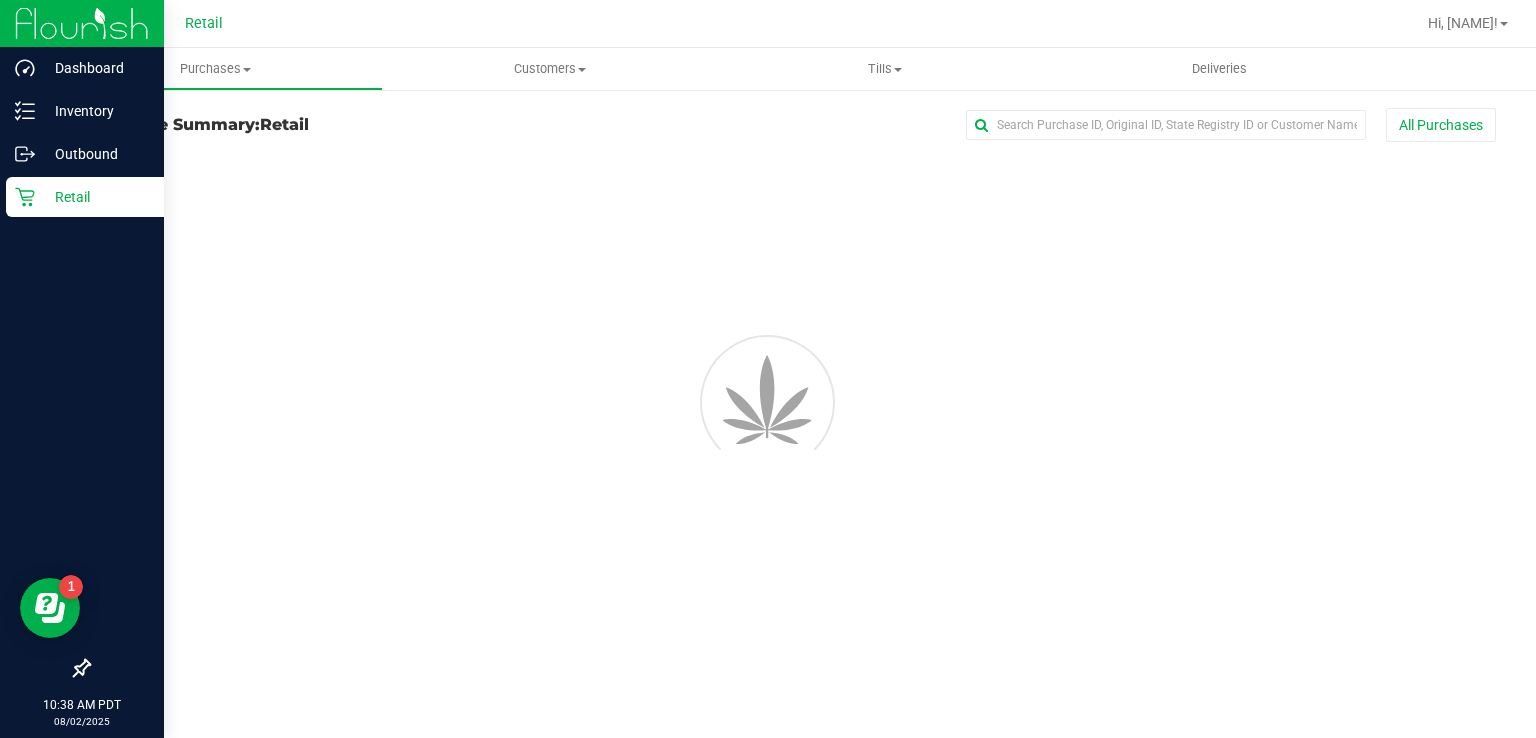 scroll, scrollTop: 0, scrollLeft: 0, axis: both 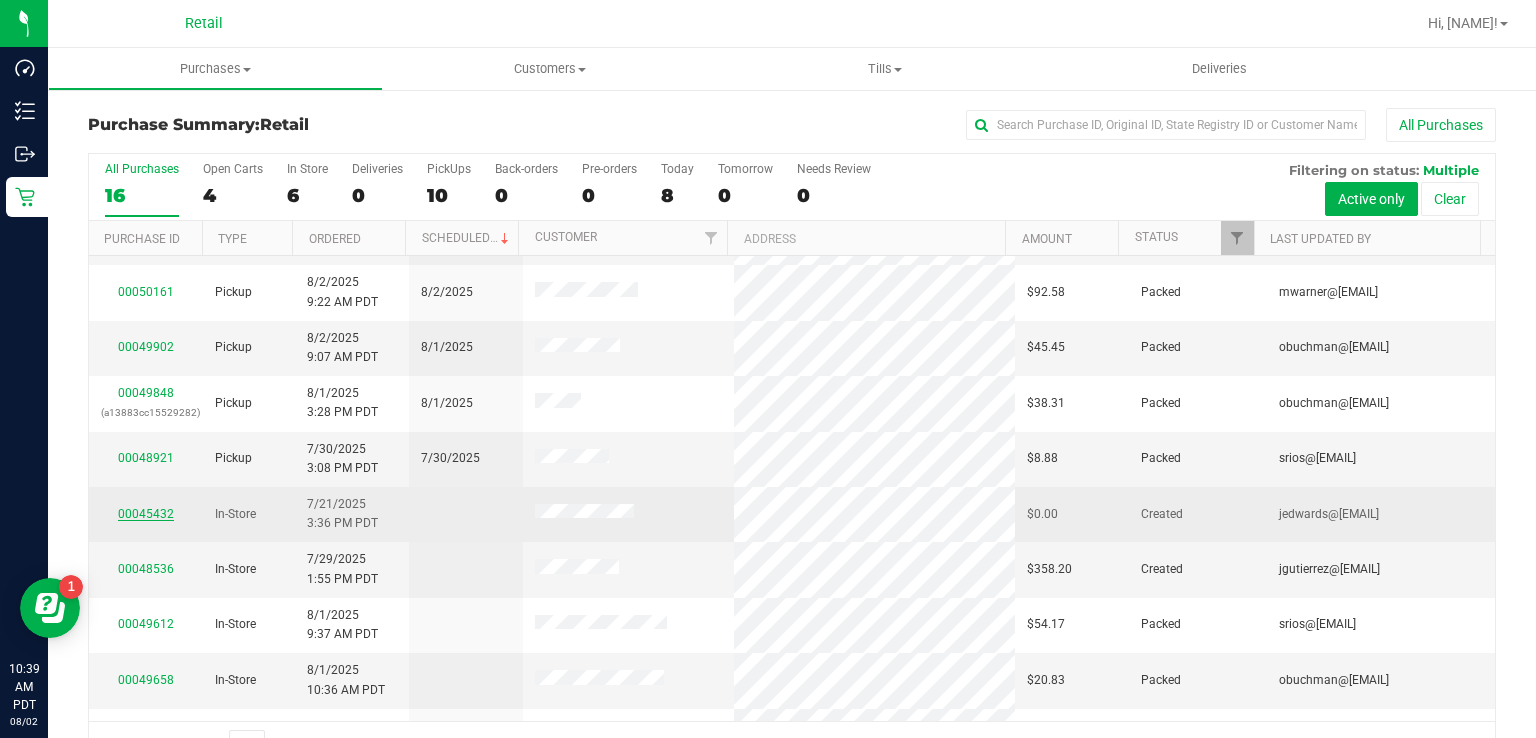 click on "00045432" at bounding box center (146, 514) 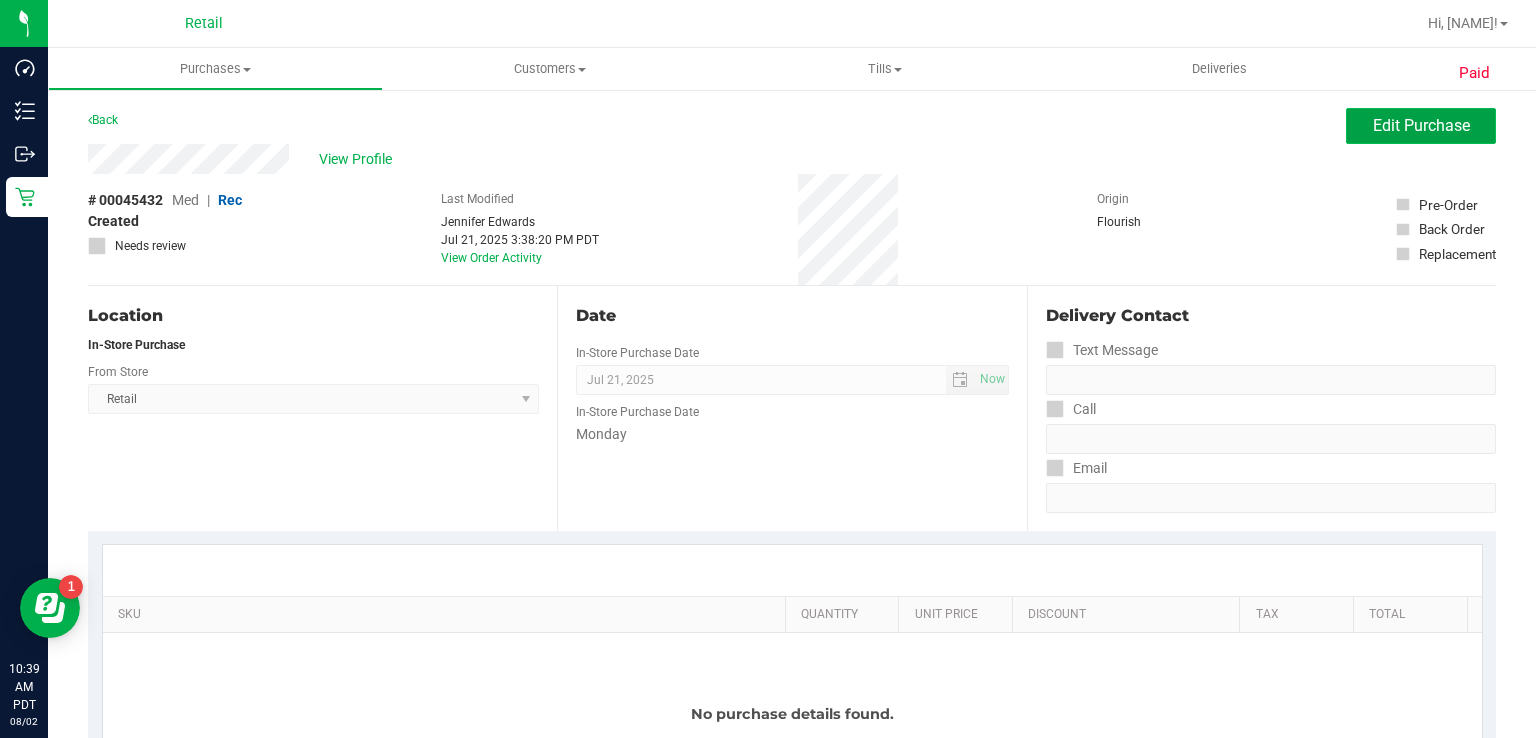 click on "Edit Purchase" at bounding box center (1421, 125) 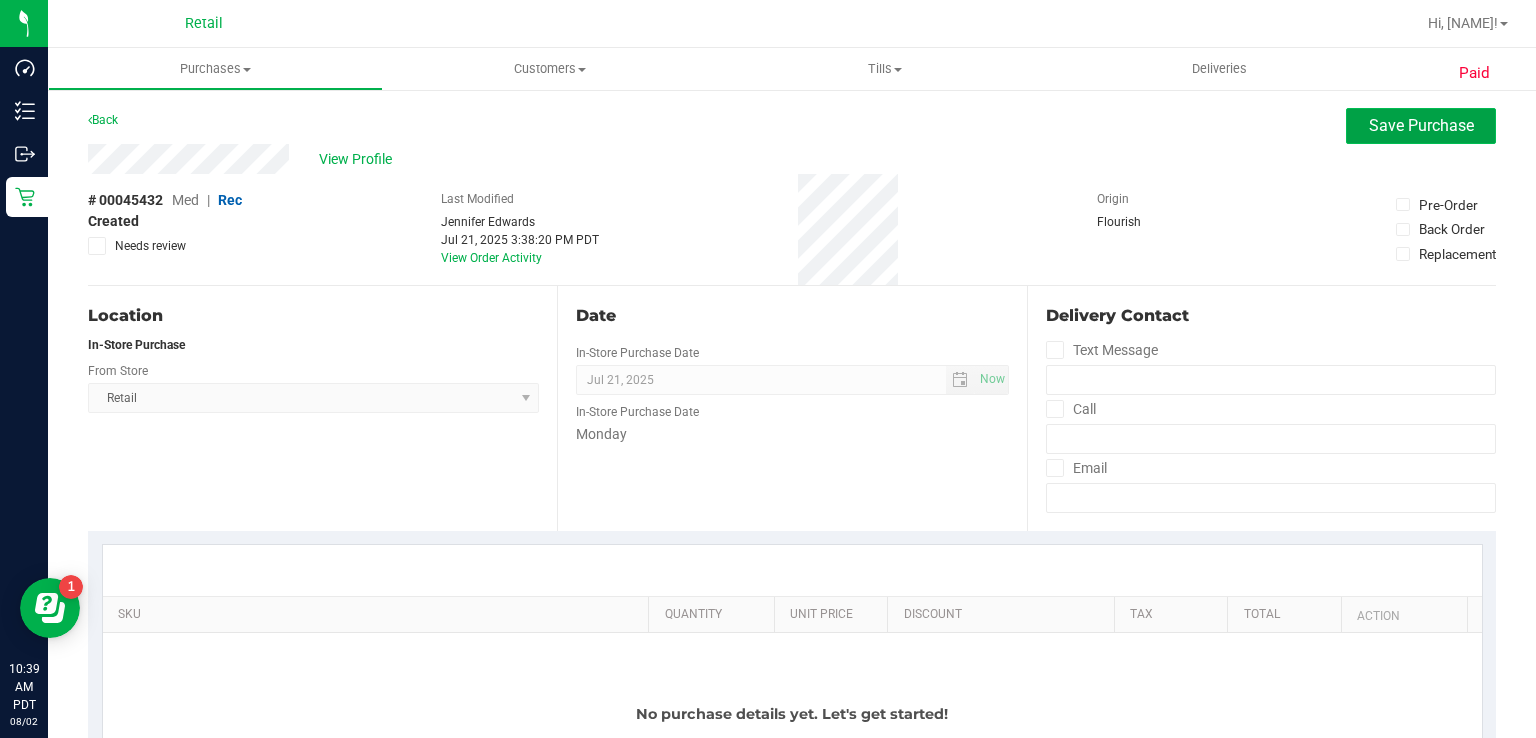 click on "Save Purchase" at bounding box center (1421, 125) 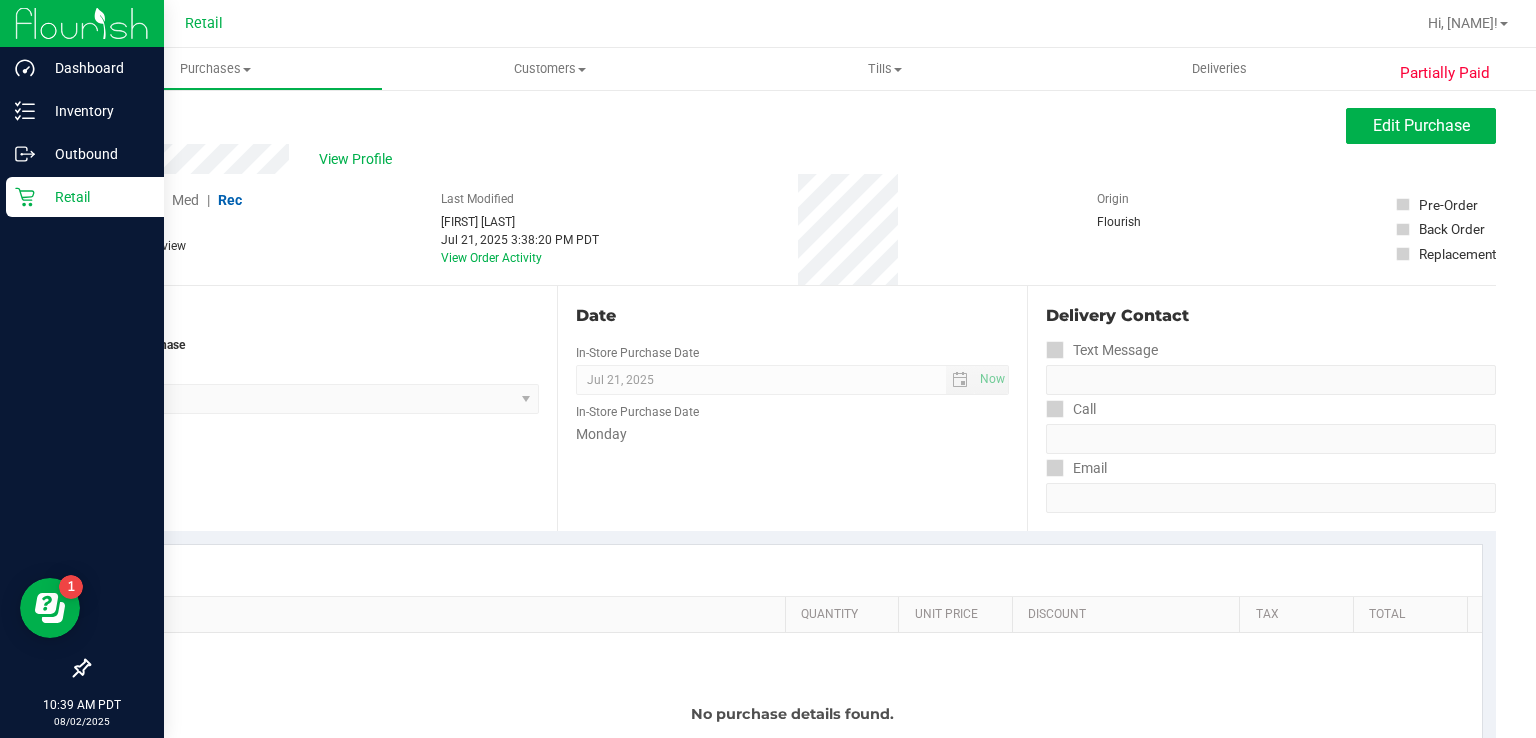 click 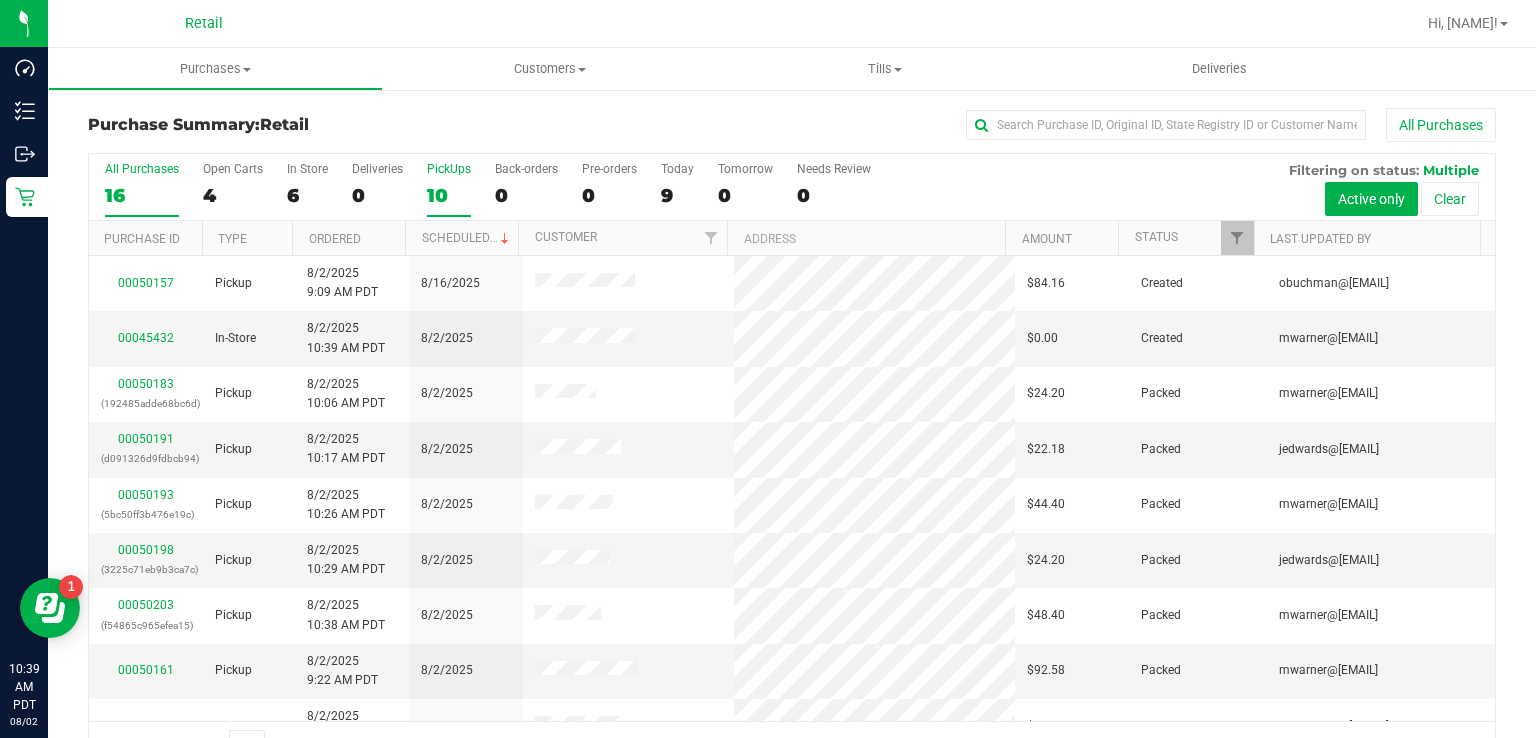 click on "PickUps
10" at bounding box center (449, 189) 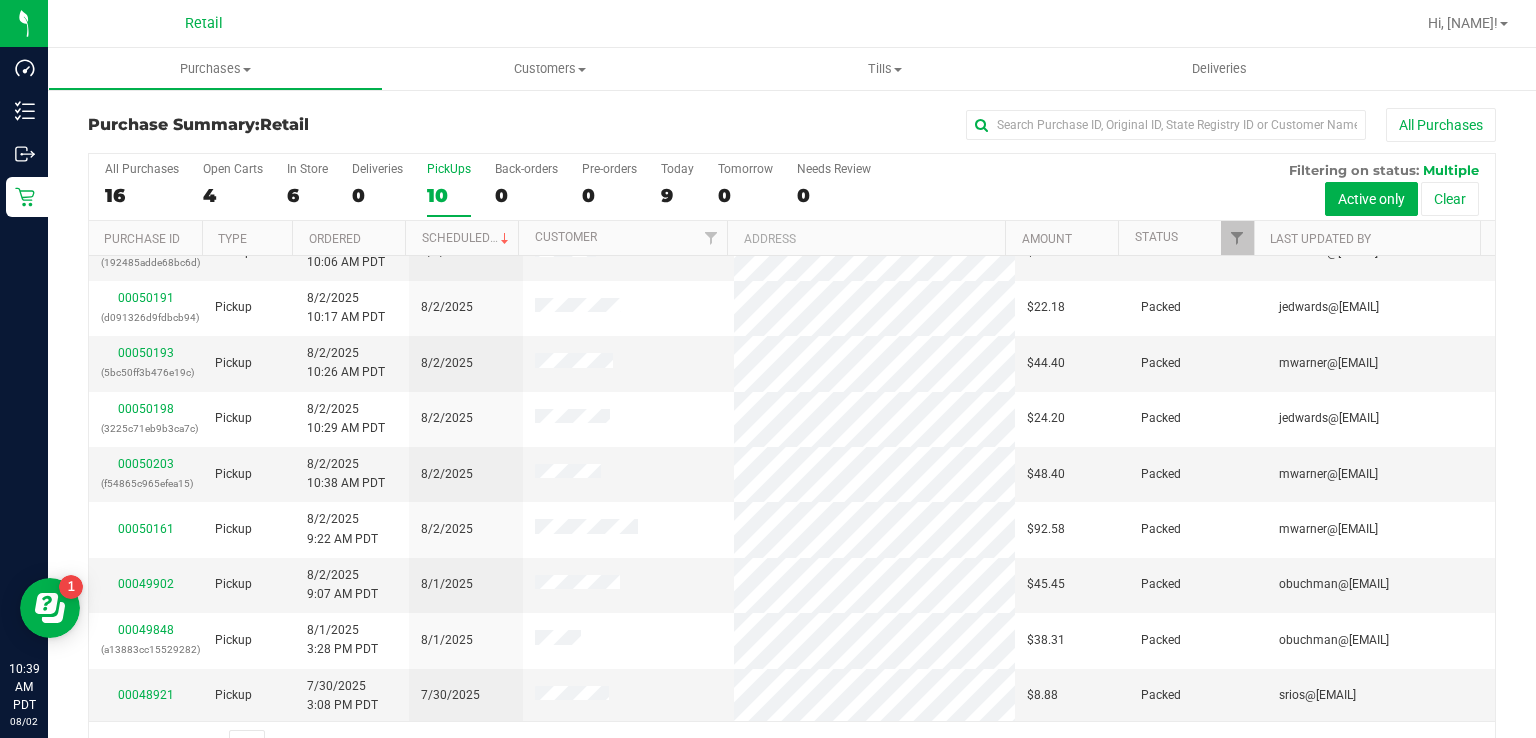 scroll, scrollTop: 0, scrollLeft: 0, axis: both 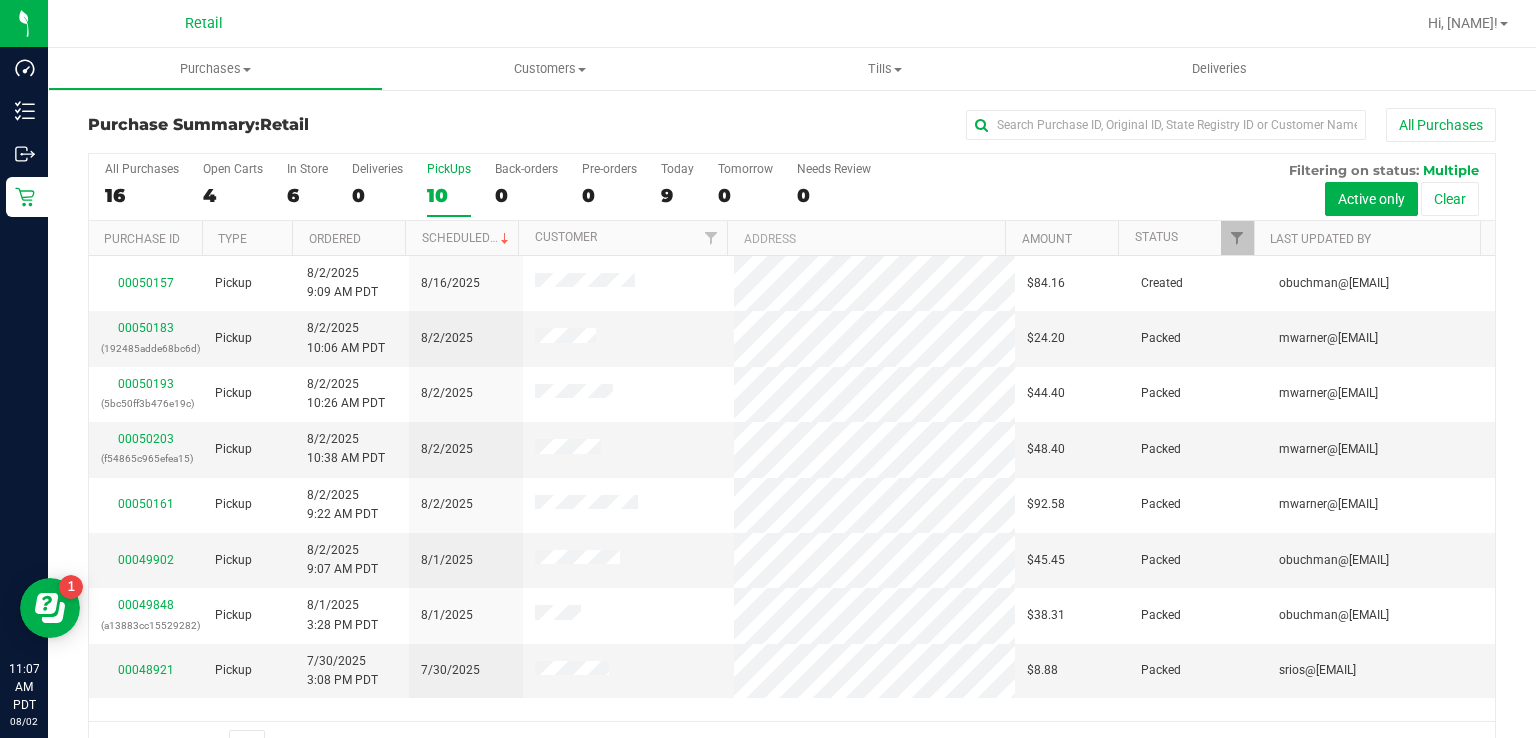 click on "PickUps
10" at bounding box center [449, 189] 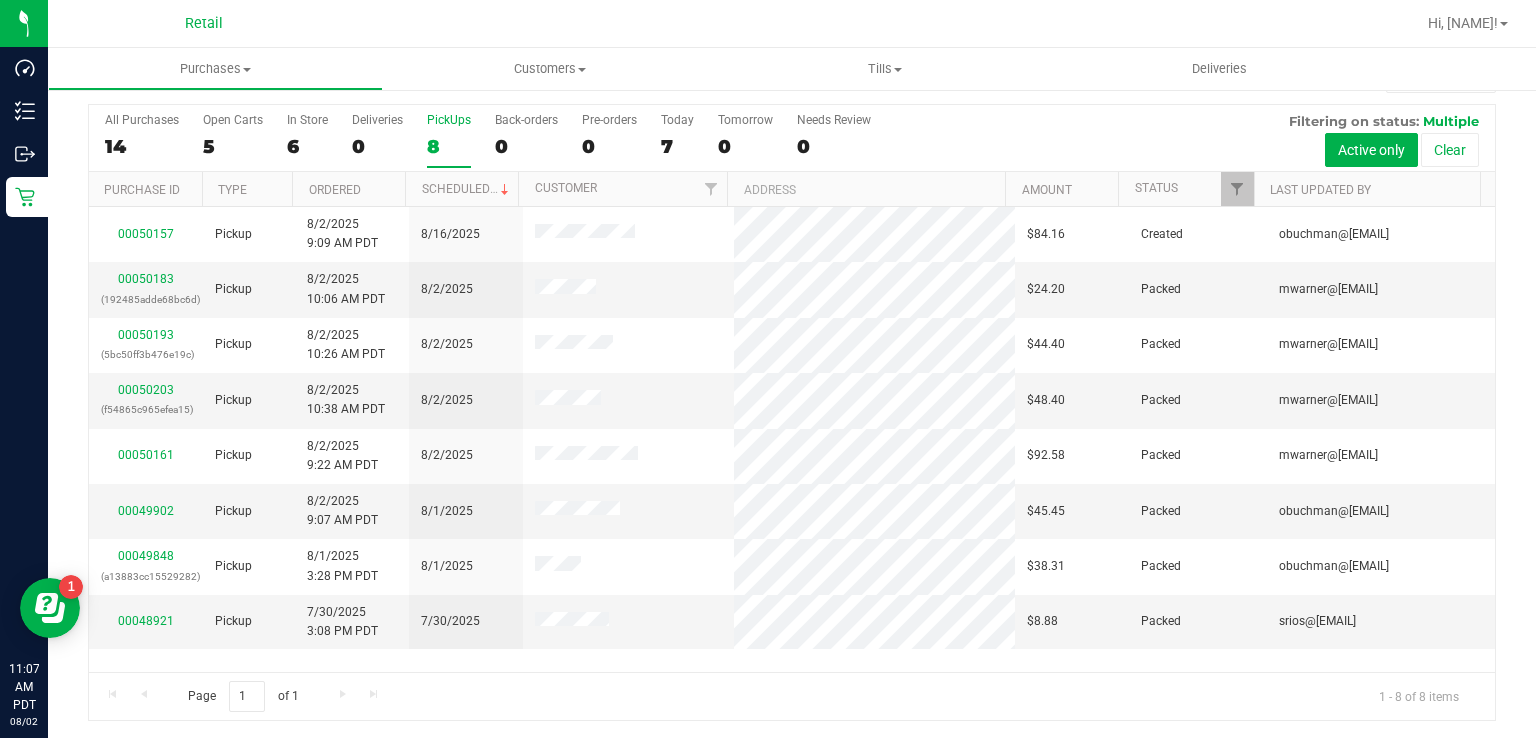 scroll, scrollTop: 0, scrollLeft: 0, axis: both 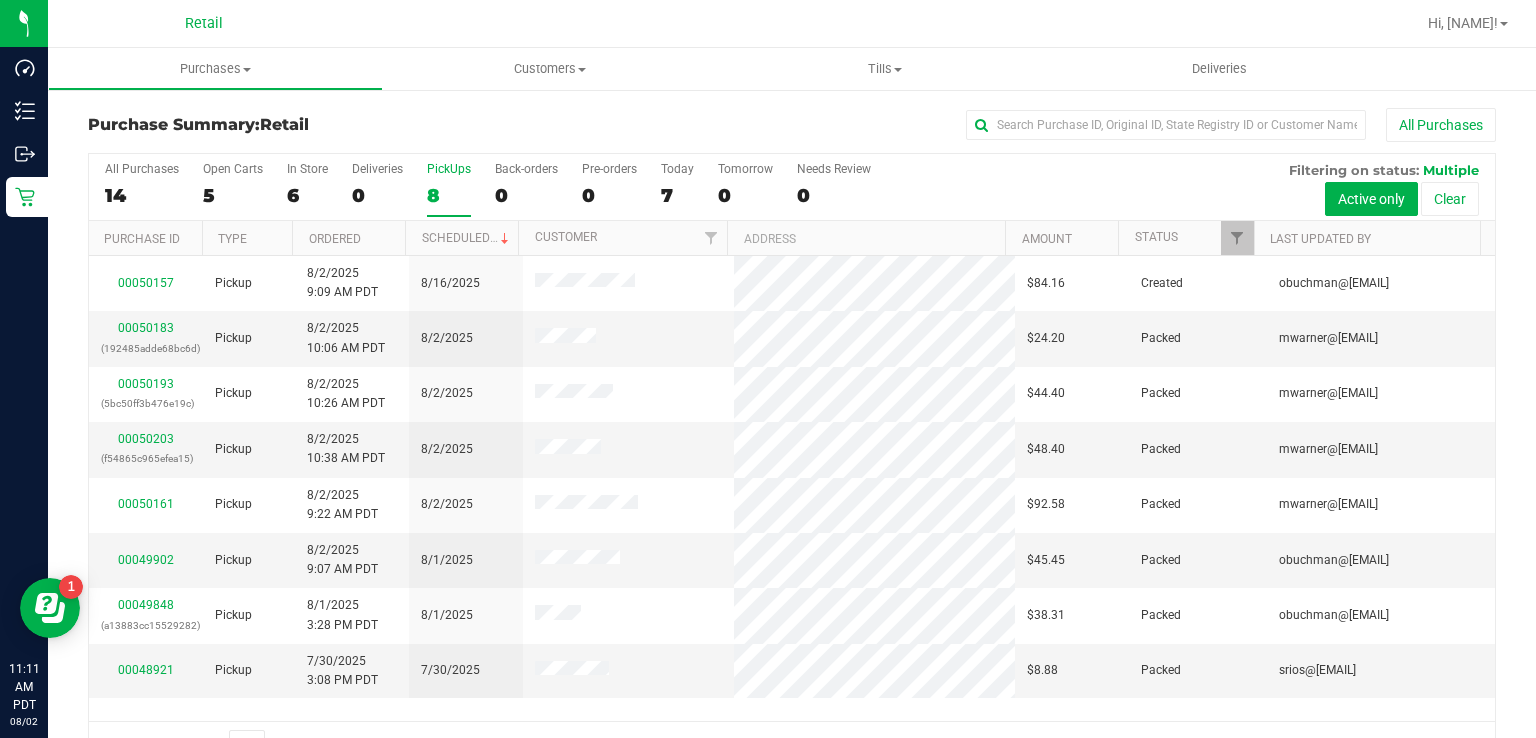 click on "PickUps
8" at bounding box center [449, 189] 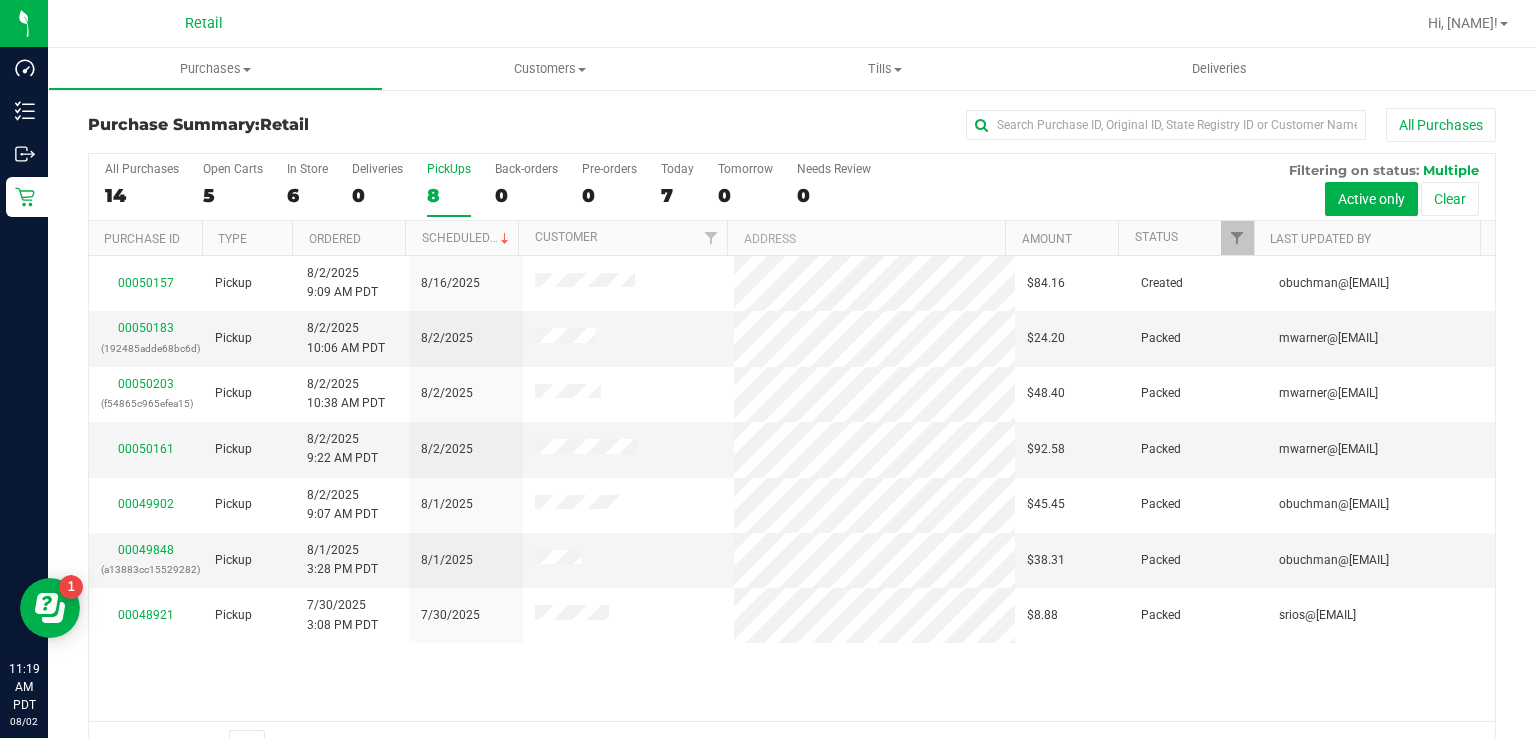 click on "8" at bounding box center (449, 195) 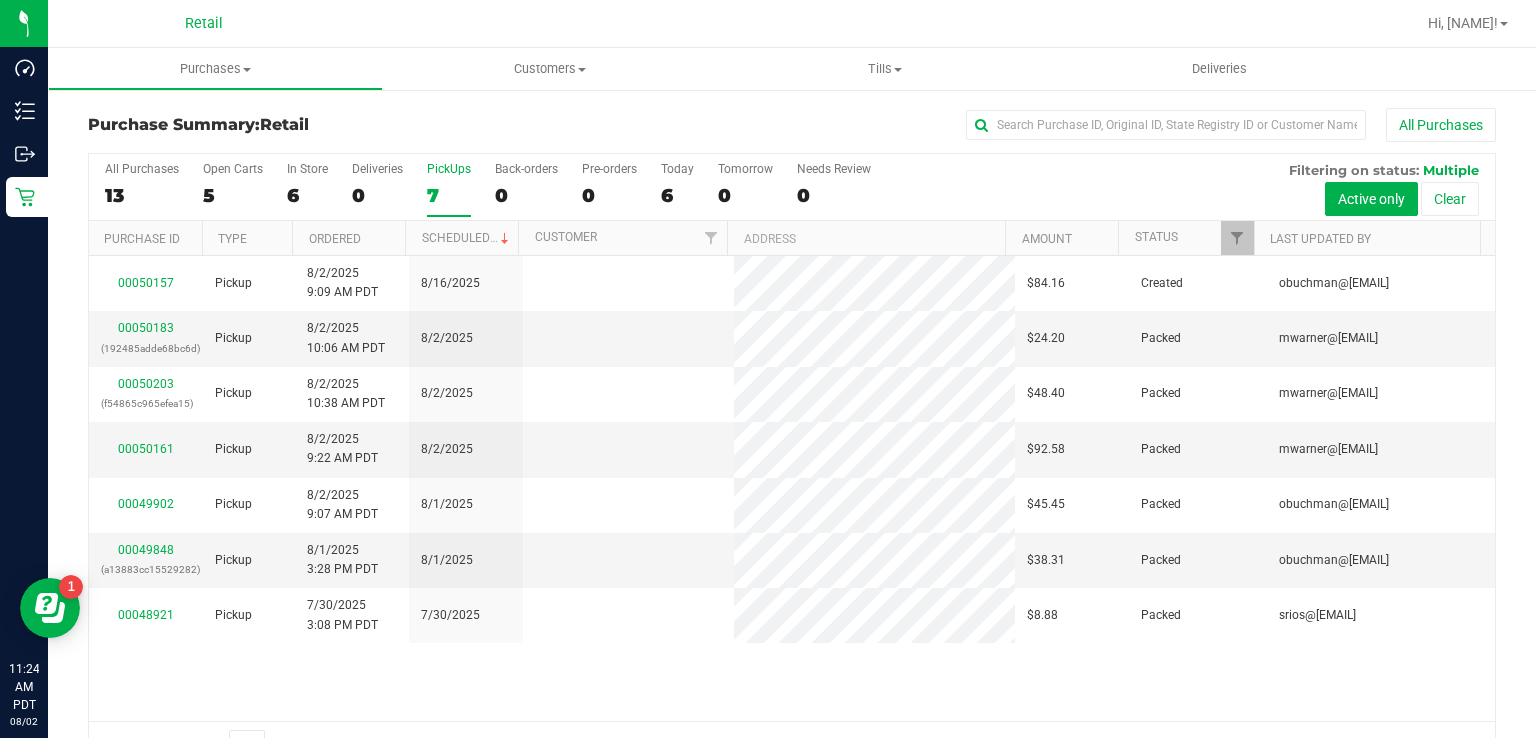 click on "7" at bounding box center (449, 195) 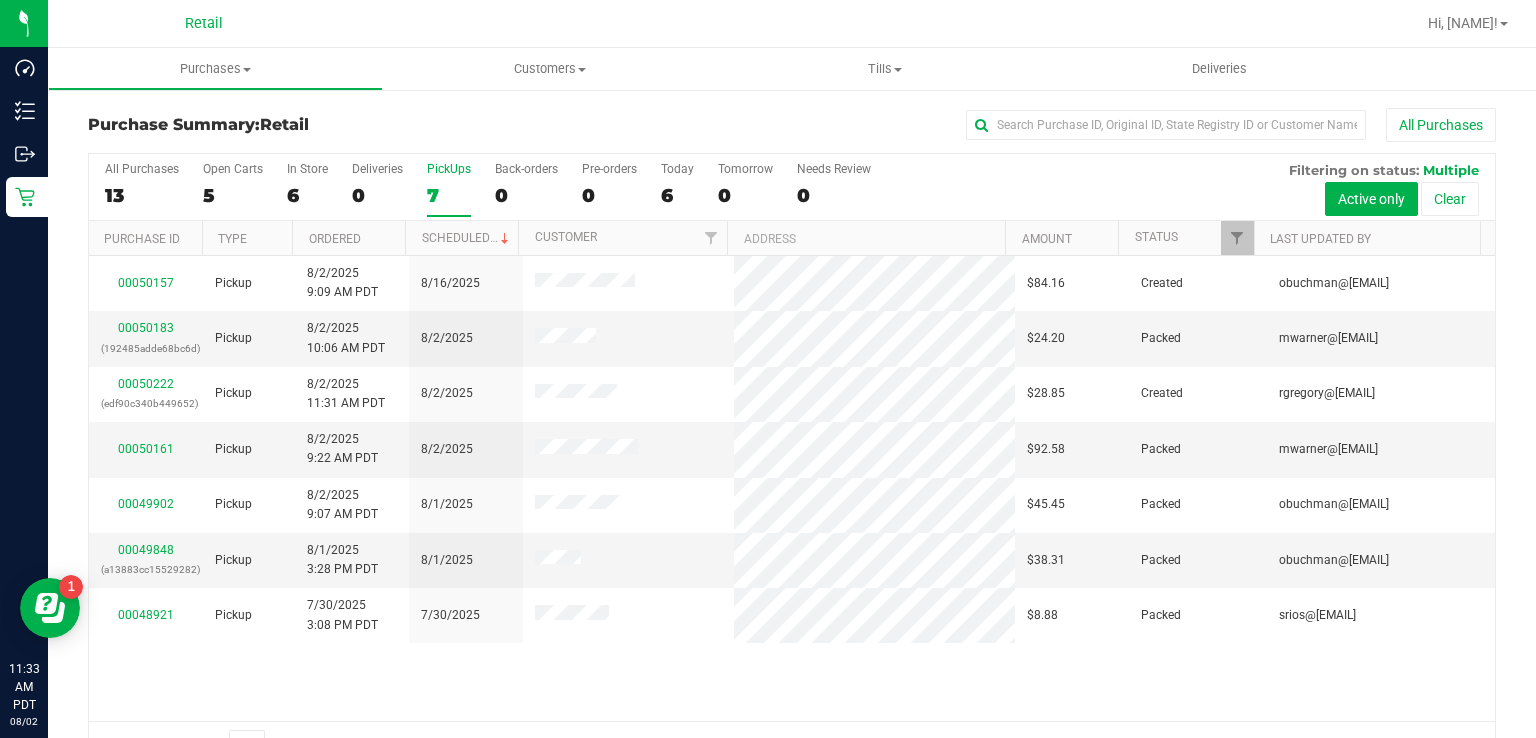 click on "PickUps
7" at bounding box center [449, 189] 